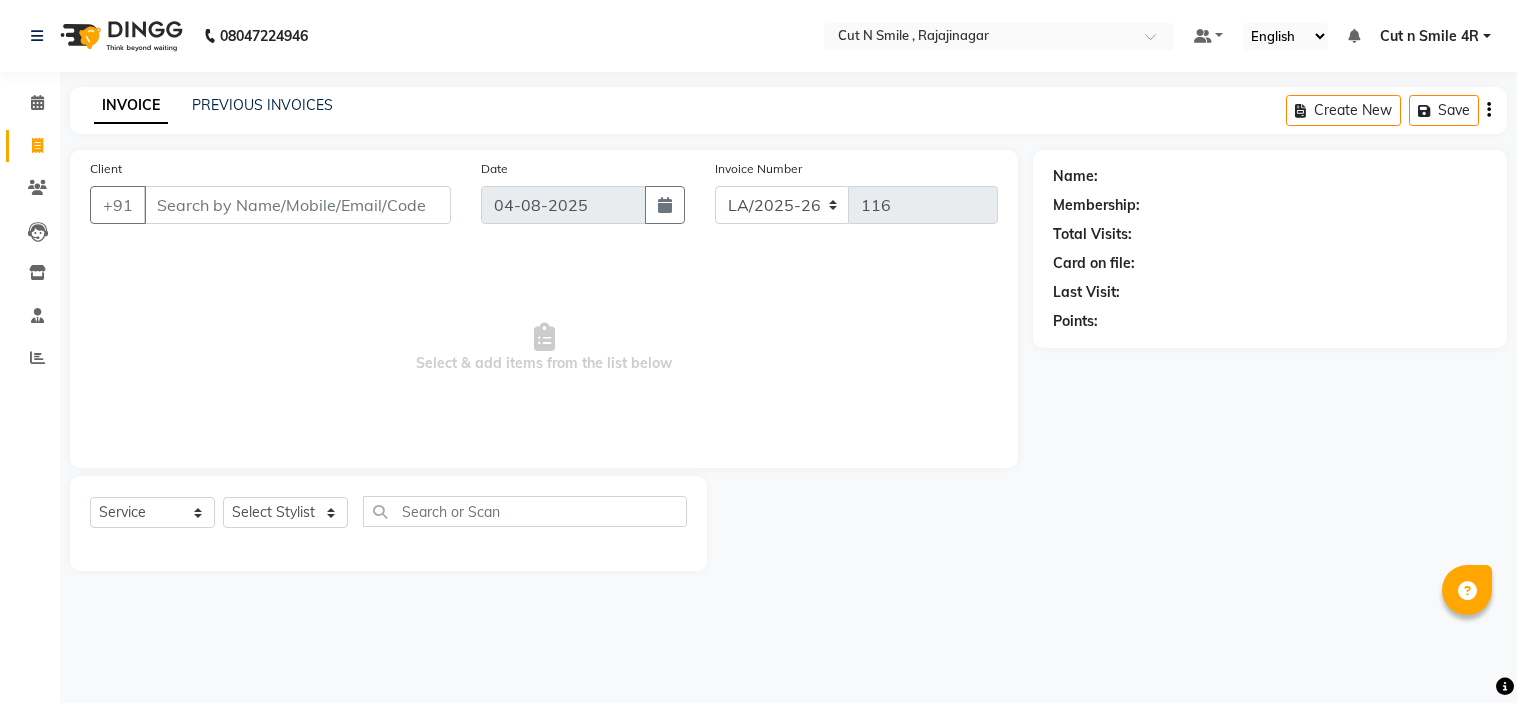 select on "7187" 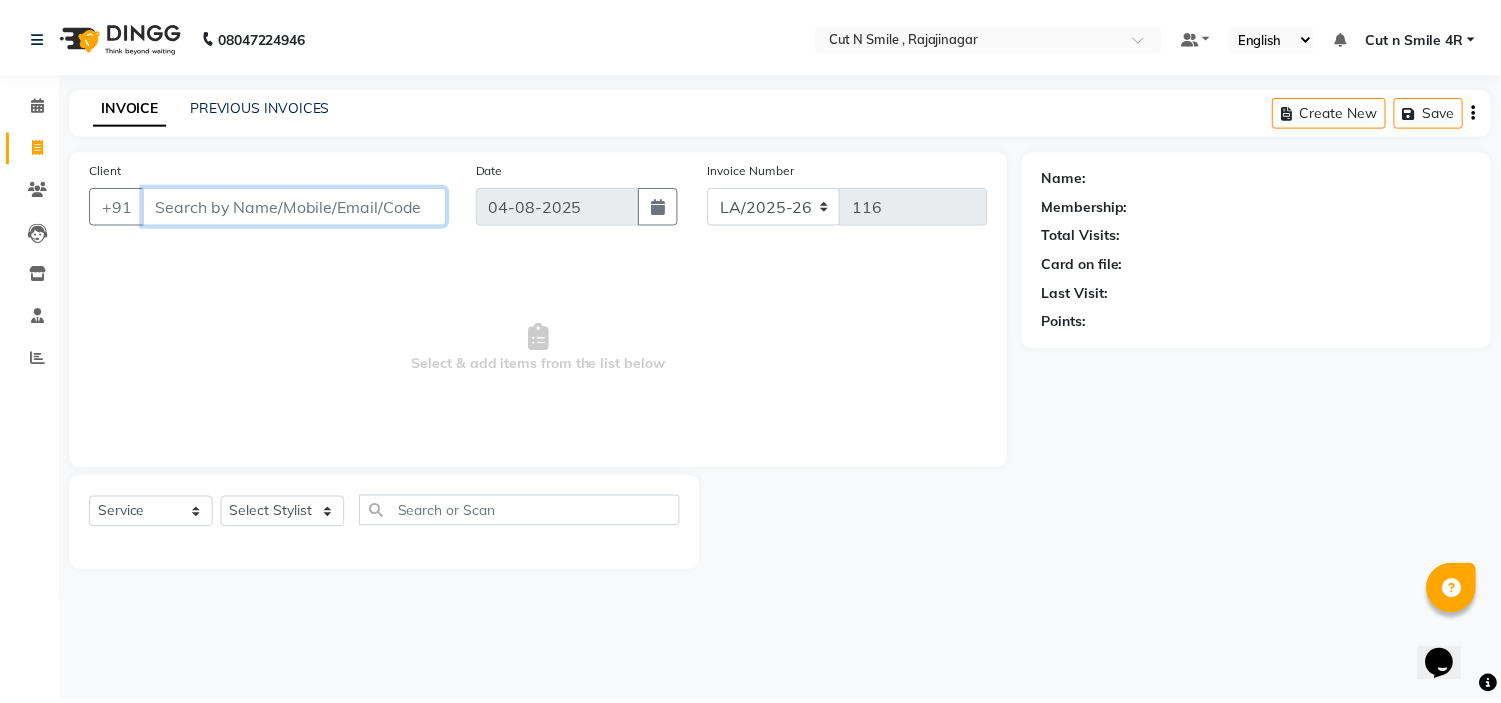 scroll, scrollTop: 0, scrollLeft: 0, axis: both 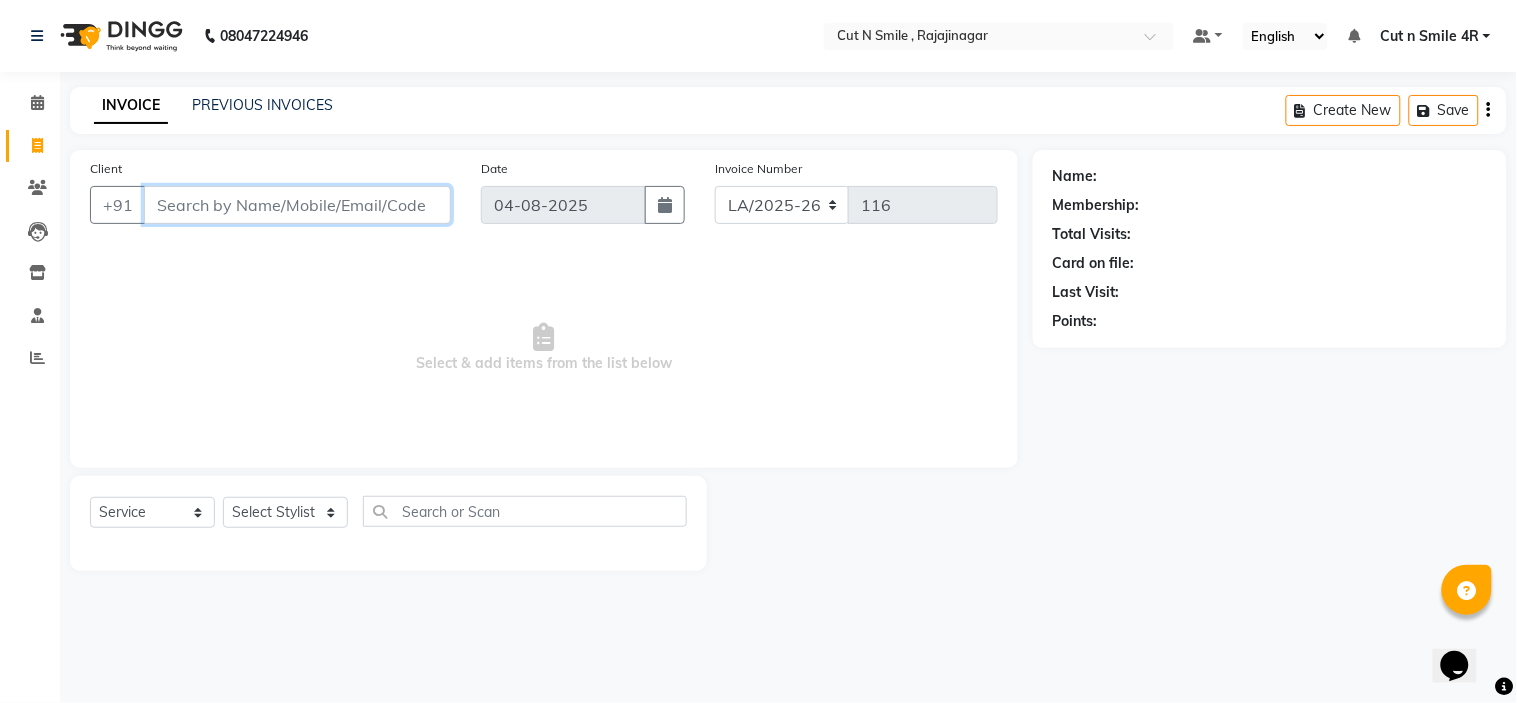 drag, startPoint x: 0, startPoint y: 0, endPoint x: 360, endPoint y: 201, distance: 412.31177 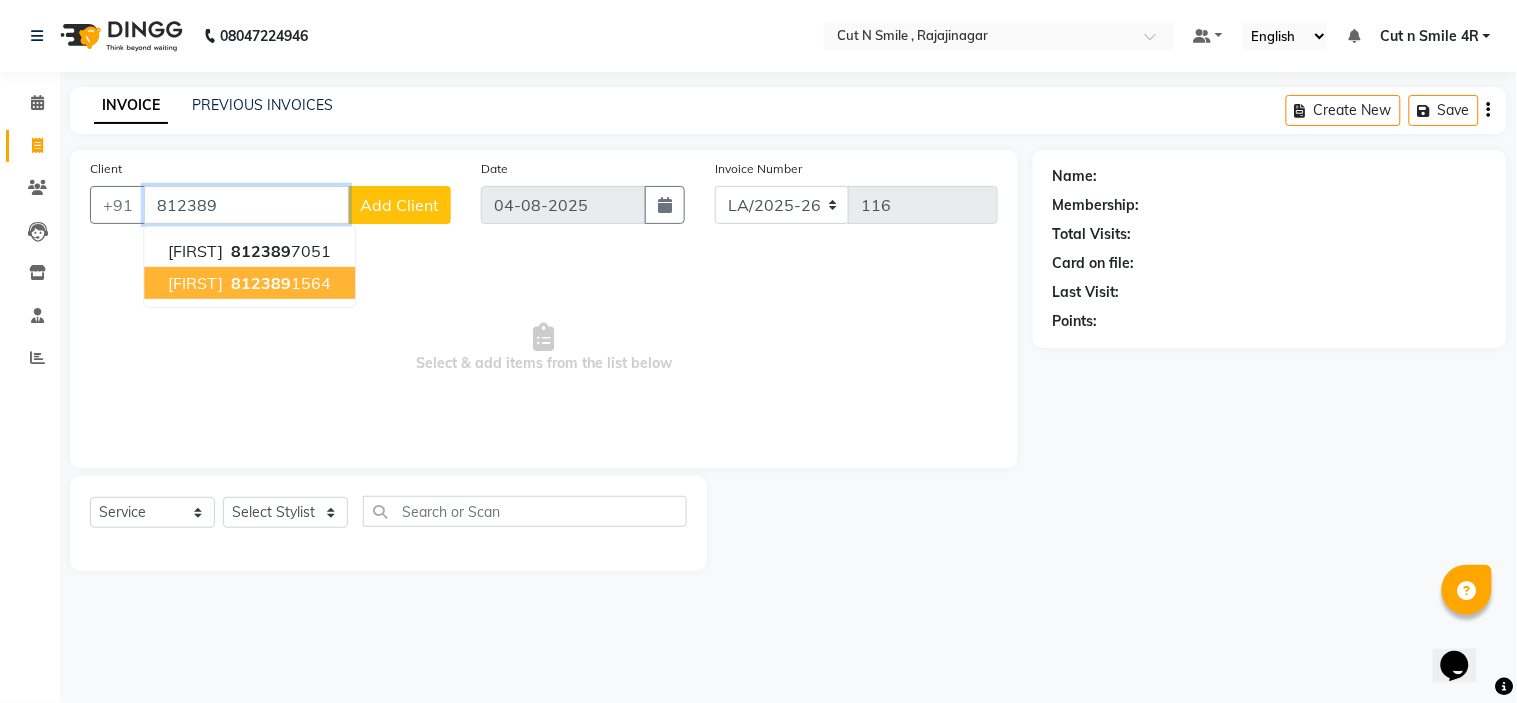 click on "[PHONE] 1564" at bounding box center (279, 283) 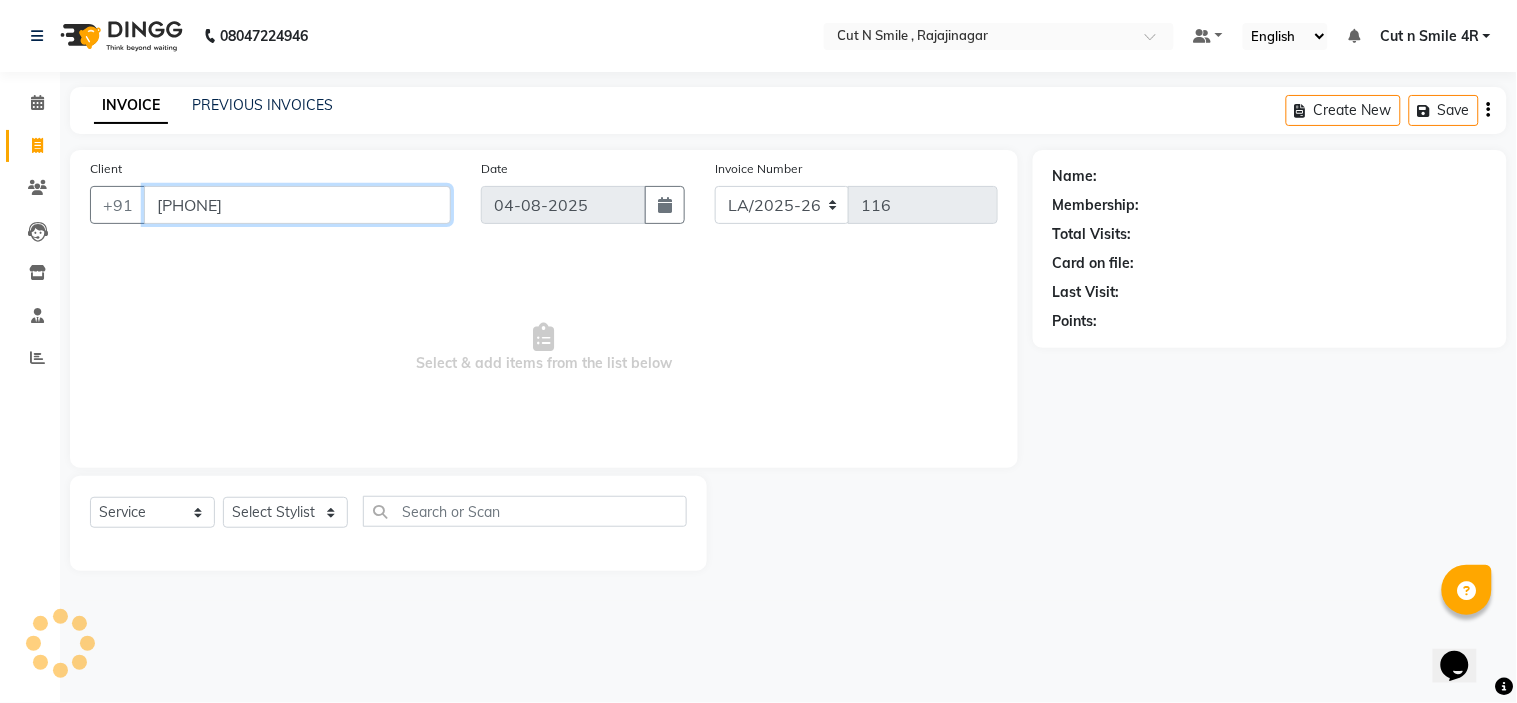 type on "[PHONE]" 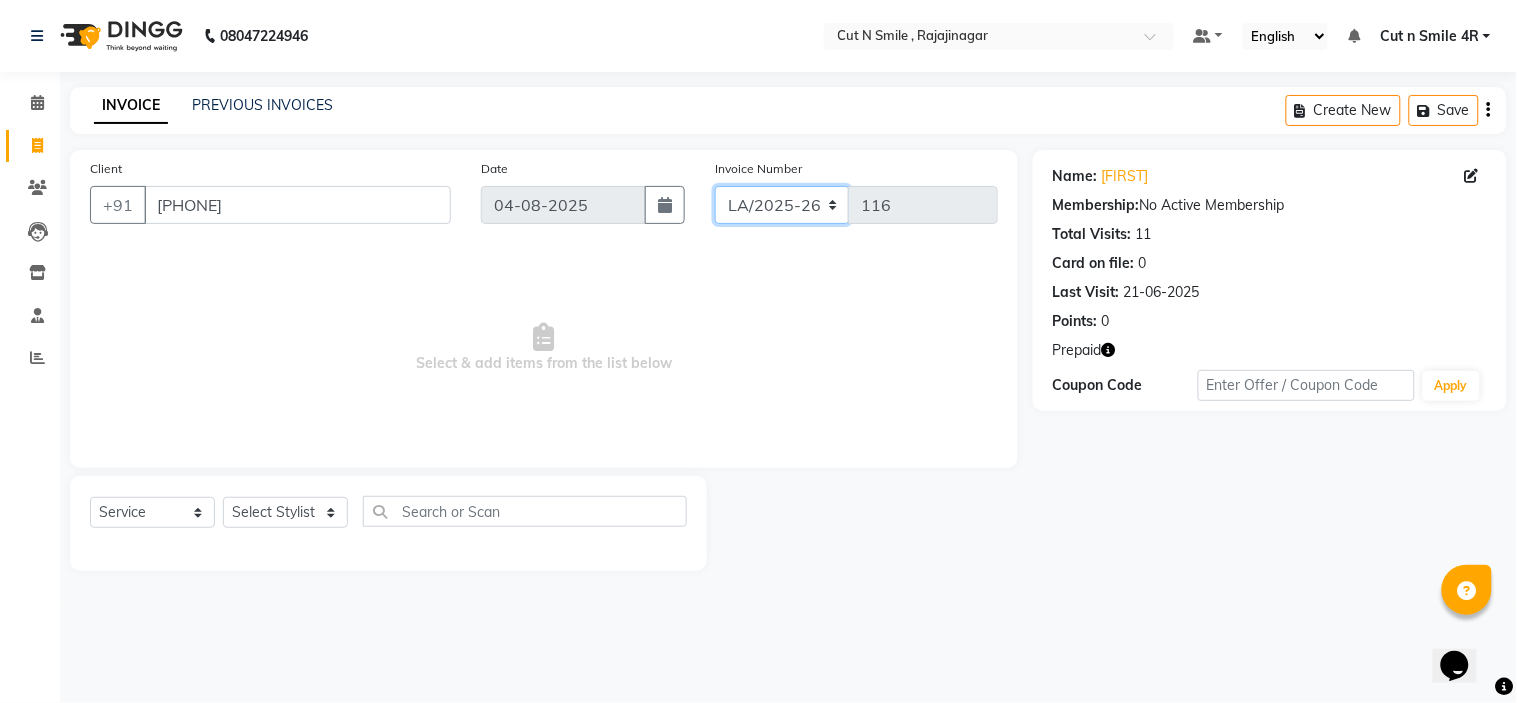 drag, startPoint x: 764, startPoint y: 198, endPoint x: 757, endPoint y: 323, distance: 125.19585 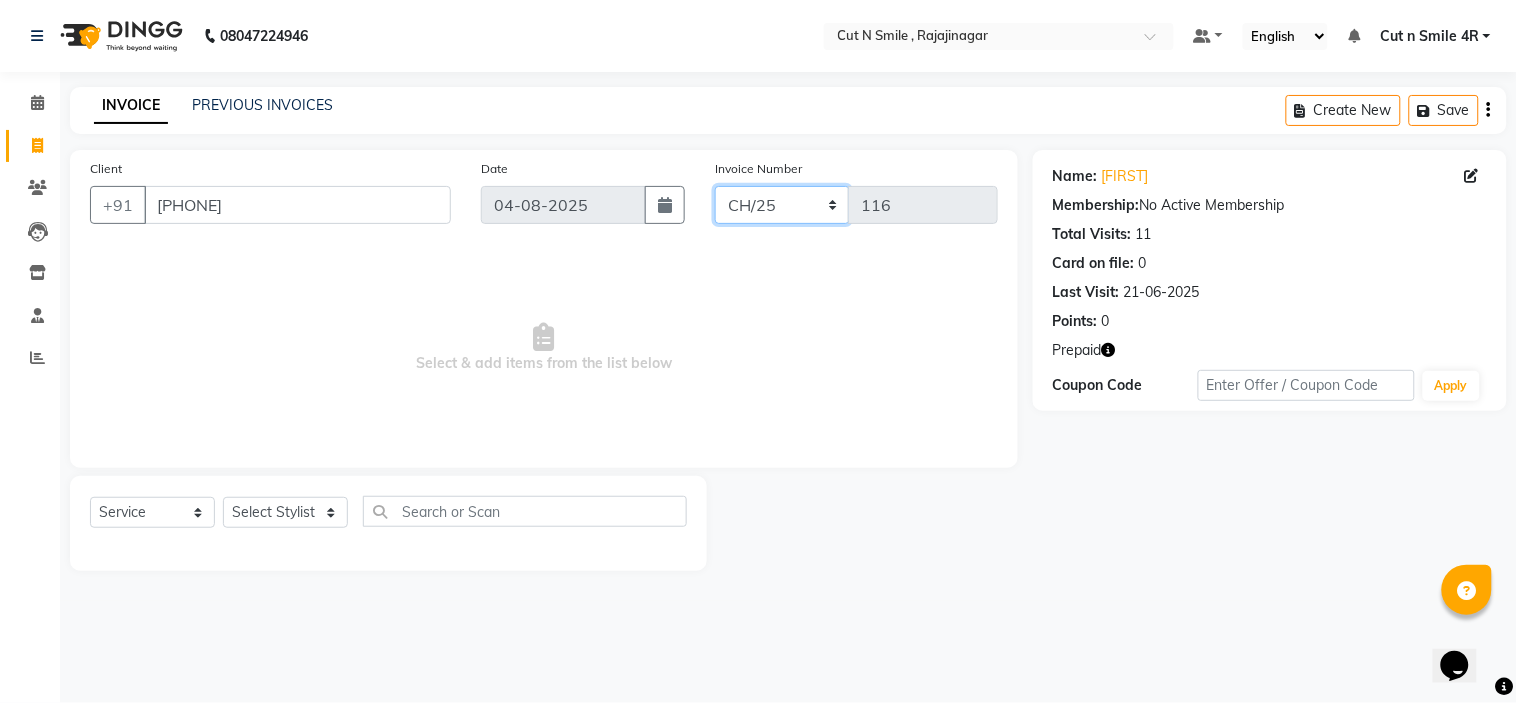 click on "BOB/25-26 LA/2025-26 SH/25 CH/25 SA/25" 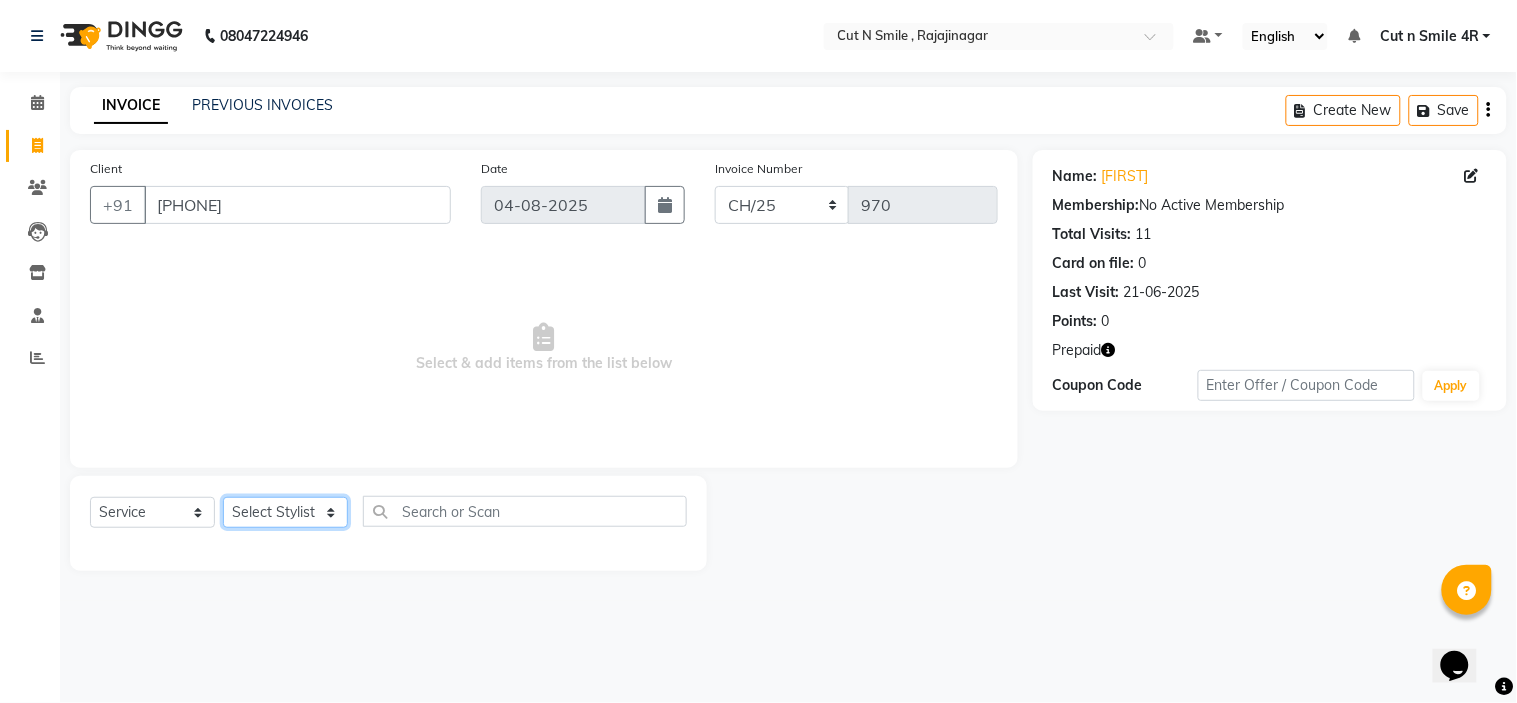 click on "Select Stylist Ali ML Ammu 3R Ankith VN Ash Mohammed 3R Atheek 3R Binitha 3R Bipana 4R CNS BOB  Cut N Smile 17M  Cut N Smile 3R Cut n Smile 4R Cut N Smile 9M Cut N Smile ML Cut N Smile V Fazil Ali 4R Govind VN Hema 4R Jayashree VN Karan VN Love 4R Mani Singh 3R Manu 4R  Muskaan VN Nadeem 4R N D M 4R NDM Alam 4R Noushad VN Pavan 4R Priya BOB Priyanka 3R Rahul 3R Ravi 3R Riya BOB Rohith 4R Roobina 3R Roopa 4R Rubina BOB Sahil Ahmed 3R Sahil Bhatti 4R Sameer 3R Sanajana BOB  Sanjana BOB Sarita VN Shaan 4R Shahid 4R Shakir VN Shanavaaz BOB Shiney 3R Shivu Raj 4R Srijana BOB Sunil Laddi 4R Sunny VN Supriya BOB Sushmitha 4R Vakeel 3R Varas 4R Varas BOB Vishwa VN" 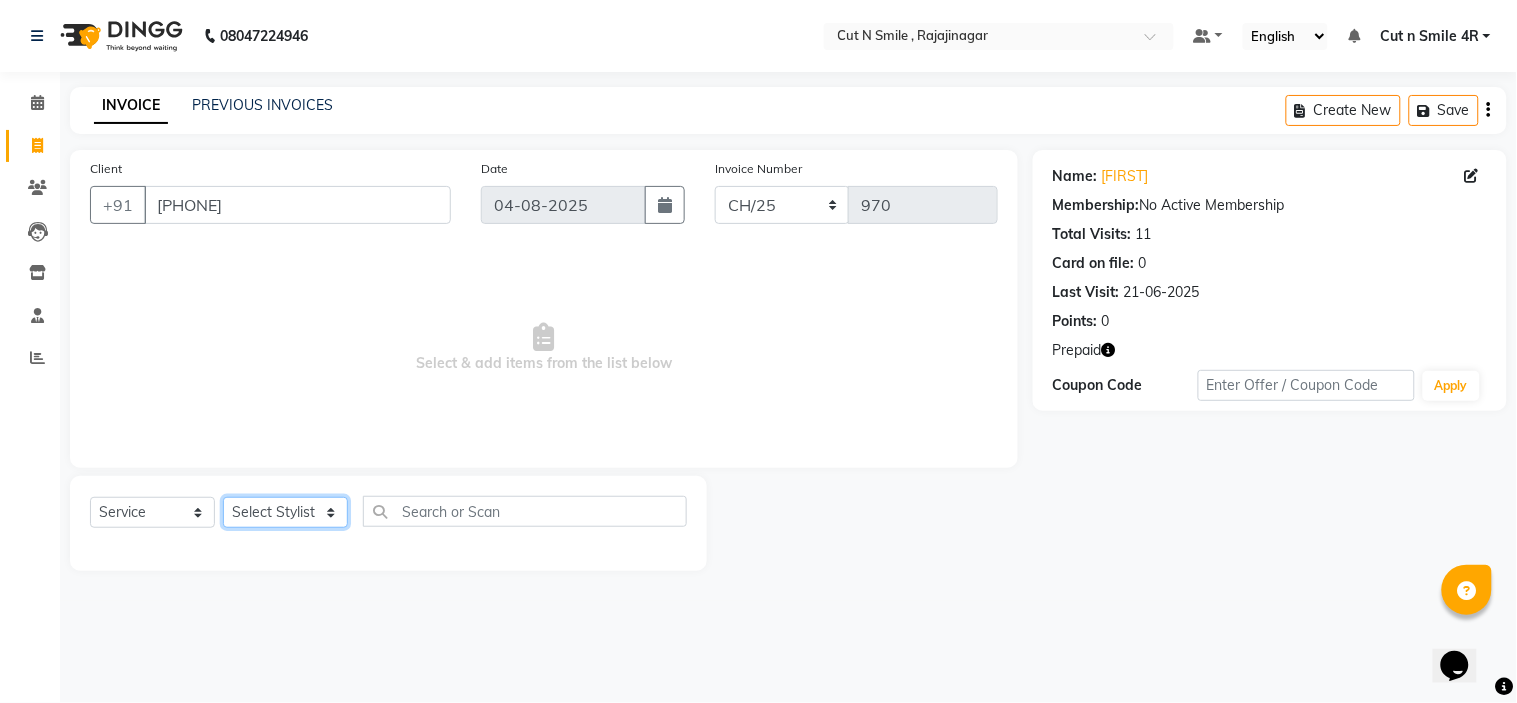 select on "57483" 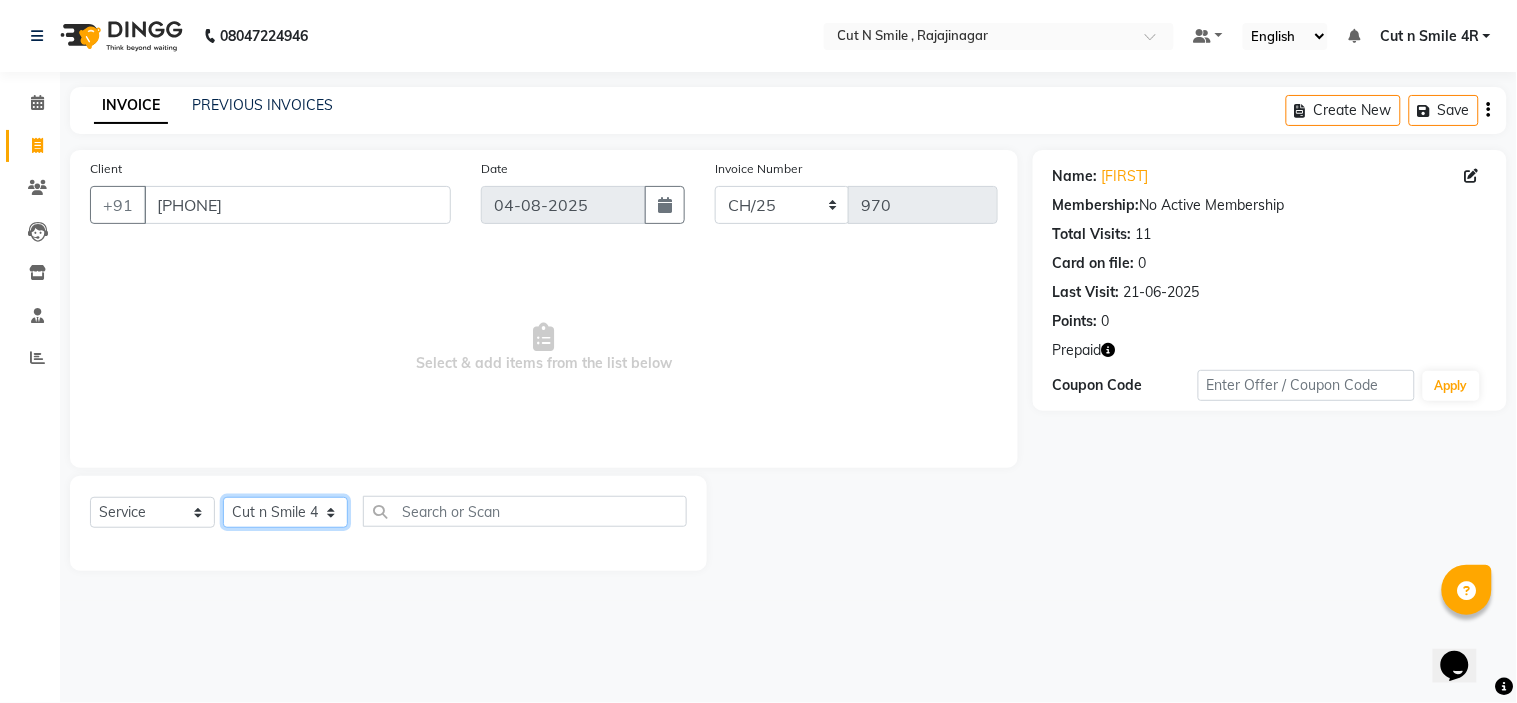 click on "Select Stylist Ali ML Ammu 3R Ankith VN Ash Mohammed 3R Atheek 3R Binitha 3R Bipana 4R CNS BOB  Cut N Smile 17M  Cut N Smile 3R Cut n Smile 4R Cut N Smile 9M Cut N Smile ML Cut N Smile V Fazil Ali 4R Govind VN Hema 4R Jayashree VN Karan VN Love 4R Mani Singh 3R Manu 4R  Muskaan VN Nadeem 4R N D M 4R NDM Alam 4R Noushad VN Pavan 4R Priya BOB Priyanka 3R Rahul 3R Ravi 3R Riya BOB Rohith 4R Roobina 3R Roopa 4R Rubina BOB Sahil Ahmed 3R Sahil Bhatti 4R Sameer 3R Sanajana BOB  Sanjana BOB Sarita VN Shaan 4R Shahid 4R Shakir VN Shanavaaz BOB Shiney 3R Shivu Raj 4R Srijana BOB Sunil Laddi 4R Sunny VN Supriya BOB Sushmitha 4R Vakeel 3R Varas 4R Varas BOB Vishwa VN" 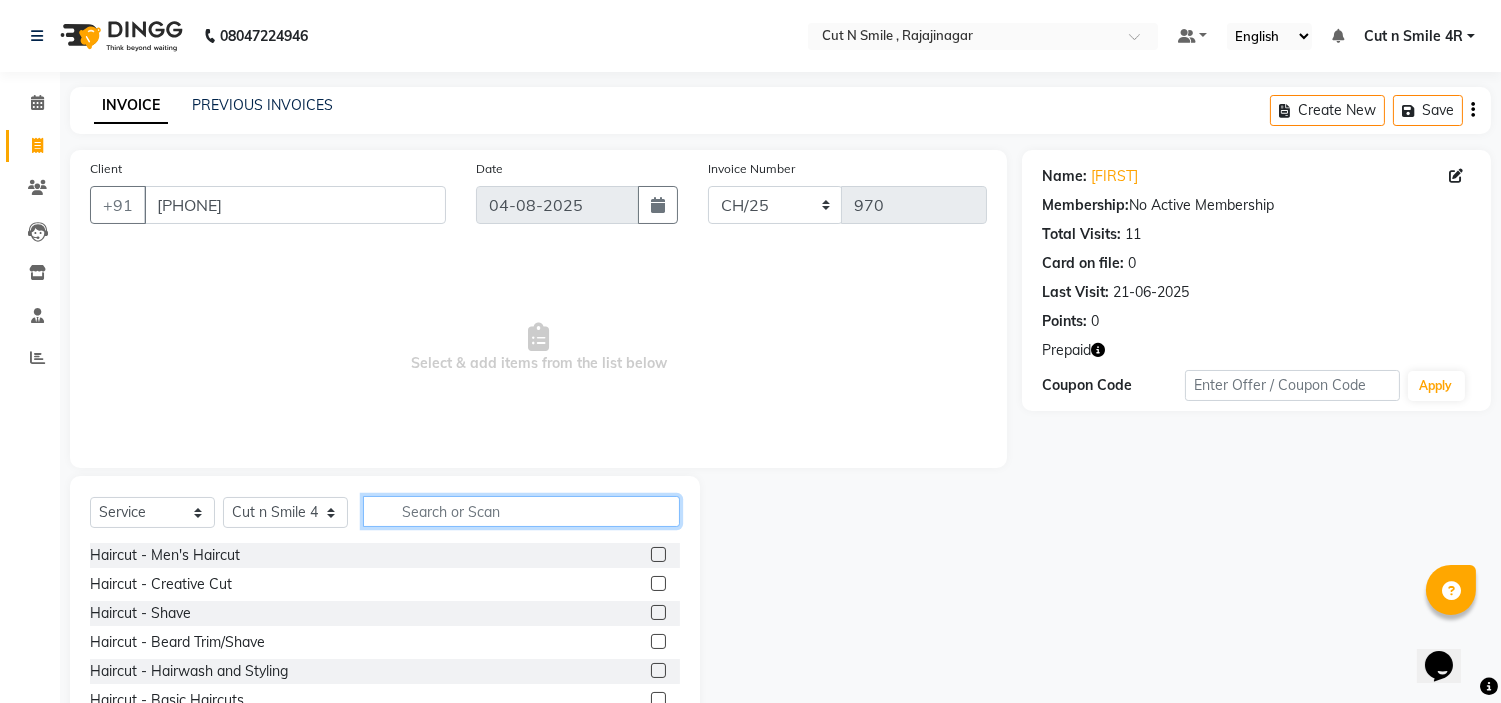click 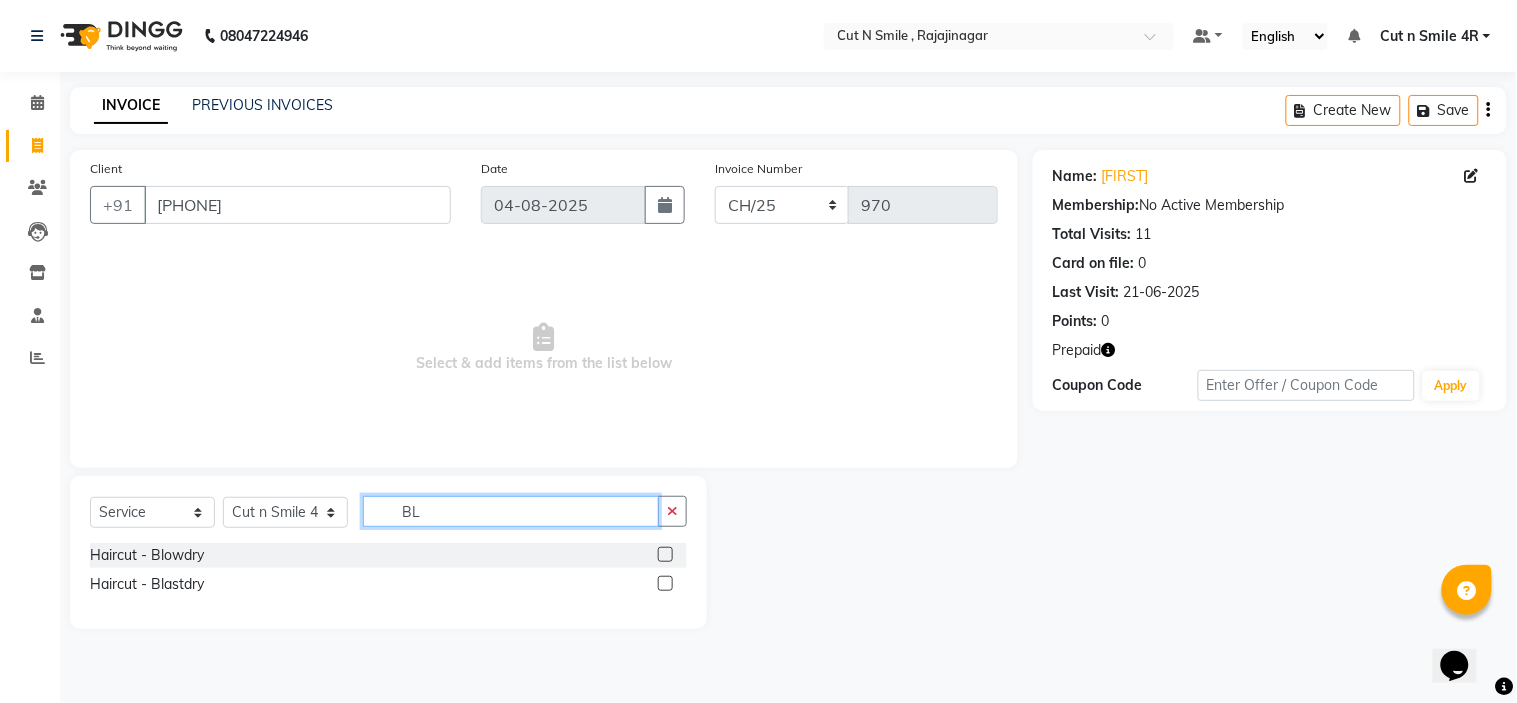 type on "BL" 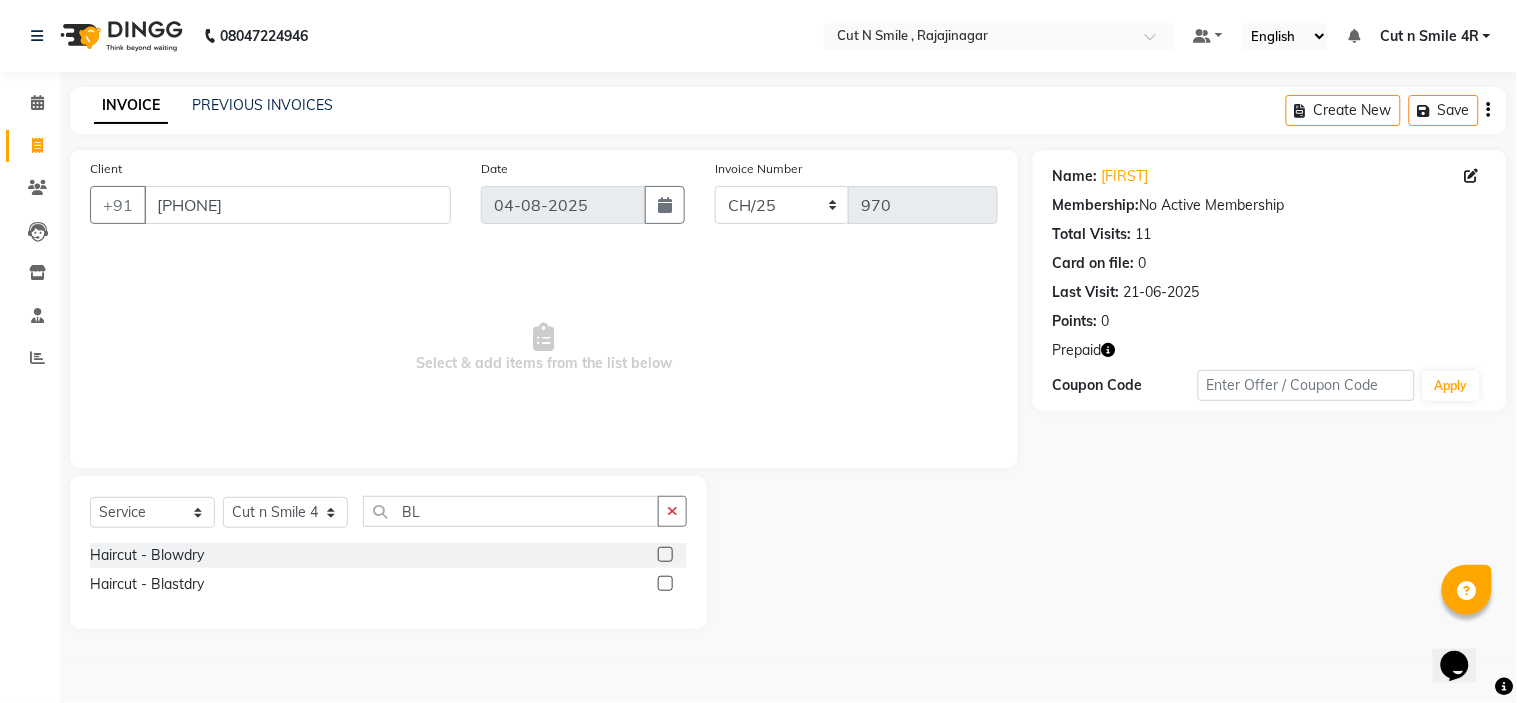 click 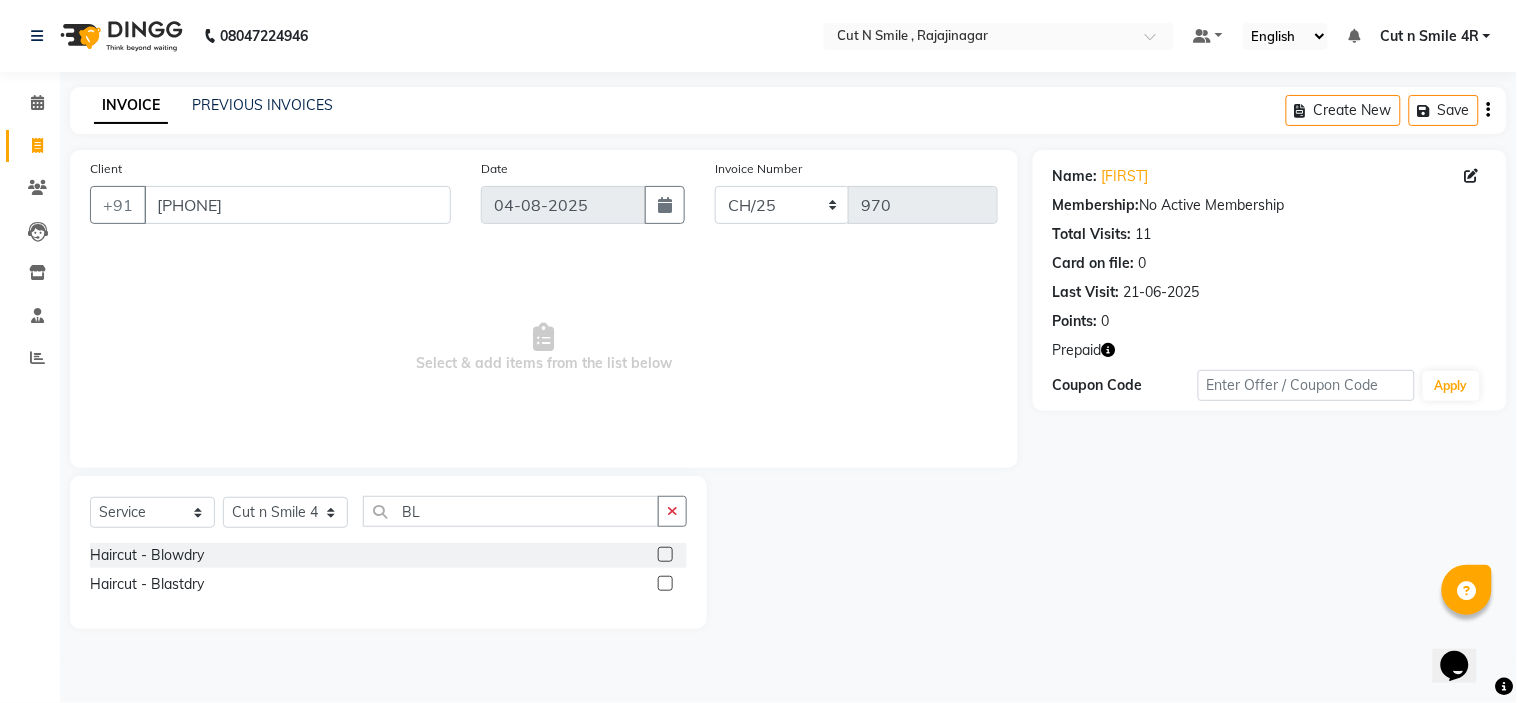 click 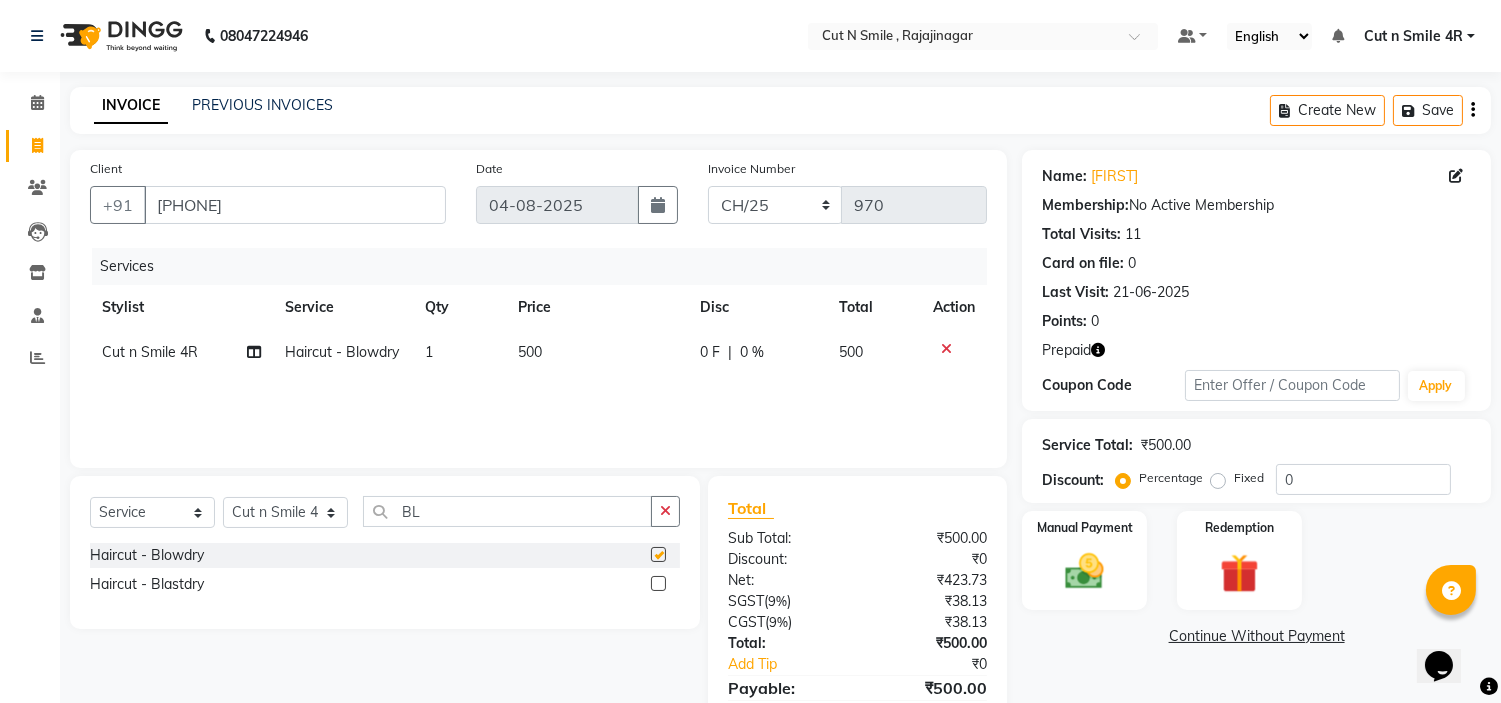 checkbox on "false" 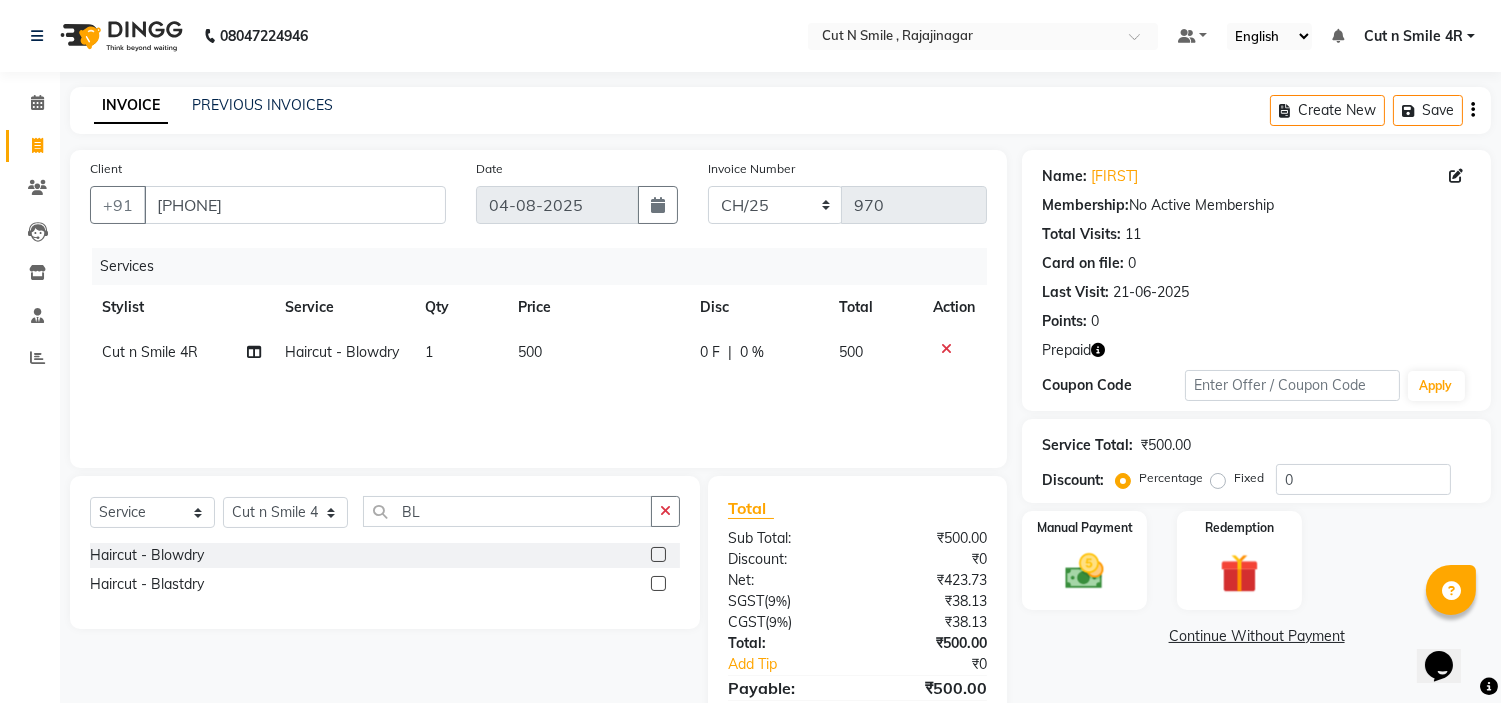 click on "Services Stylist Service Qty Price Disc Total Action Cut n Smile 4R Haircut - Blowdry 1 500 0 F | 0 % 500" 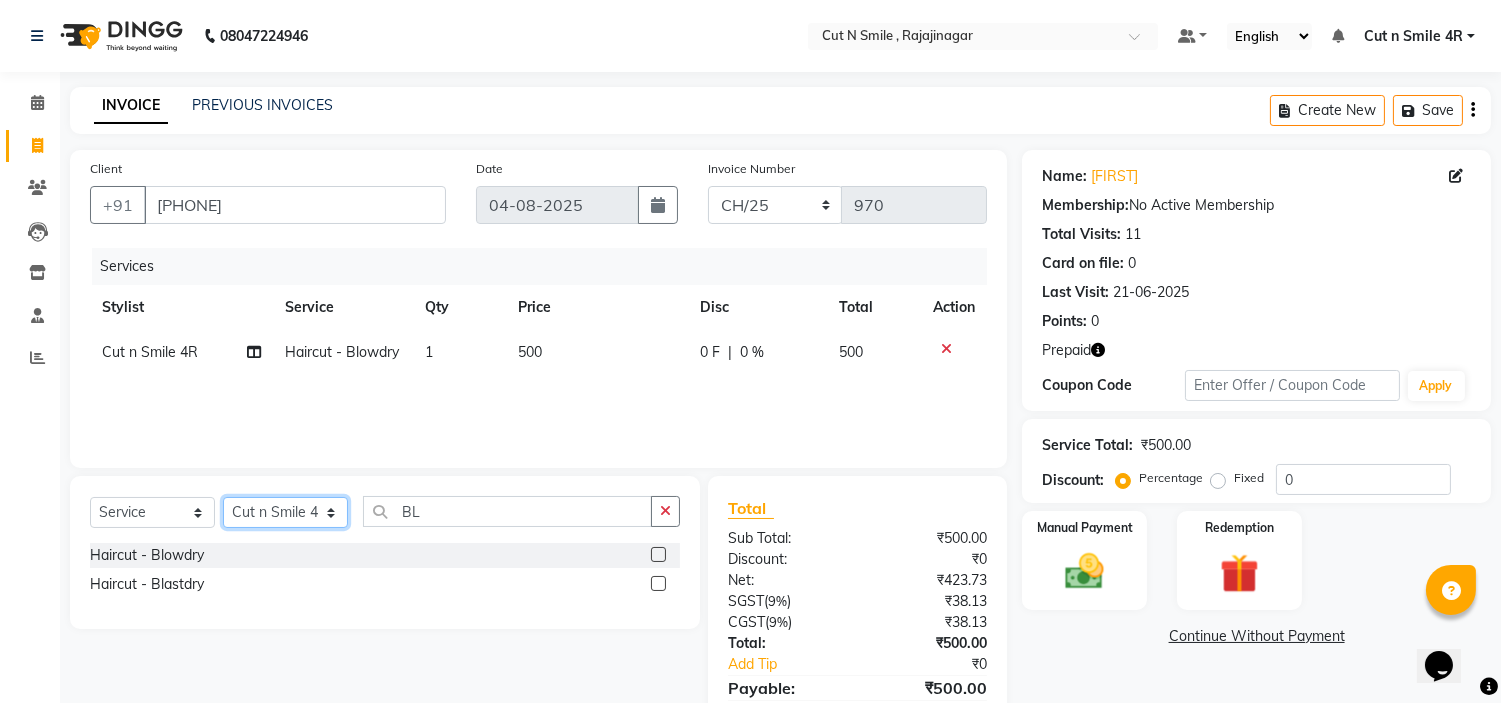 click on "Select Stylist Ali ML Ammu 3R Ankith VN Ash Mohammed 3R Atheek 3R Binitha 3R Bipana 4R CNS BOB  Cut N Smile 17M  Cut N Smile 3R Cut n Smile 4R Cut N Smile 9M Cut N Smile ML Cut N Smile V Fazil Ali 4R Govind VN Hema 4R Jayashree VN Karan VN Love 4R Mani Singh 3R Manu 4R  Muskaan VN Nadeem 4R N D M 4R NDM Alam 4R Noushad VN Pavan 4R Priya BOB Priyanka 3R Rahul 3R Ravi 3R Riya BOB Rohith 4R Roobina 3R Roopa 4R Rubina BOB Sahil Ahmed 3R Sahil Bhatti 4R Sameer 3R Sanajana BOB  Sanjana BOB Sarita VN Shaan 4R Shahid 4R Shakir VN Shanavaaz BOB Shiney 3R Shivu Raj 4R Srijana BOB Sunil Laddi 4R Sunny VN Supriya BOB Sushmitha 4R Vakeel 3R Varas 4R Varas BOB Vishwa VN" 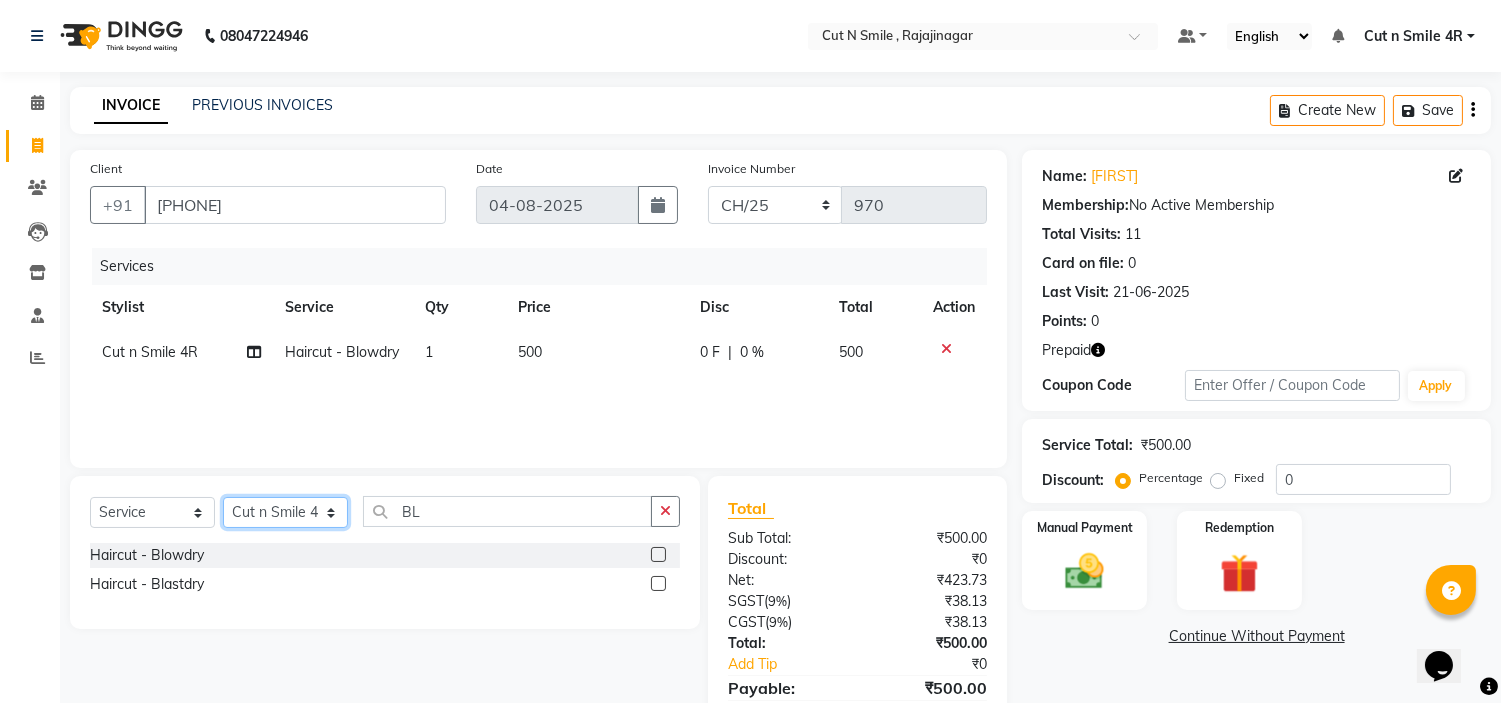 select on "58644" 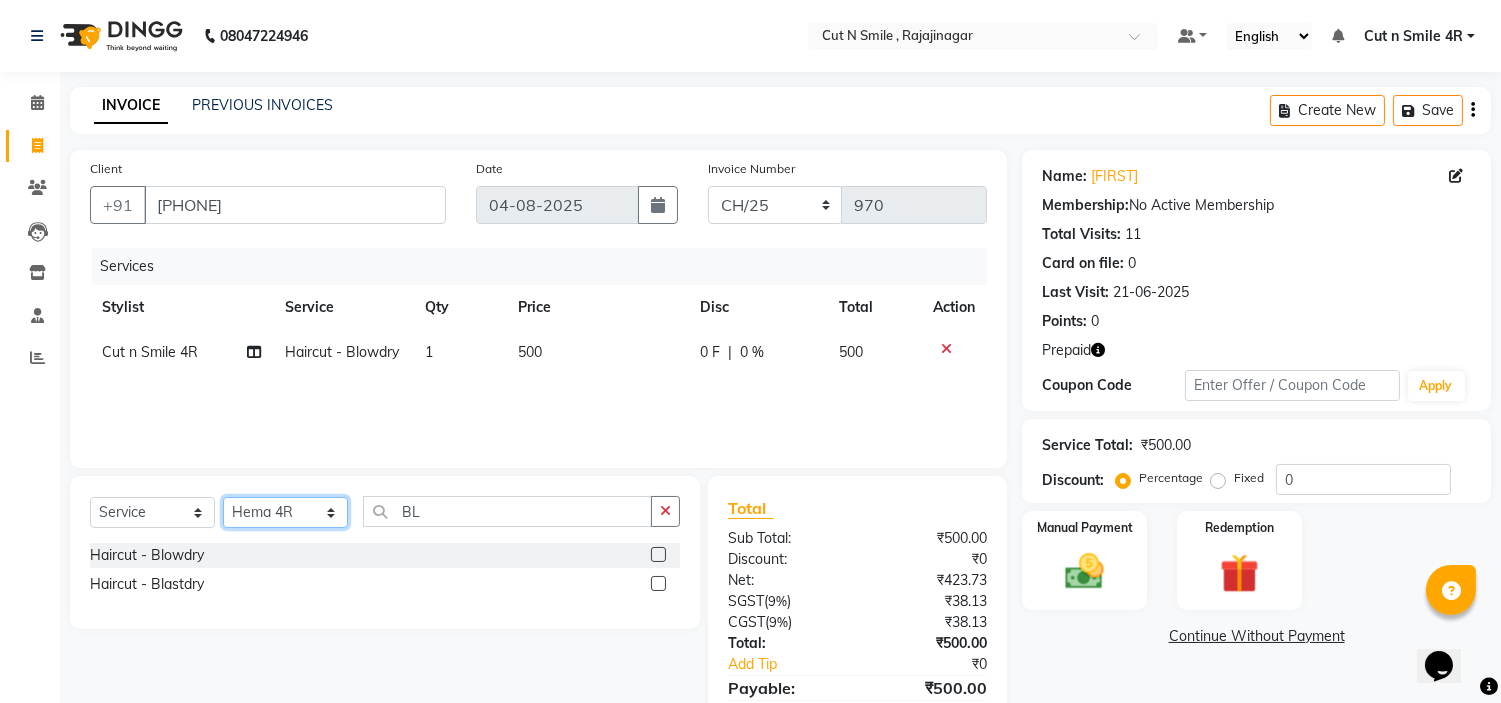 click on "Select Stylist Ali ML Ammu 3R Ankith VN Ash Mohammed 3R Atheek 3R Binitha 3R Bipana 4R CNS BOB  Cut N Smile 17M  Cut N Smile 3R Cut n Smile 4R Cut N Smile 9M Cut N Smile ML Cut N Smile V Fazil Ali 4R Govind VN Hema 4R Jayashree VN Karan VN Love 4R Mani Singh 3R Manu 4R  Muskaan VN Nadeem 4R N D M 4R NDM Alam 4R Noushad VN Pavan 4R Priya BOB Priyanka 3R Rahul 3R Ravi 3R Riya BOB Rohith 4R Roobina 3R Roopa 4R Rubina BOB Sahil Ahmed 3R Sahil Bhatti 4R Sameer 3R Sanajana BOB  Sanjana BOB Sarita VN Shaan 4R Shahid 4R Shakir VN Shanavaaz BOB Shiney 3R Shivu Raj 4R Srijana BOB Sunil Laddi 4R Sunny VN Supriya BOB Sushmitha 4R Vakeel 3R Varas 4R Varas BOB Vishwa VN" 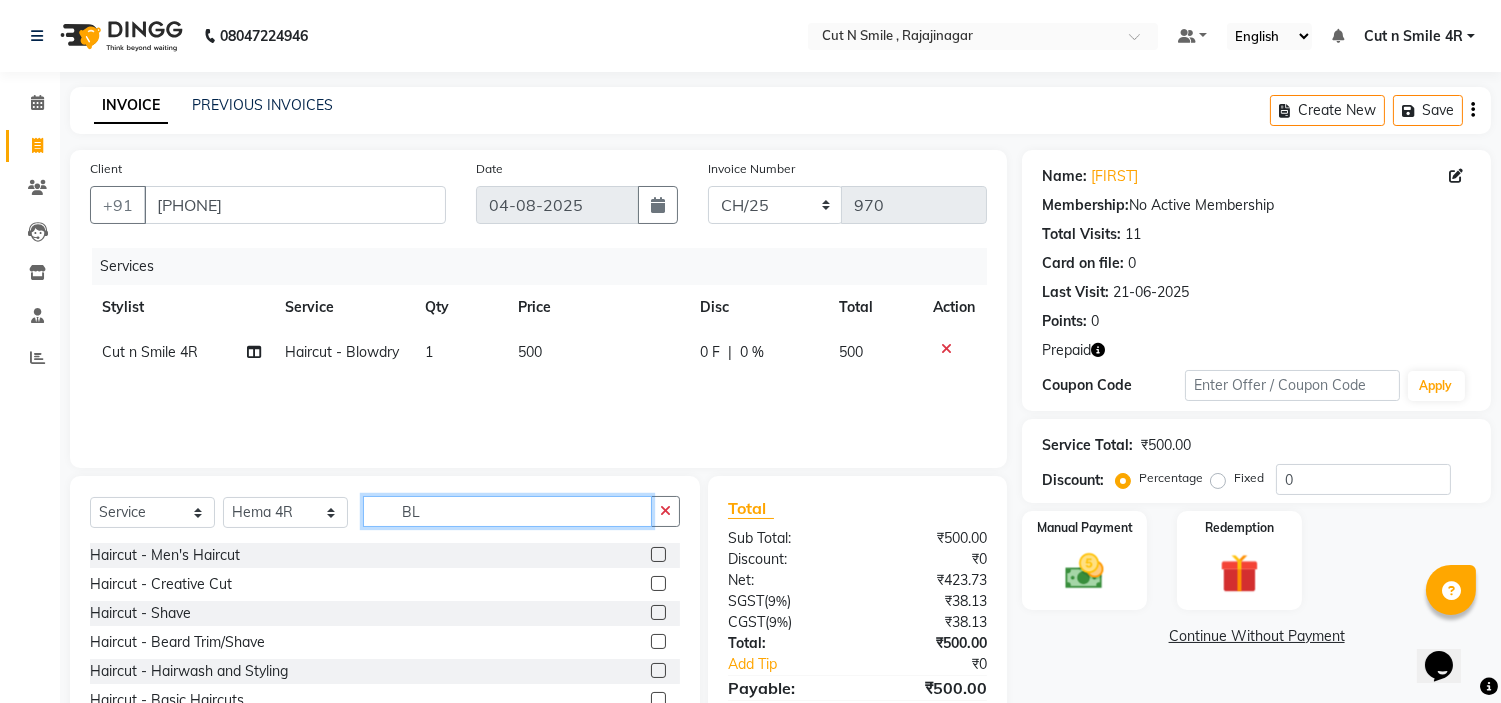click on "BL" 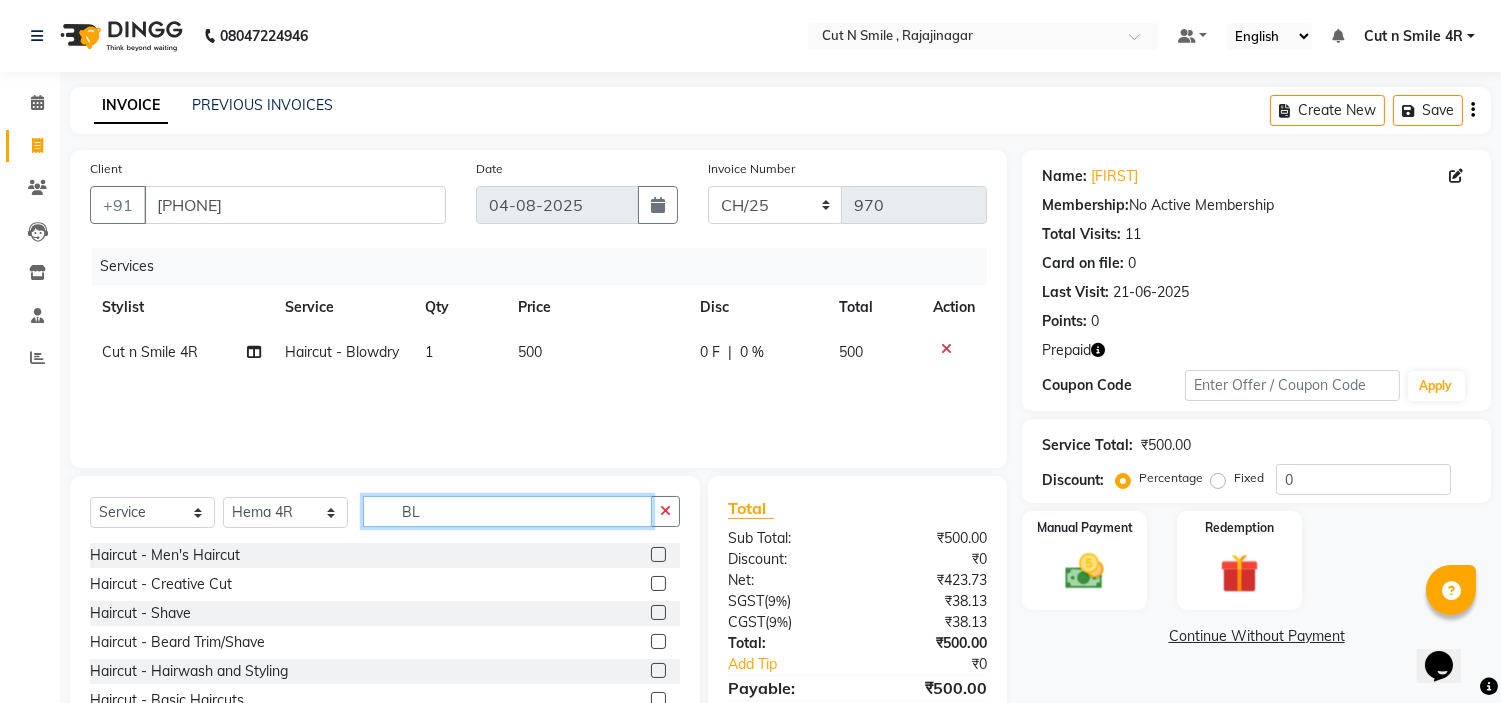 type on "B" 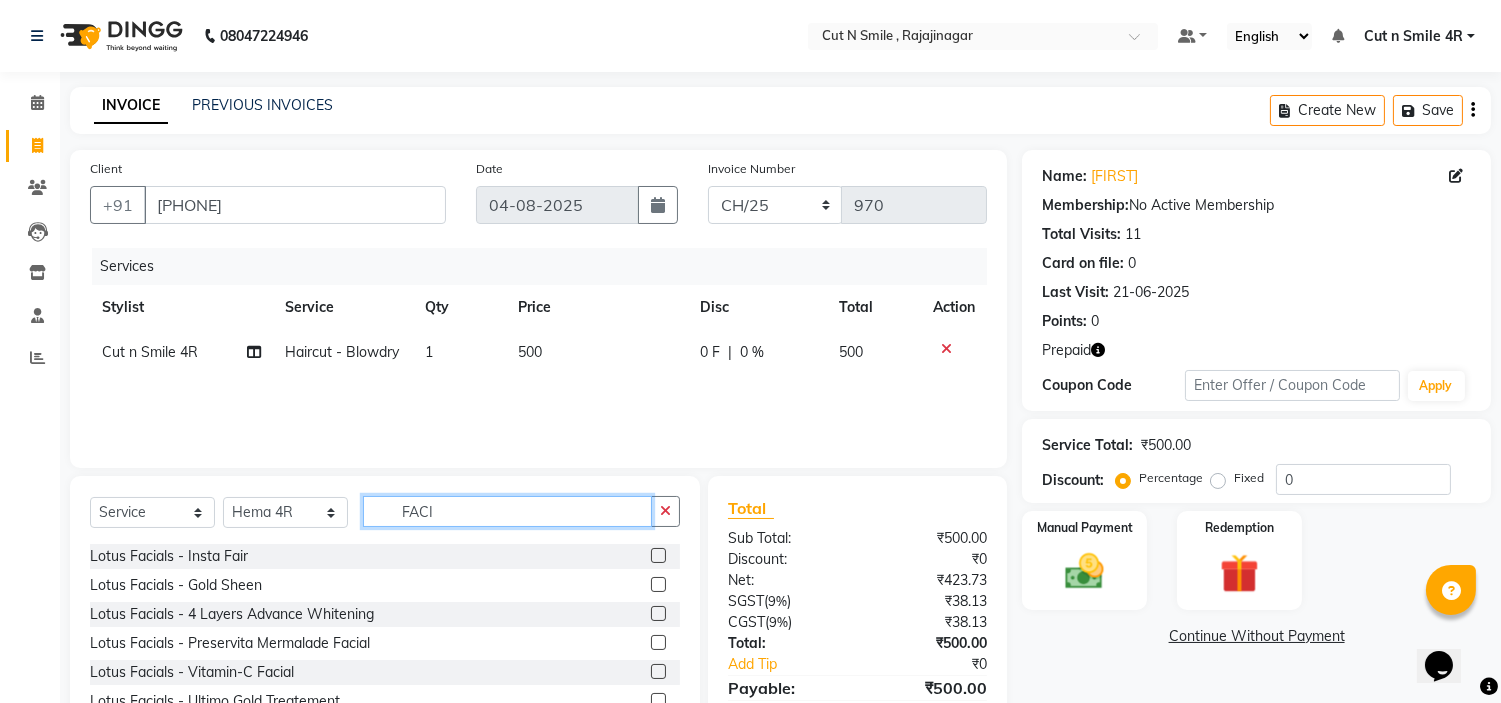 scroll, scrollTop: 176, scrollLeft: 0, axis: vertical 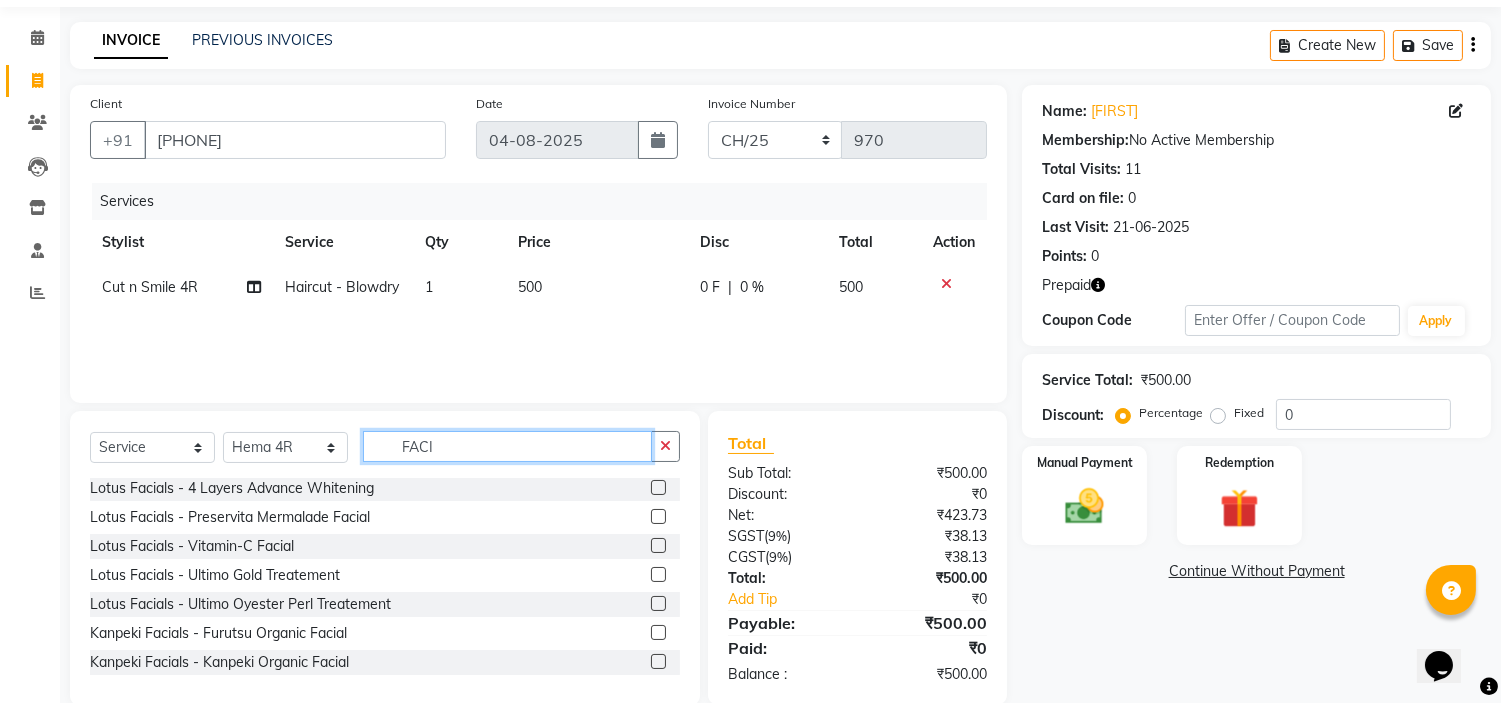 type on "FACI" 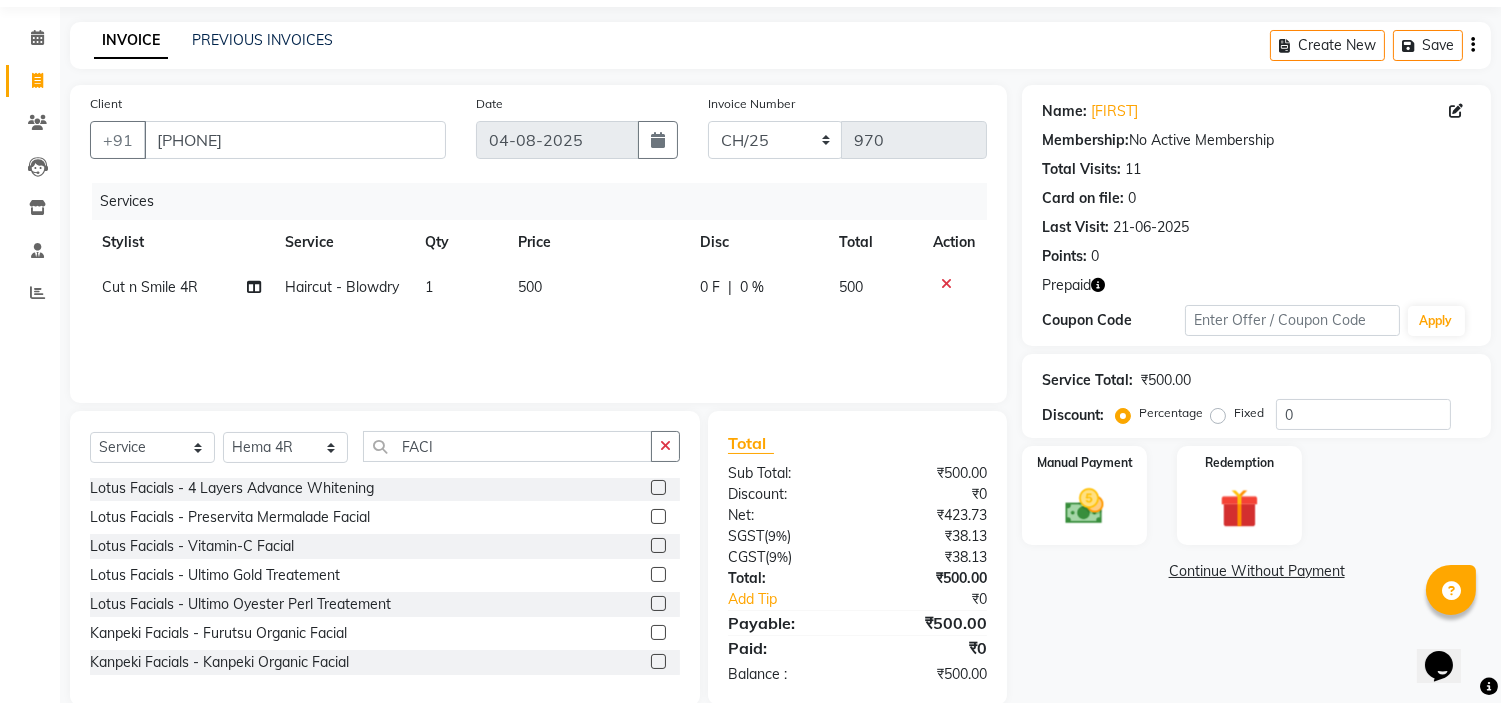 click 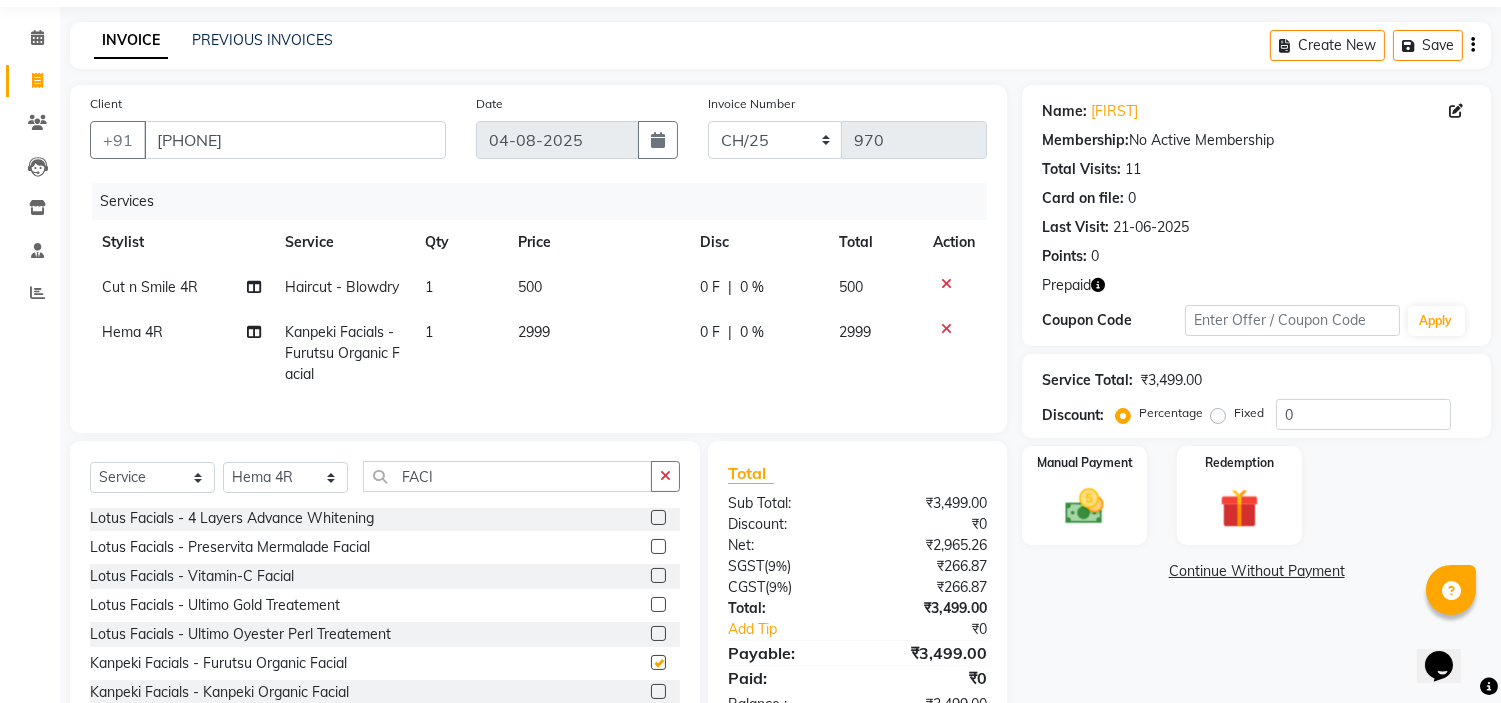 checkbox on "false" 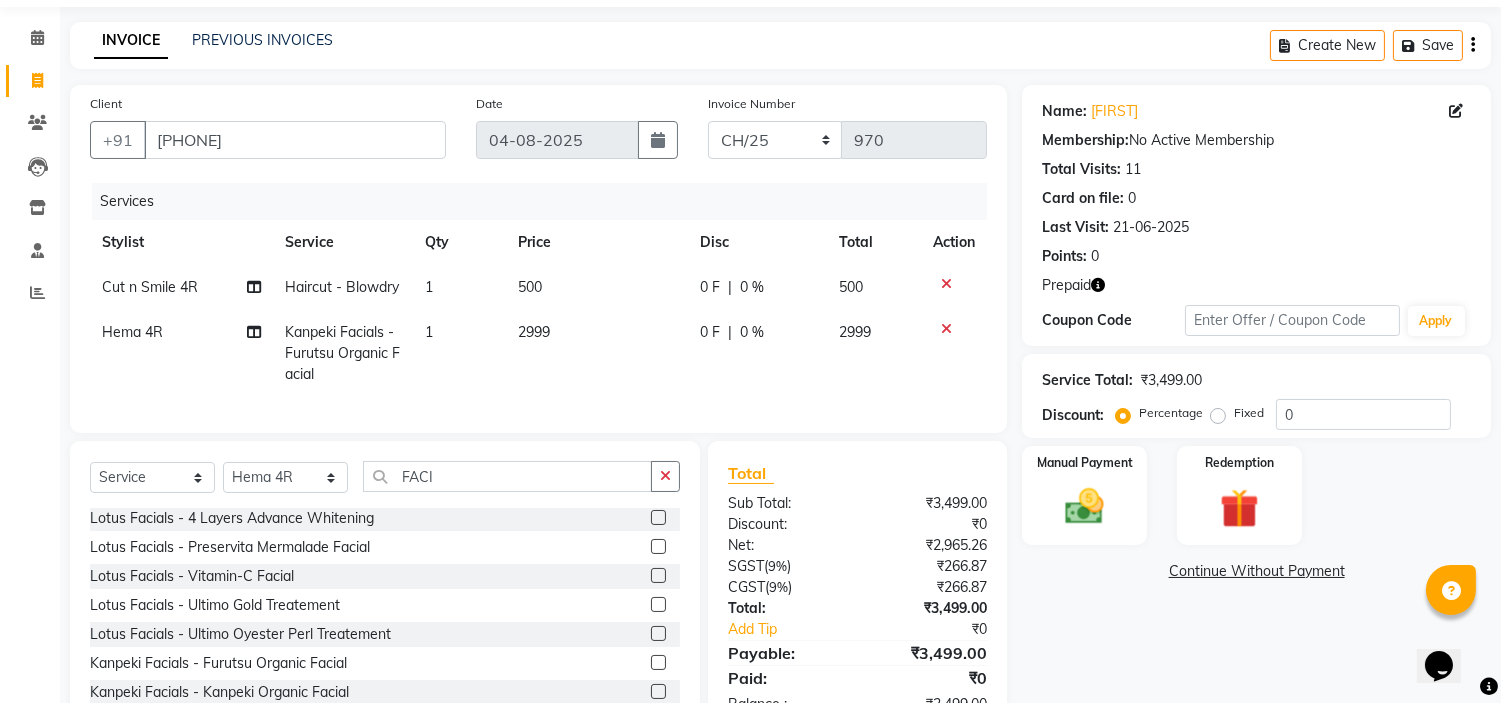 click on "2999" 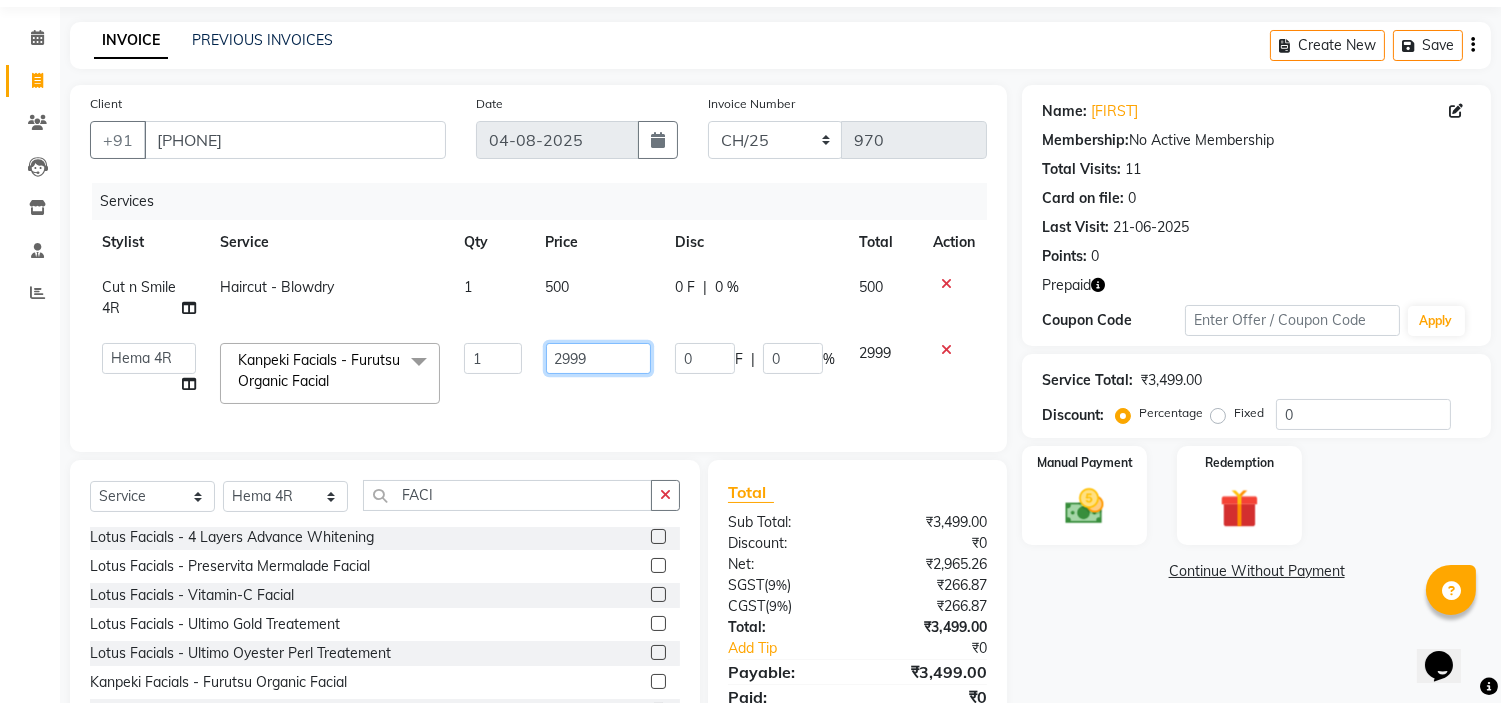 click on "2999" 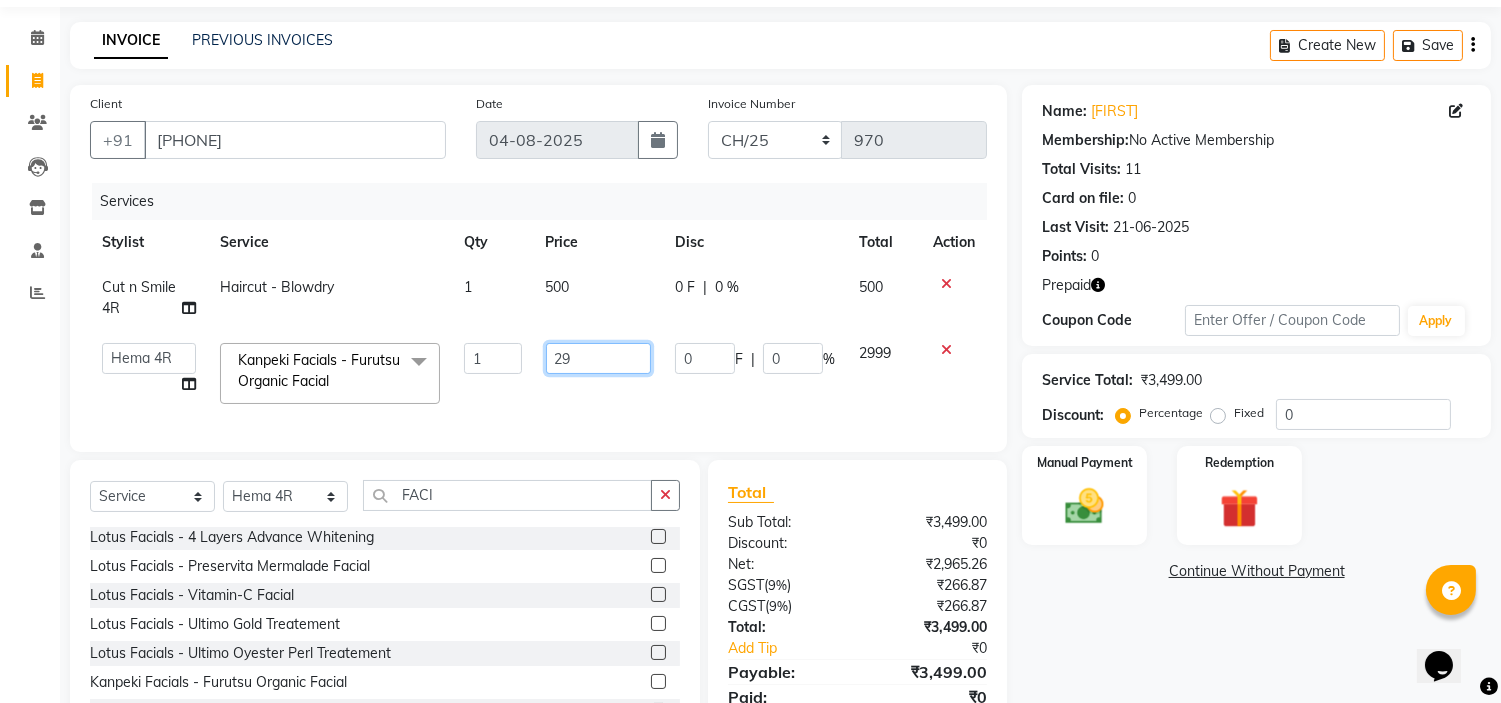 type on "2" 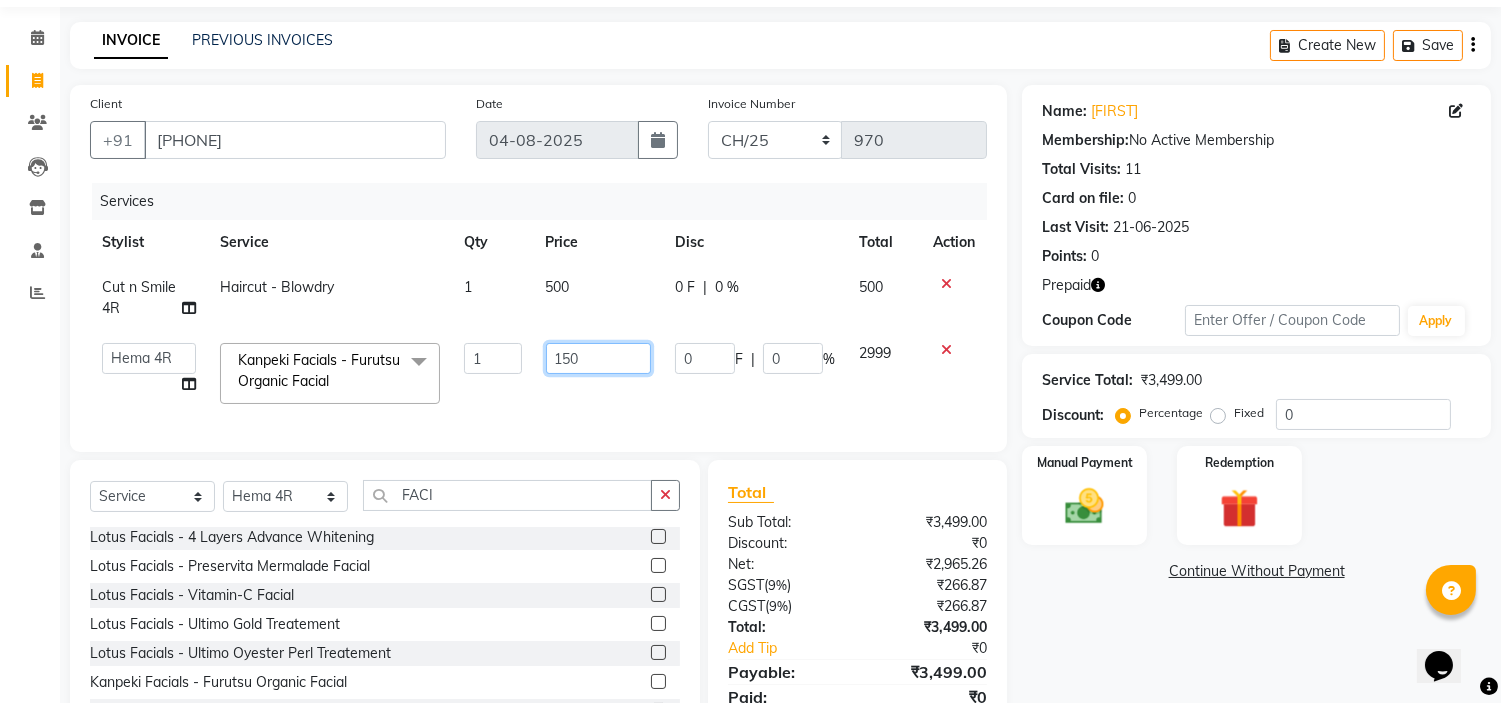 type on "1500" 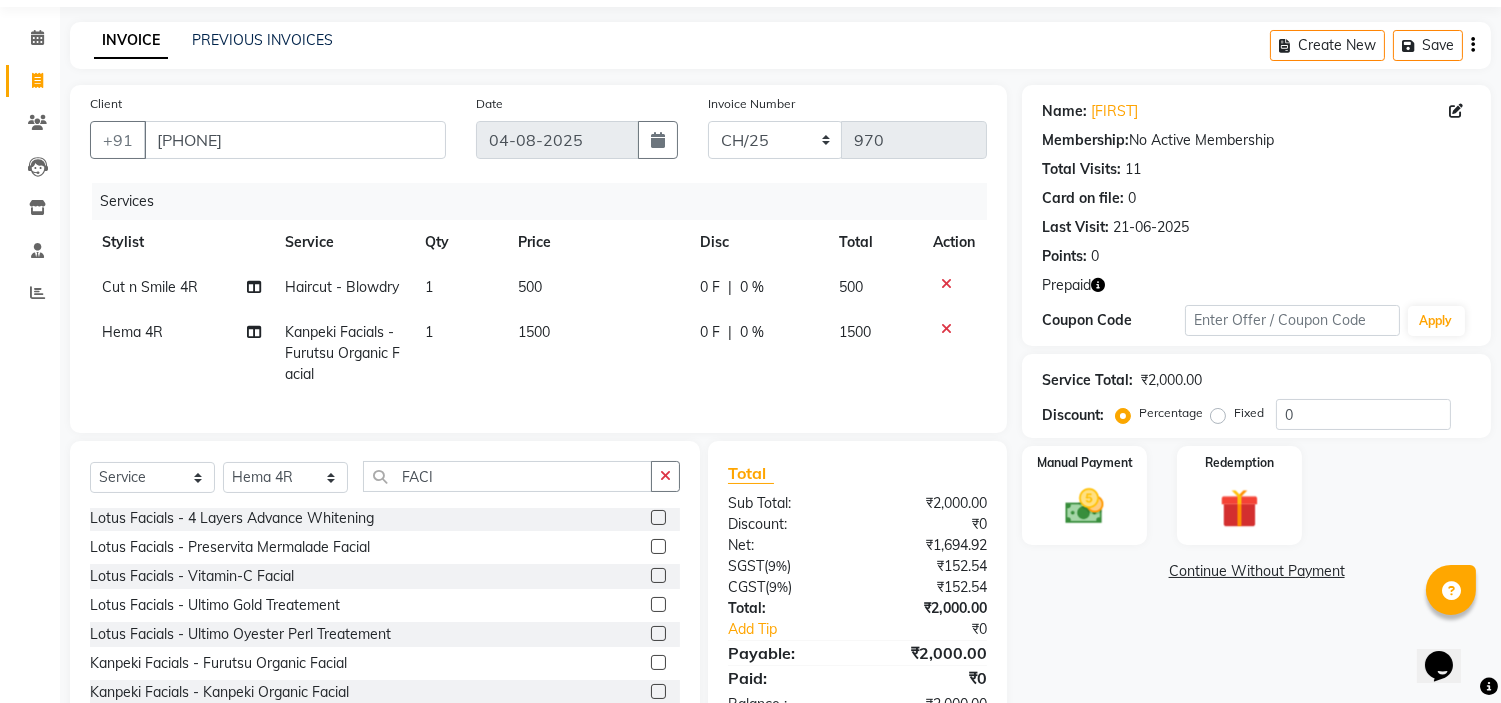 click on "Services Stylist Service Qty Price Disc Total Action Cut n Smile 4R Haircut - Blowdry 1 500 0 F | 0 % 500 [FIRST] 4R Kanpeki Facials  - Furutsu Organic Facial 1 1500 0 F | 0 % 1500" 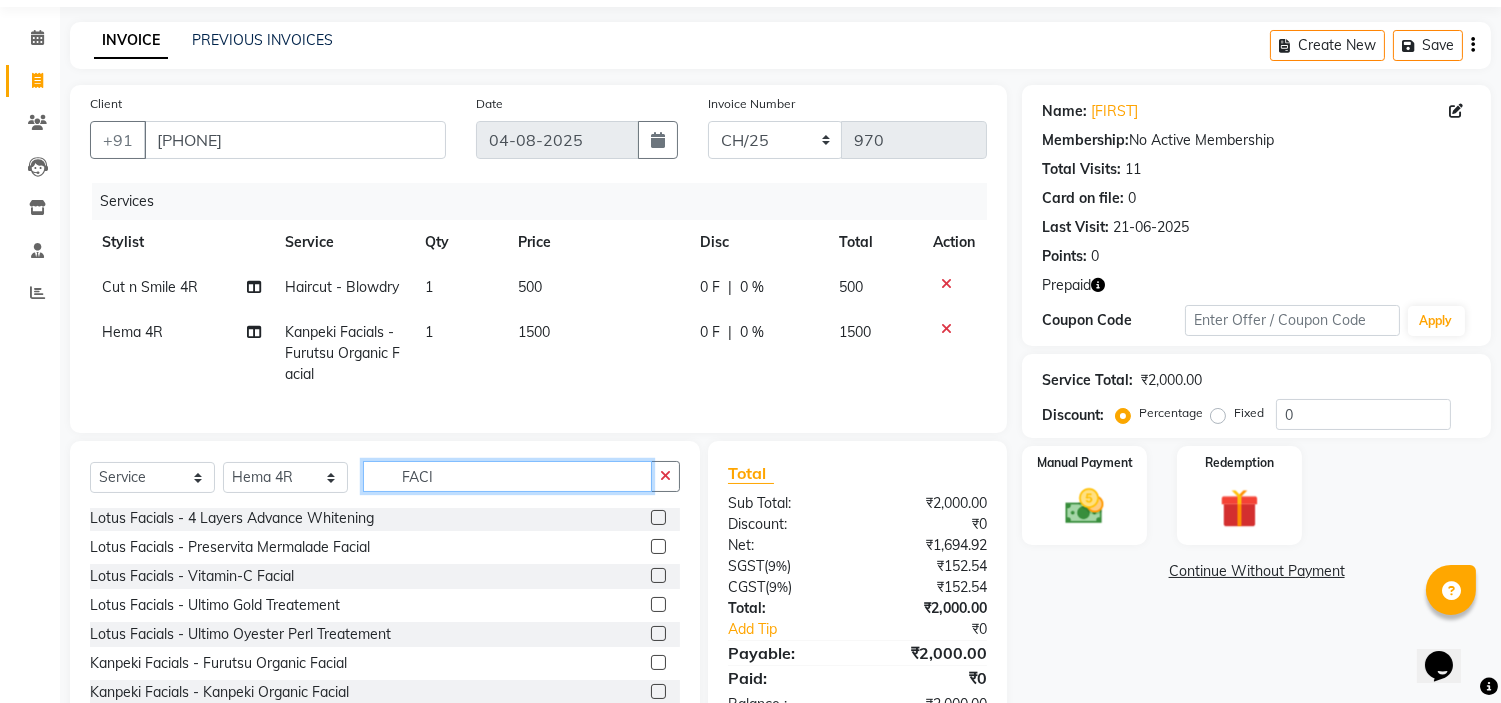 click on "FACI" 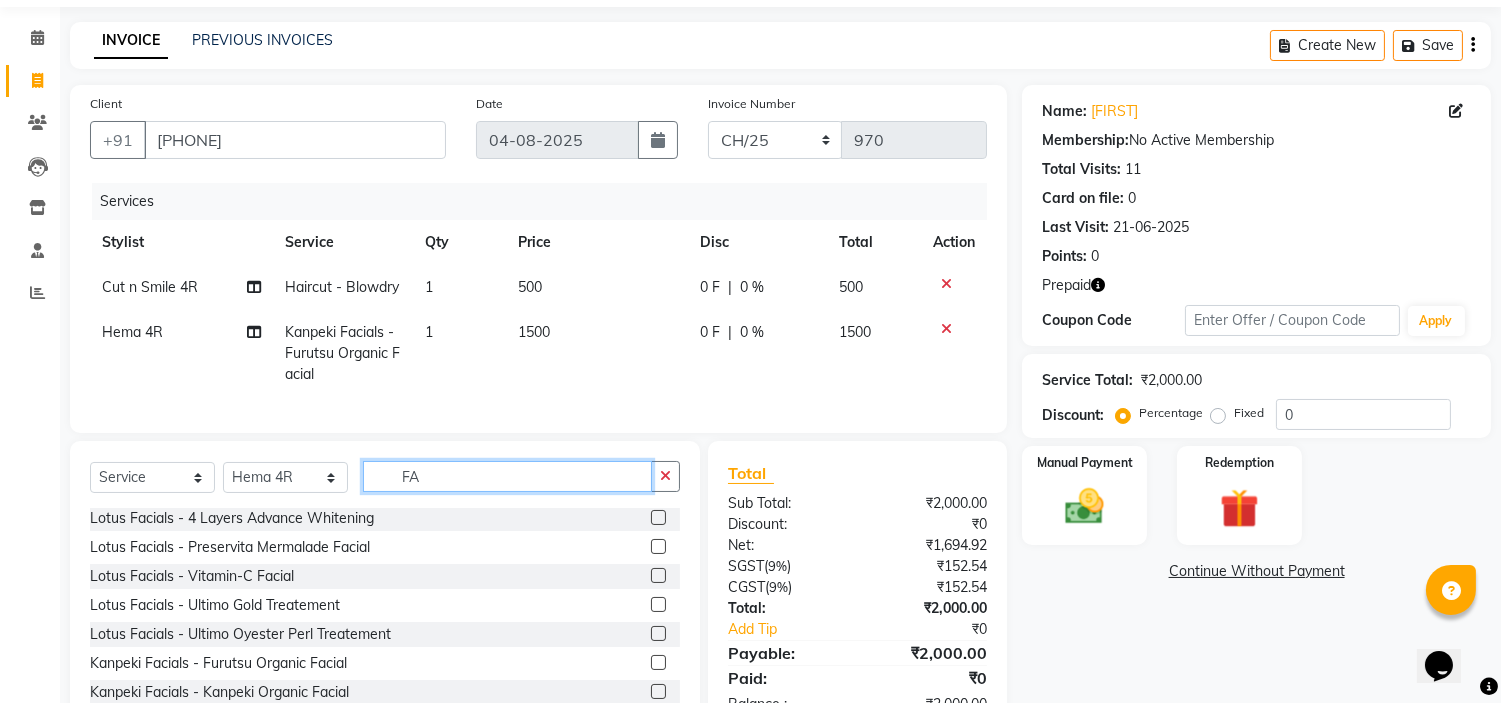 type on "F" 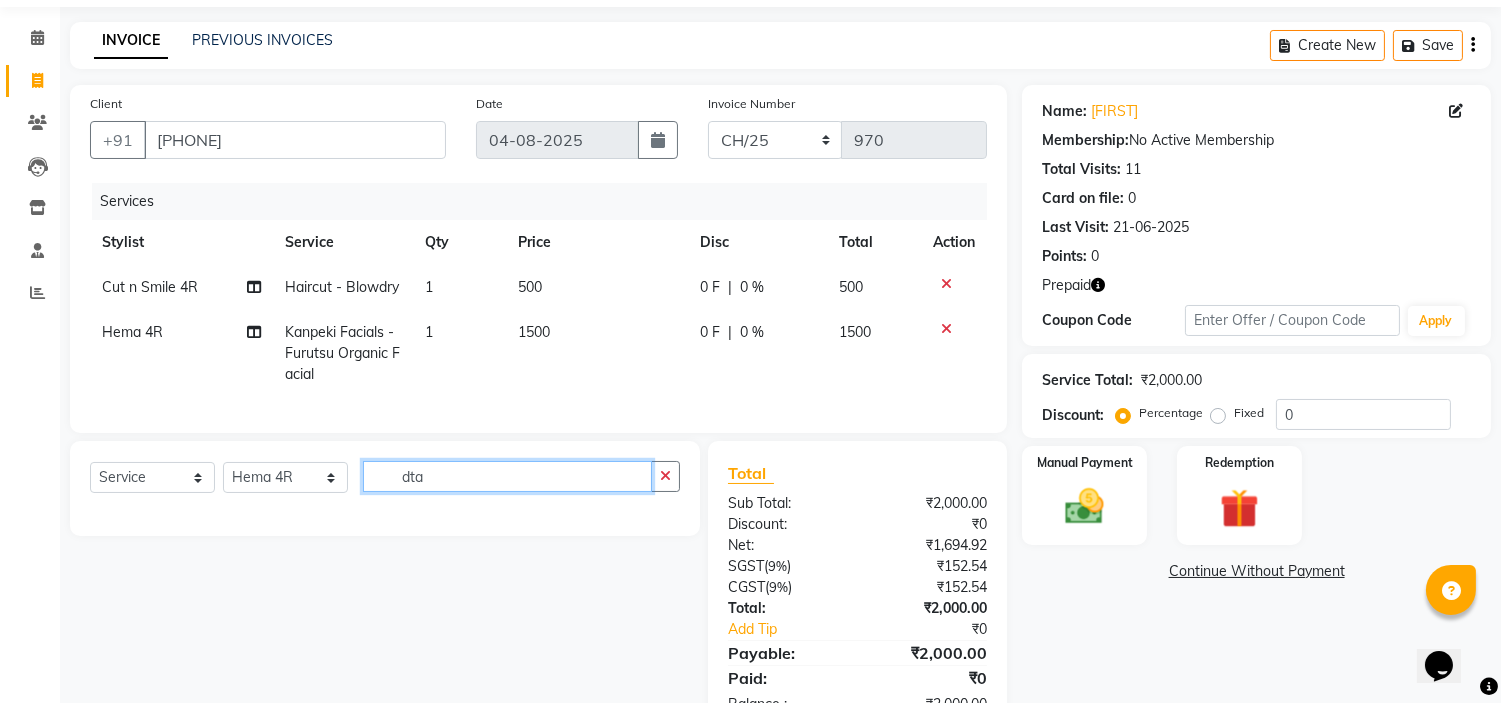 scroll, scrollTop: 0, scrollLeft: 0, axis: both 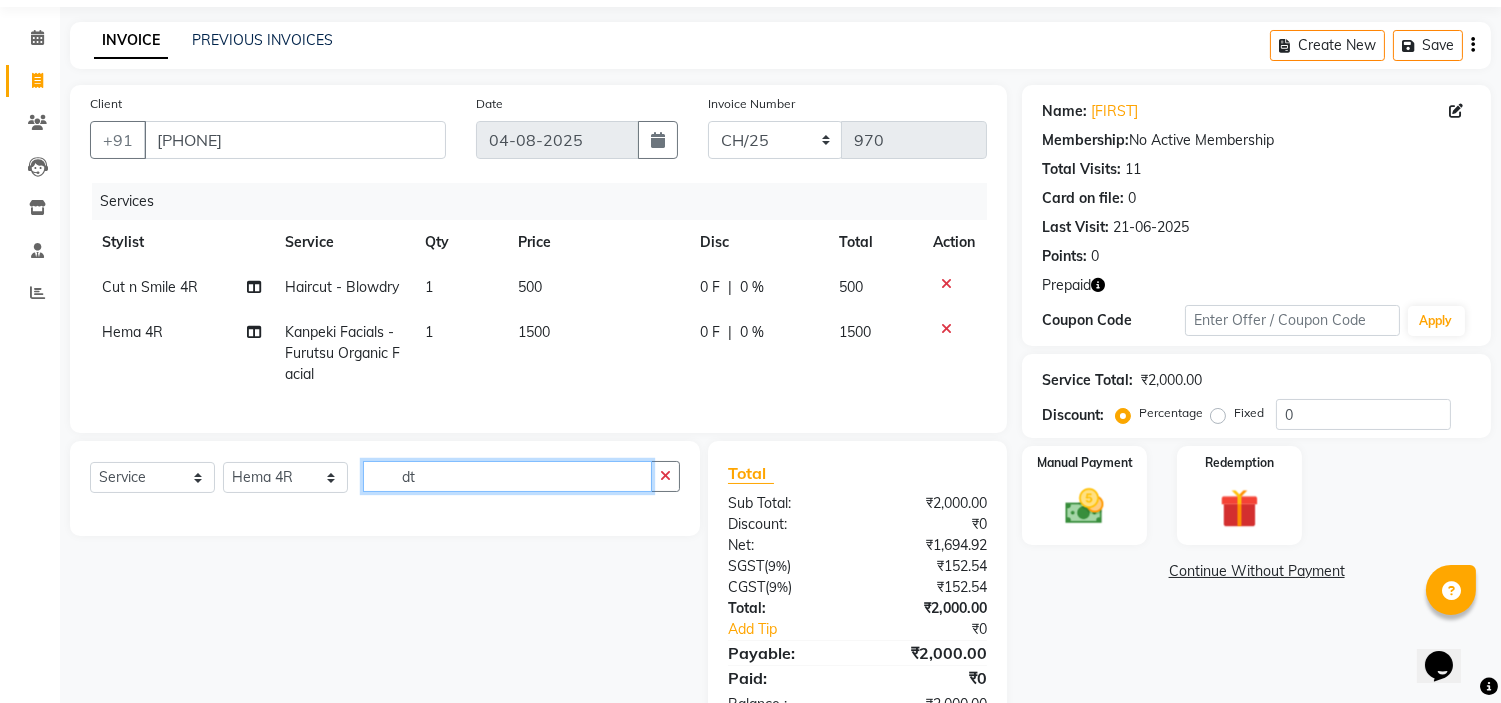 type on "d" 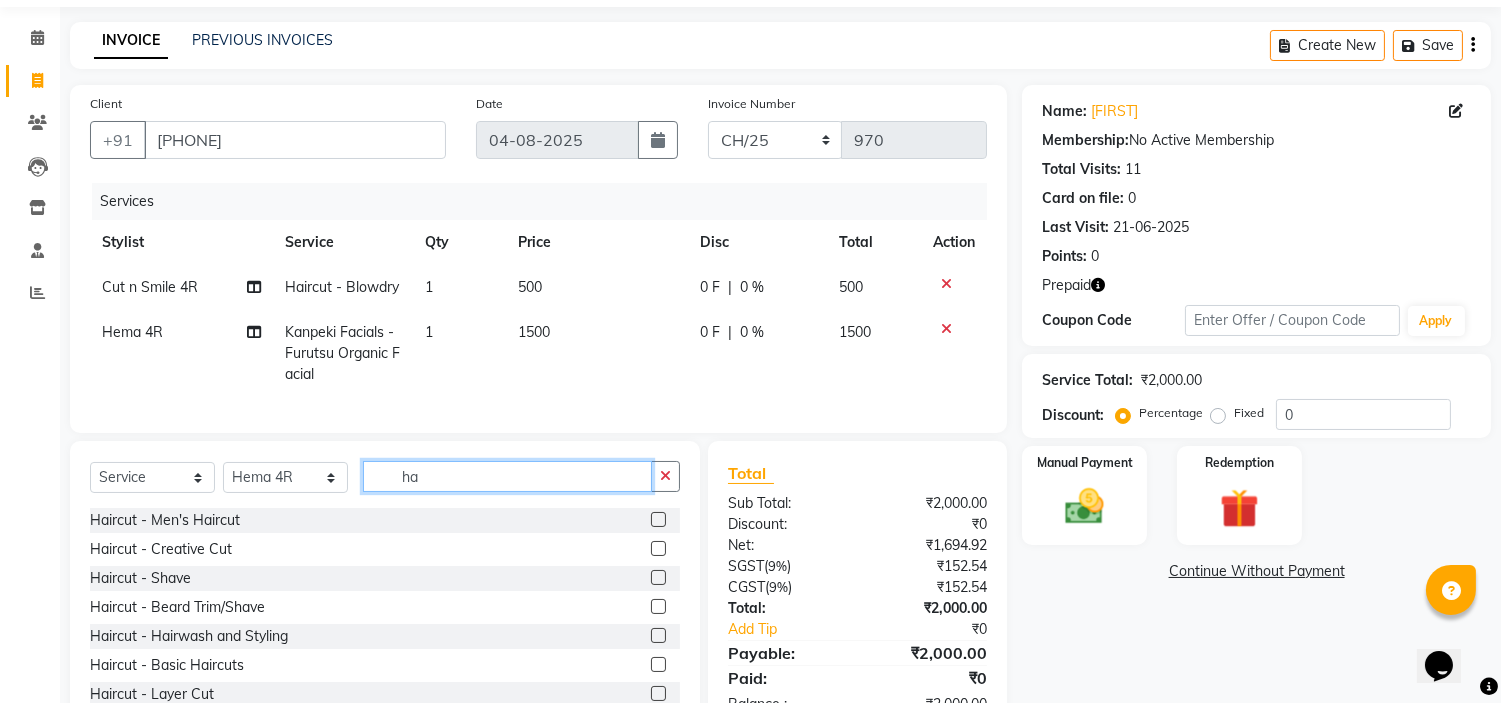 type on "h" 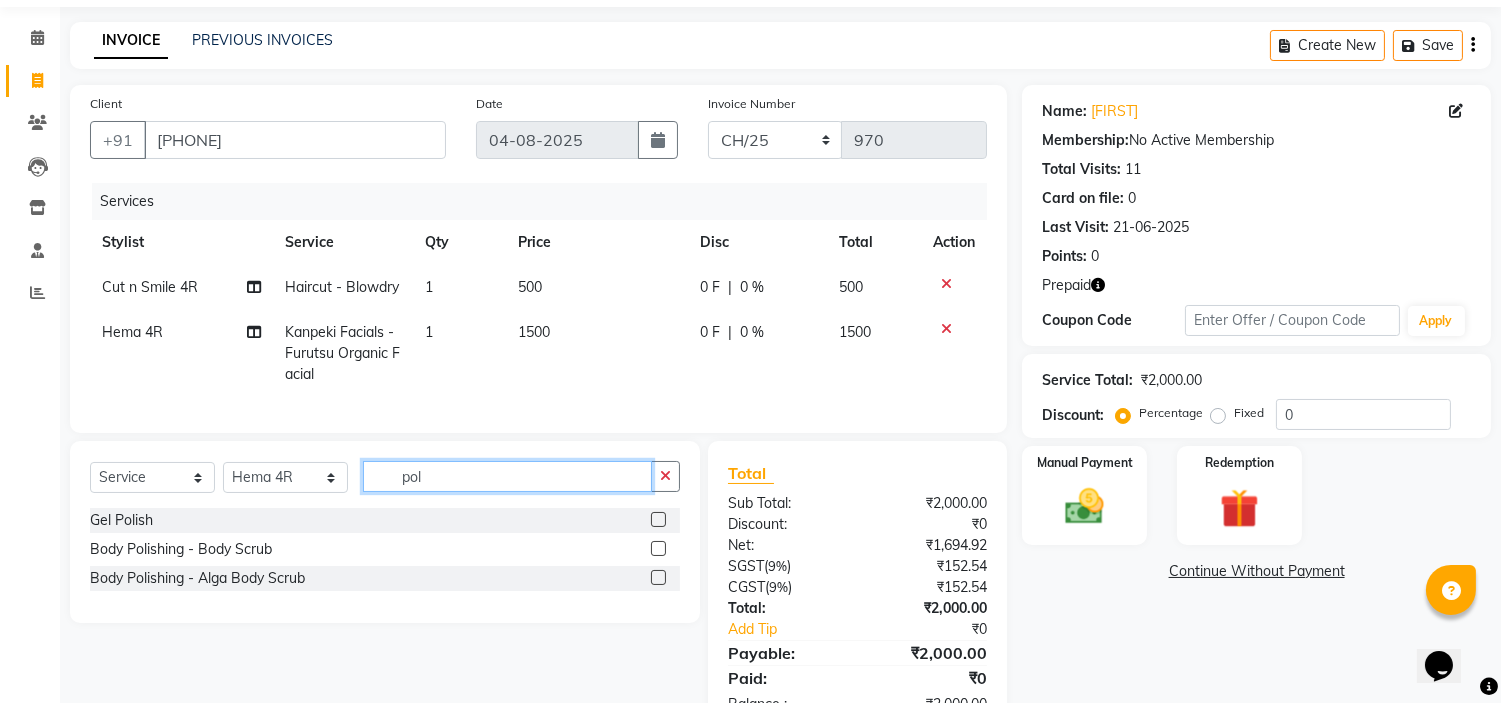 type on "pol" 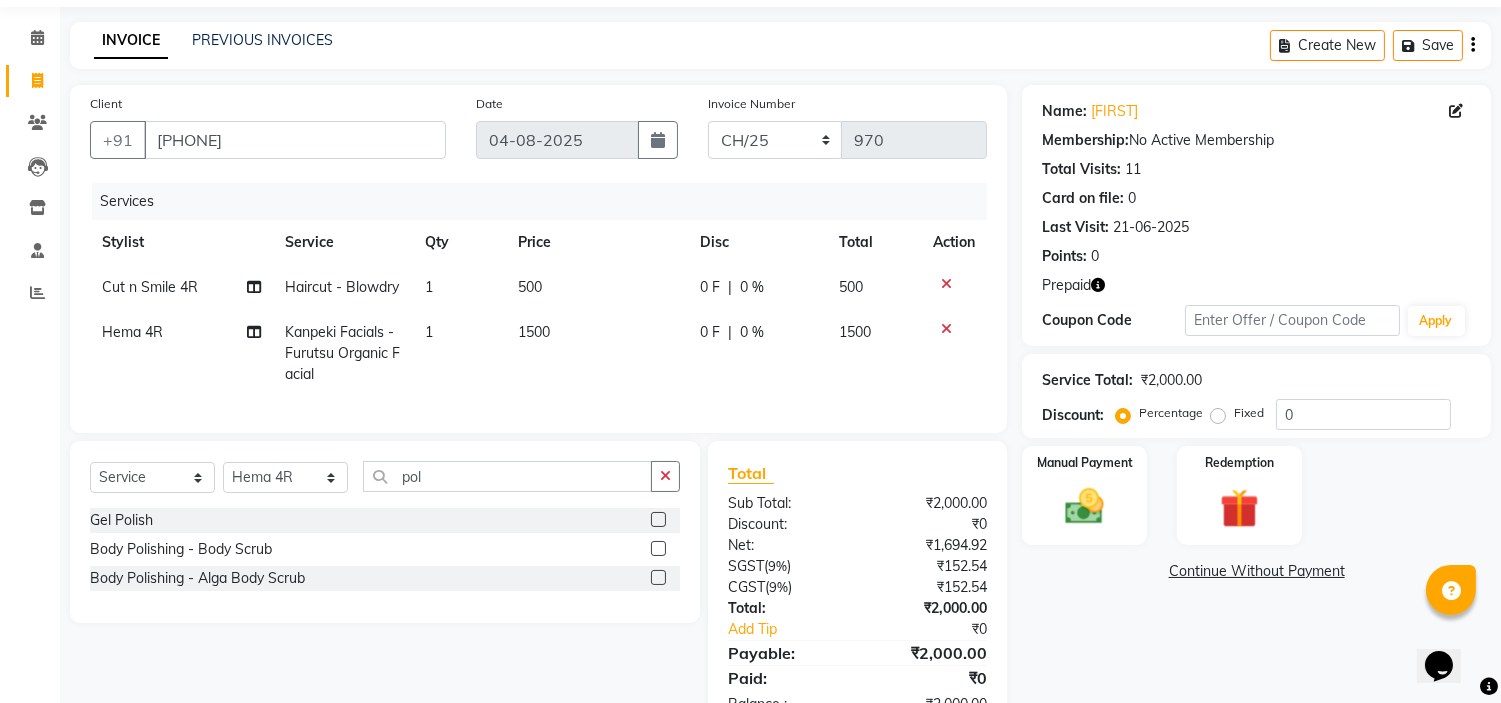 click 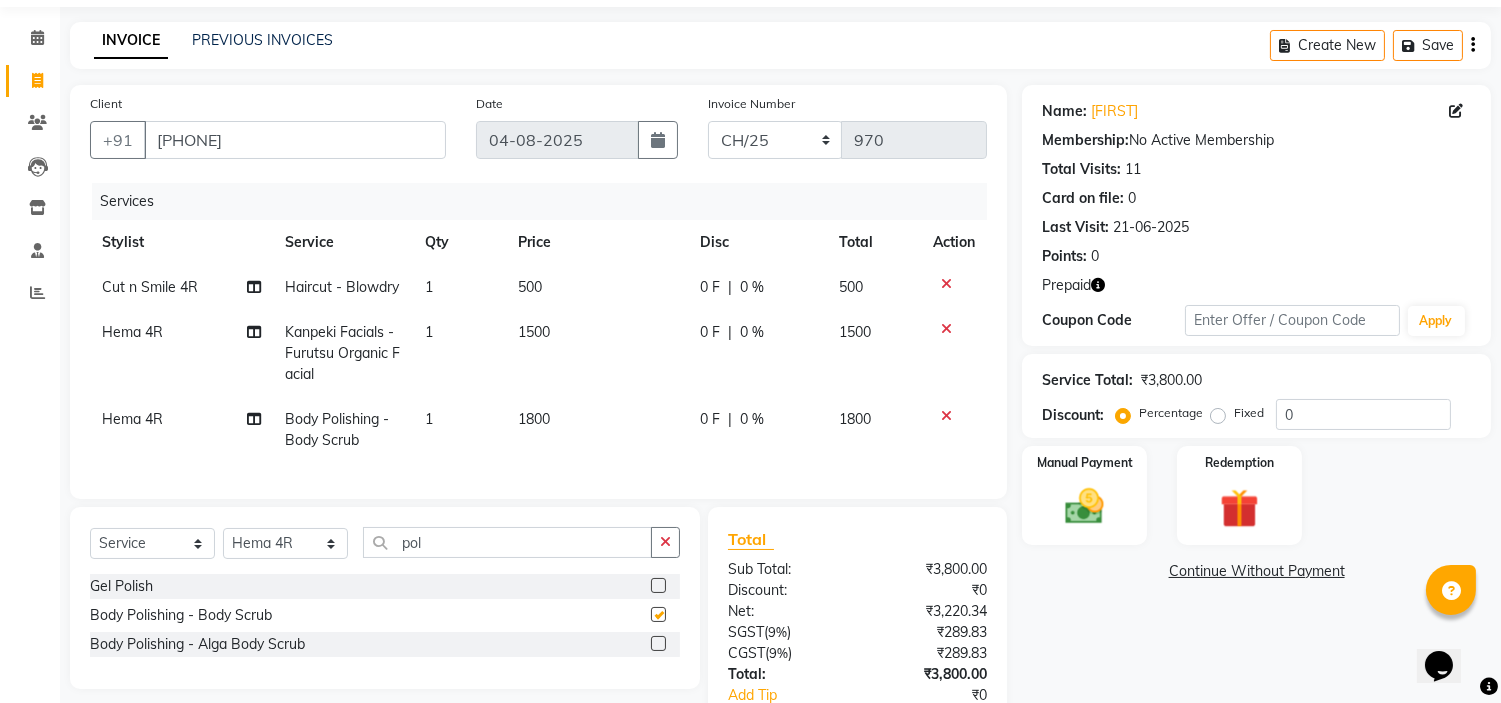 checkbox on "false" 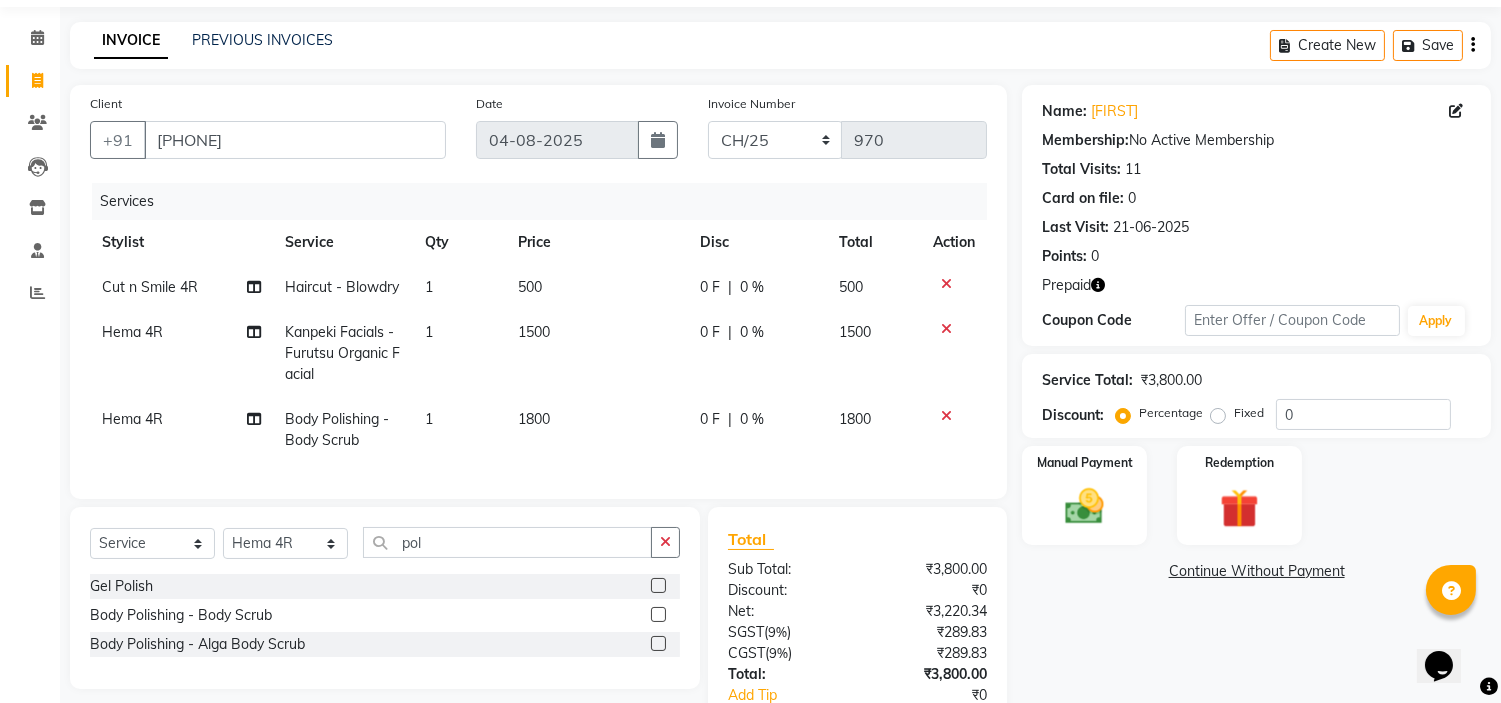 click on "1800" 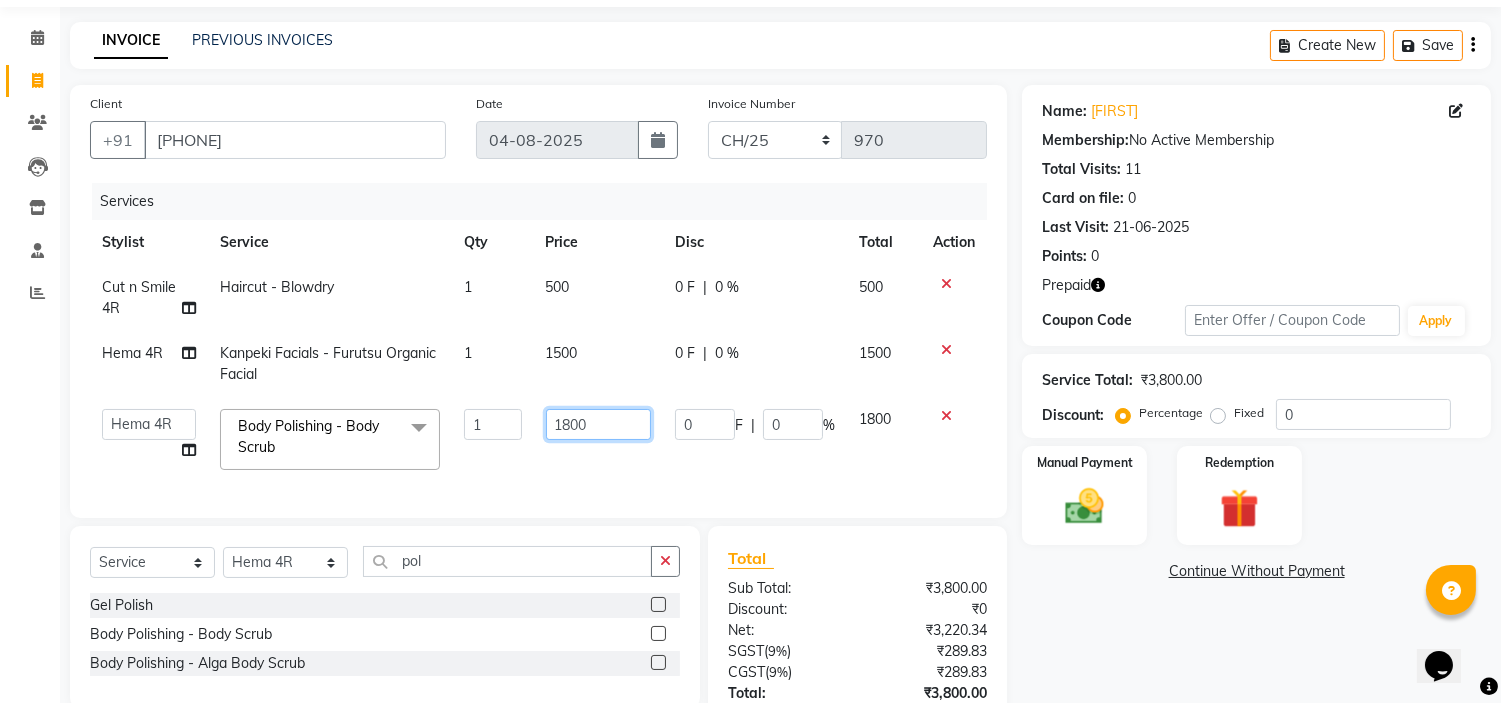 click on "1800" 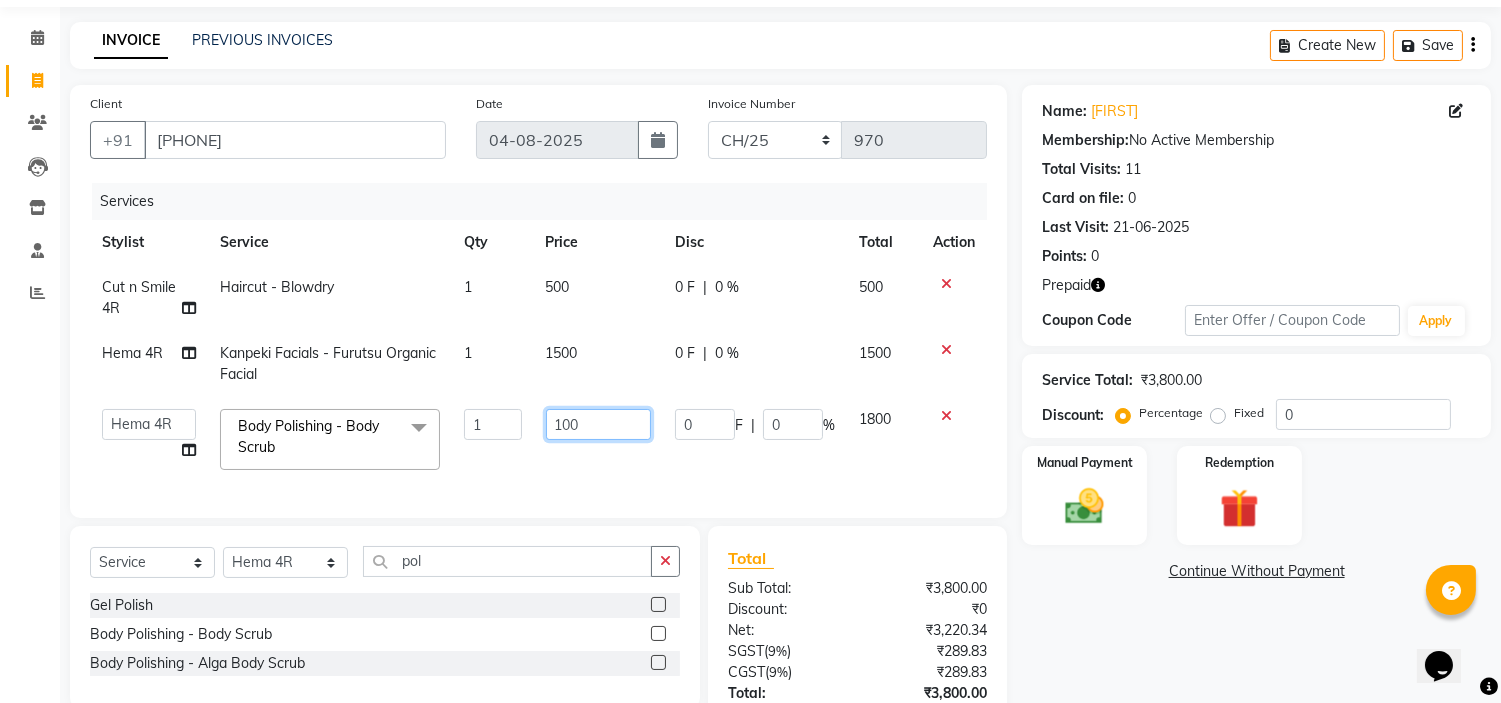 type on "1000" 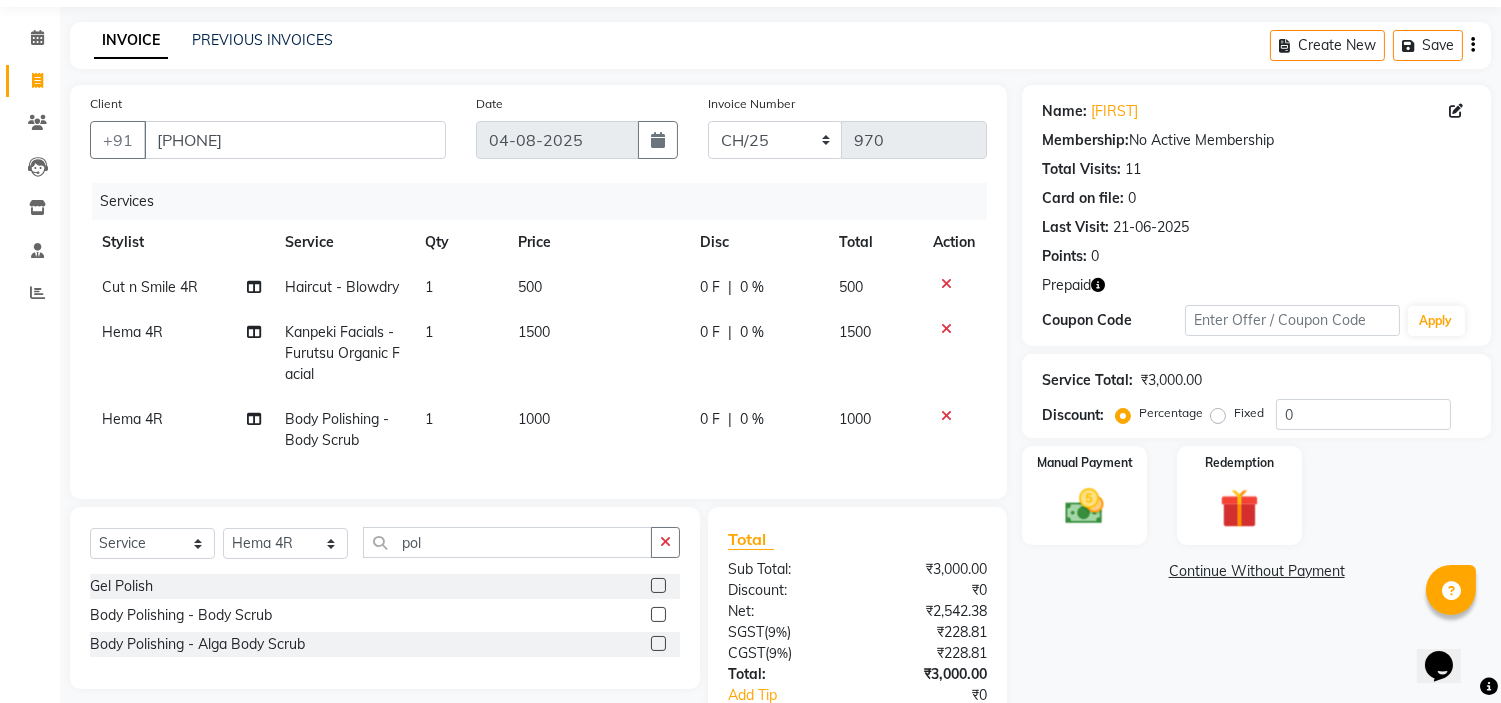 click on "1000" 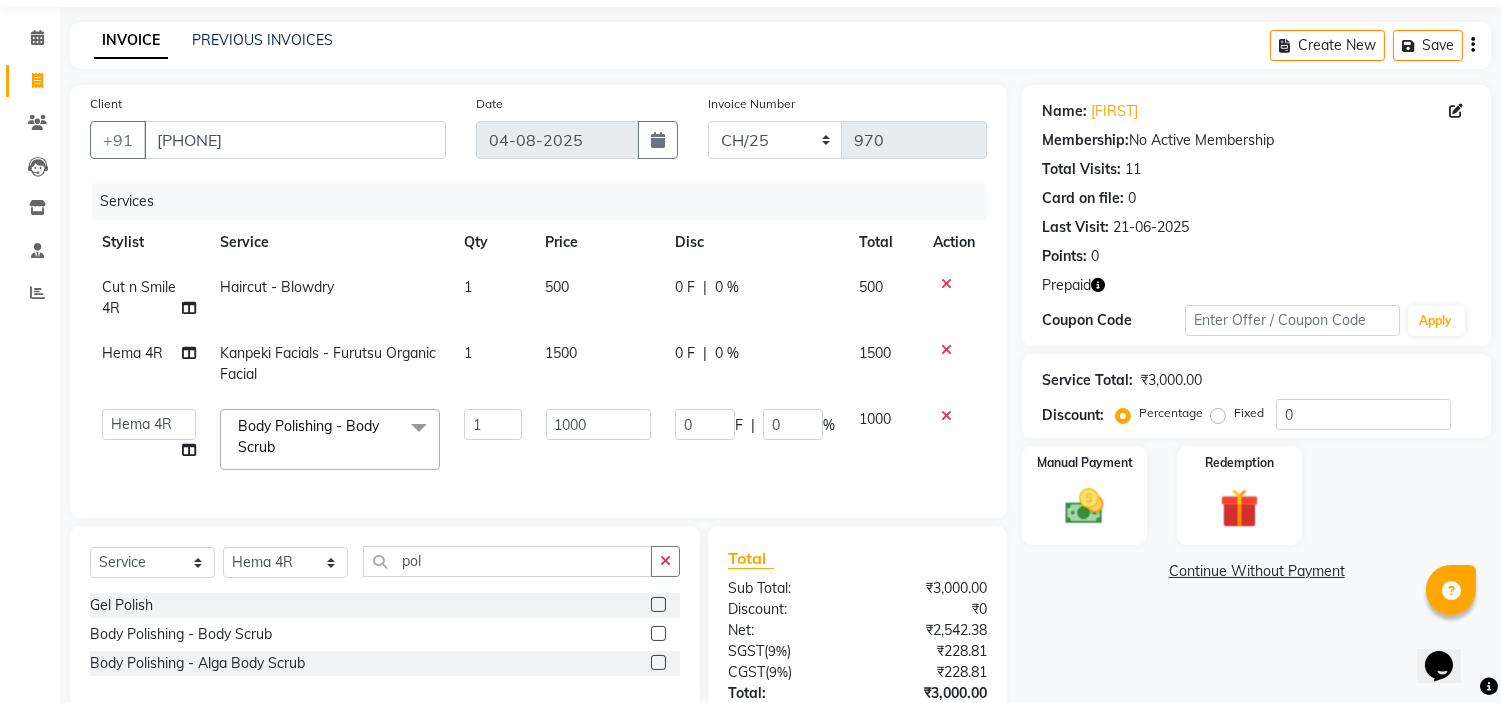 click on "1500" 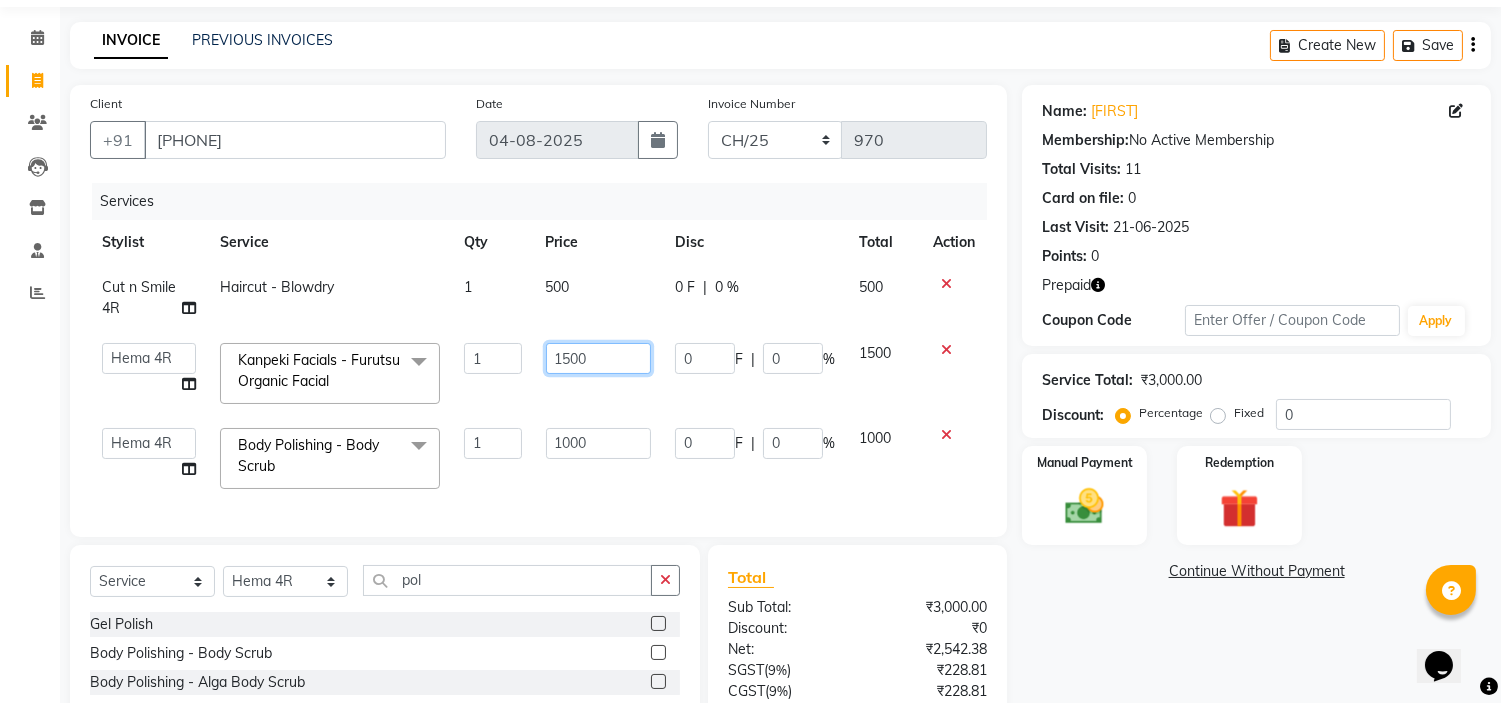 click on "1500" 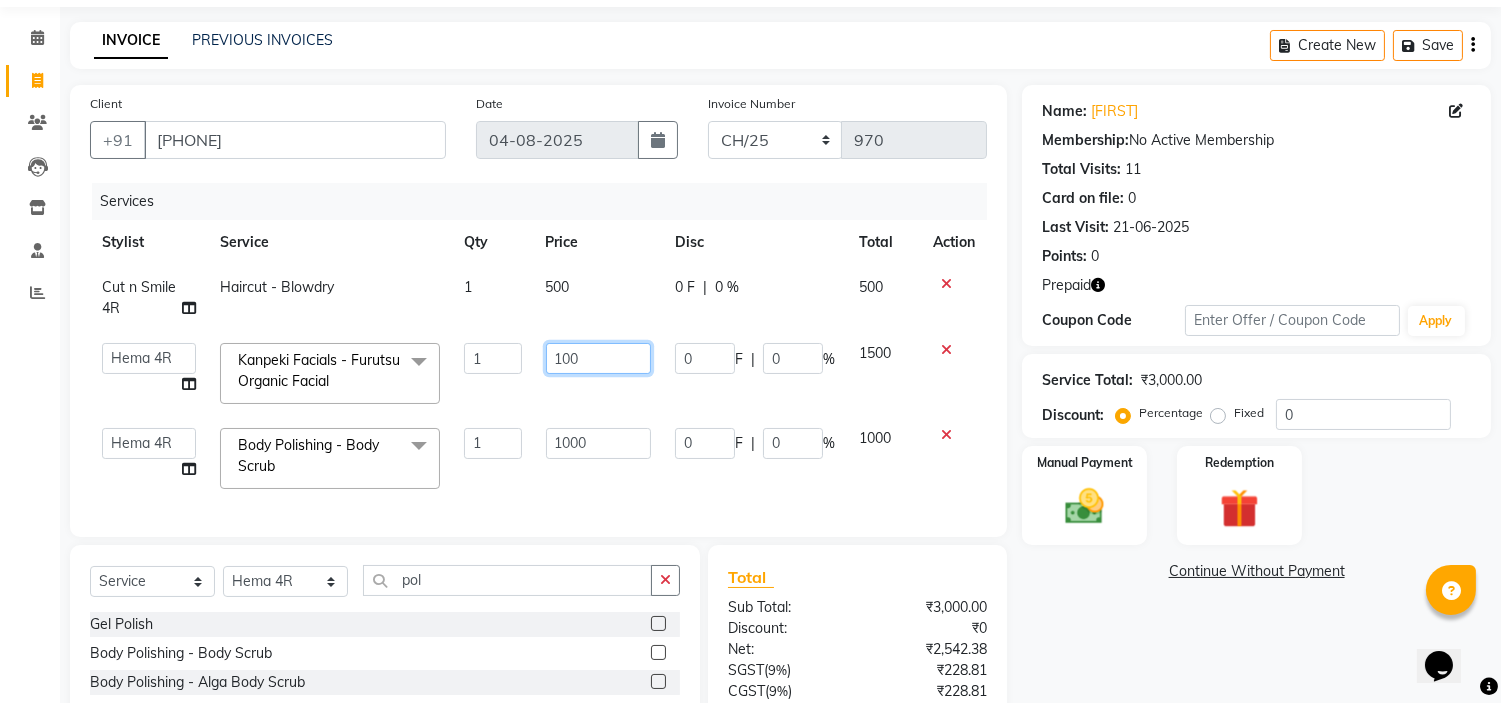 type on "1600" 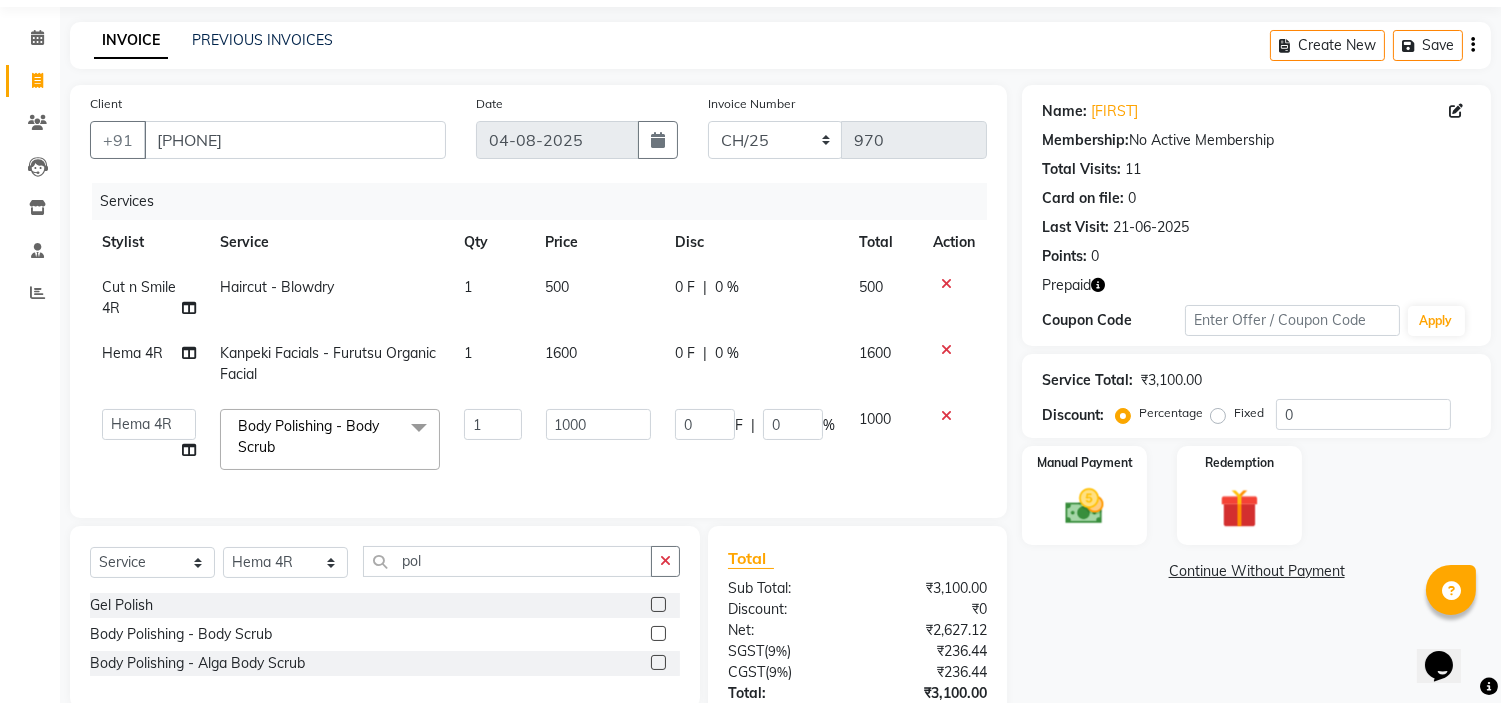 click on "Services Stylist Service Qty Price Disc Total Action Cut n Smile 4R Haircut - Blowdry 1 500 0 F | 0 % 500 [FIRST] 4R Kanpeki Facials  - Furutsu Organic Facial 1 1600 0 F | 0 % 1600  [NAME] ML   [NAME] 3R   [NAME] VN   [NAME] 3R   [NAME] 3R   [NAME] 3R   [NAME] 4R   CNS [LAST]    Cut N Smile 17M    Cut N Smile 3R   Cut n Smile 4R   Cut N Smile 9M   Cut N Smile ML   Cut N Smile V   [NAME] 4R   [NAME] VN   [FIRST] 4R   [NAME] VN   [NAME] VN   [NAME] 4R   [NAME] 3R   [NAME] 4R    [NAME] VN   [NAME] 4R   N D M 4R   [NAME] 4R   [NAME] 4R   [NAME] VN   [NAME] 4R   [NAME] [LAST]   [NAME] 3R   [NAME] 3R   [NAME] 3R   [NAME] [LAST]   [NAME] 4R   [NAME] 3R   [NAME] 4R   [NAME] [LAST]   [NAME] [LAST]   [NAME] VN   [NAME] 4R   [NAME] 4R   [NAME] VN   [NAME] 4R   [NAME] 3R   [NAME] 4R   [NAME] [LAST]   [NAME] 3R   [NAME] 4R   [NAME] 3R   [NAME] 4R   [NAME] [LAST]   [NAME] 4R   [NAME] 3R   [NAME] 4R   [NAME] [LAST]   [NAME] VN  Body Polishing  - Body Scrub  x Haircut  - Men's Haircut Haircut  - Shave Bwax" 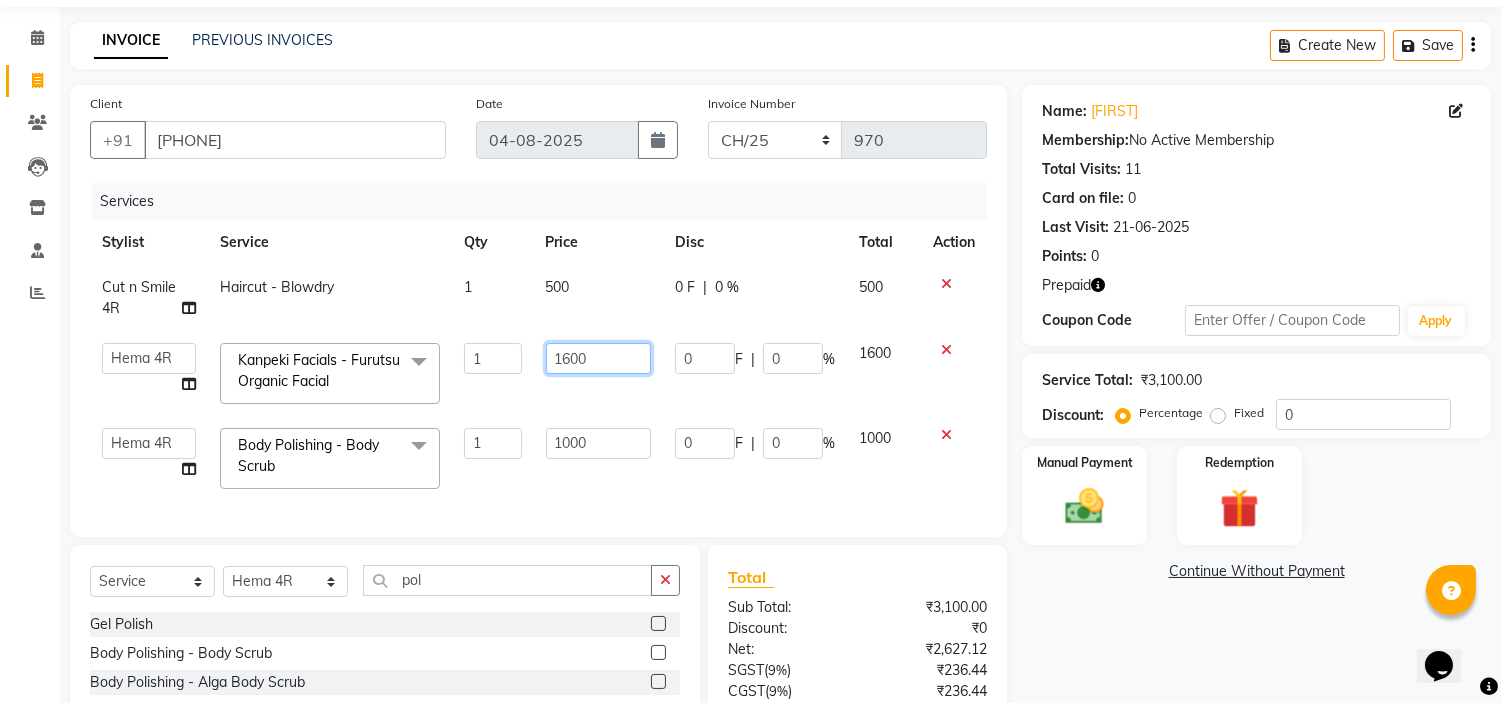 click on "1600" 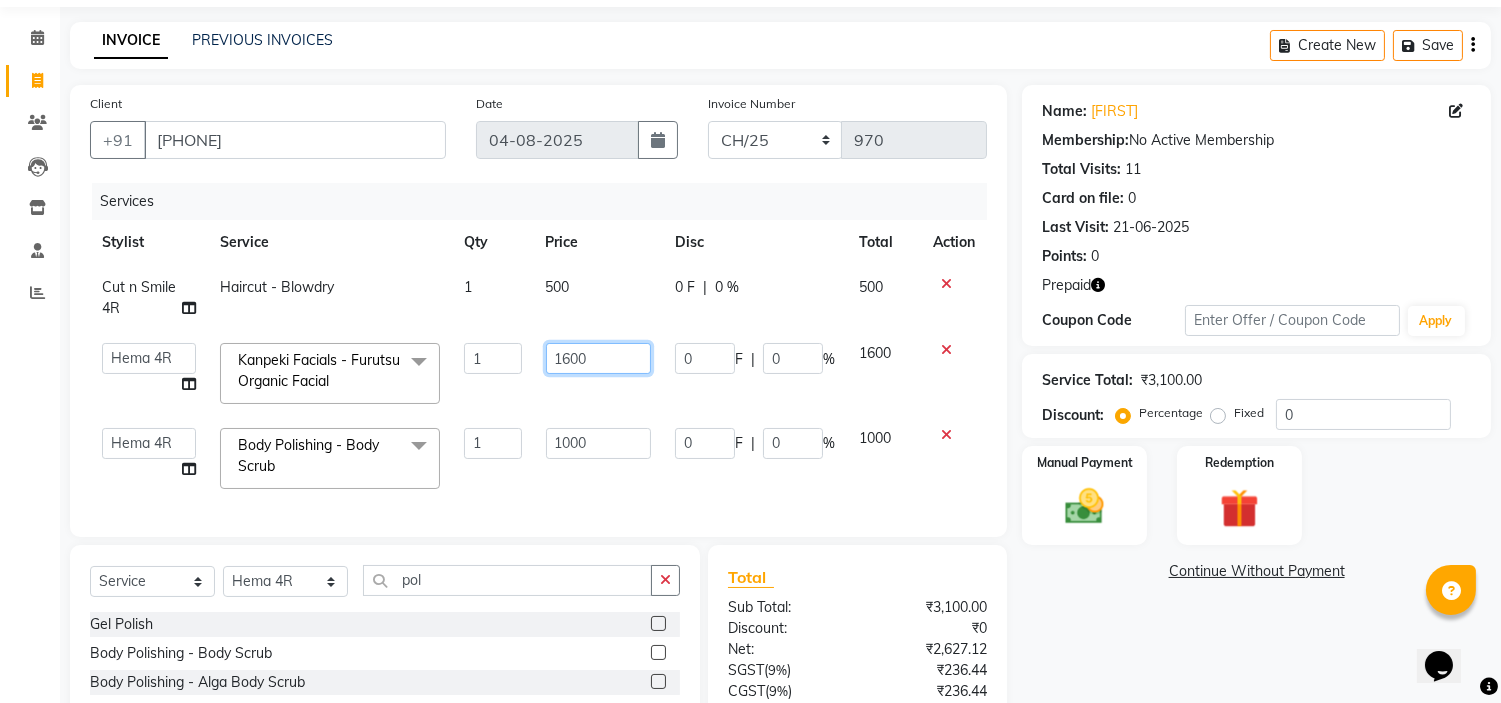 click on "1600" 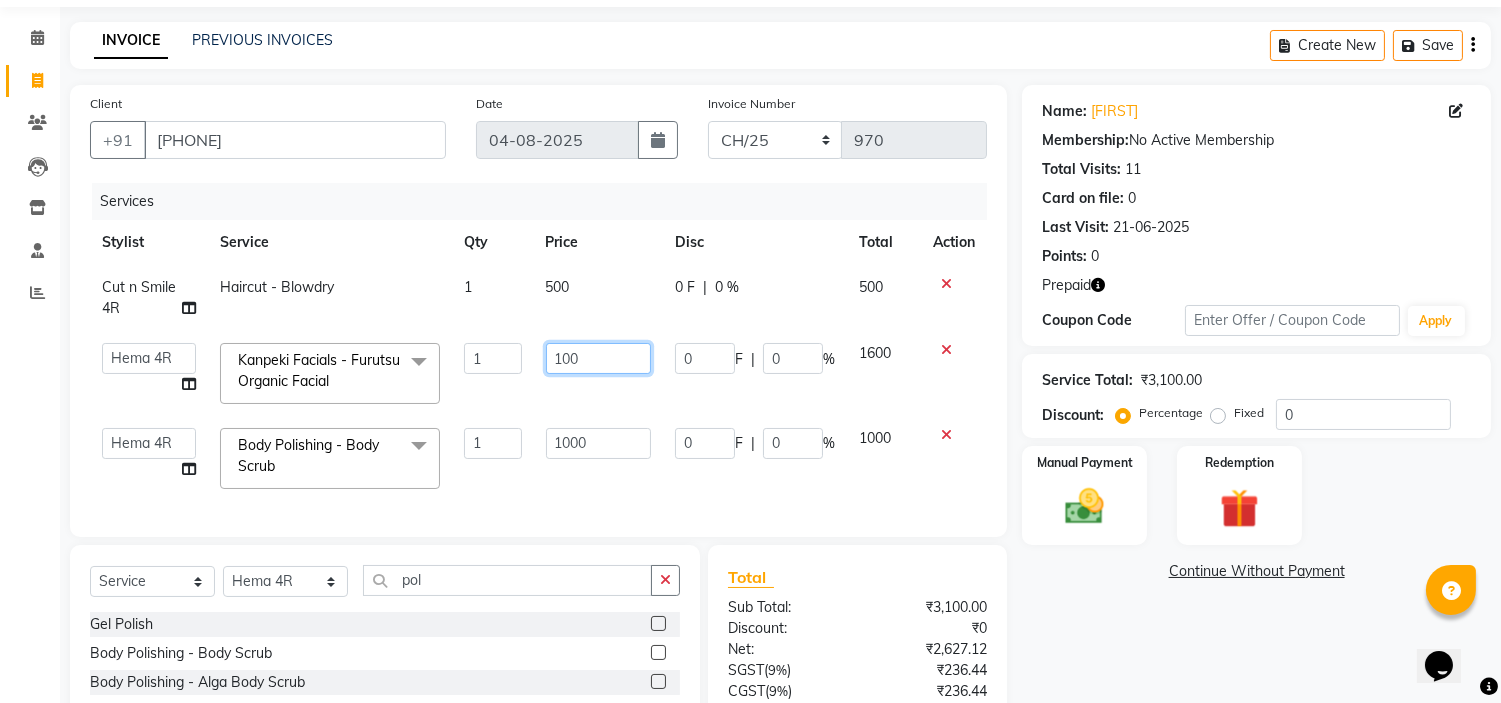 type on "1000" 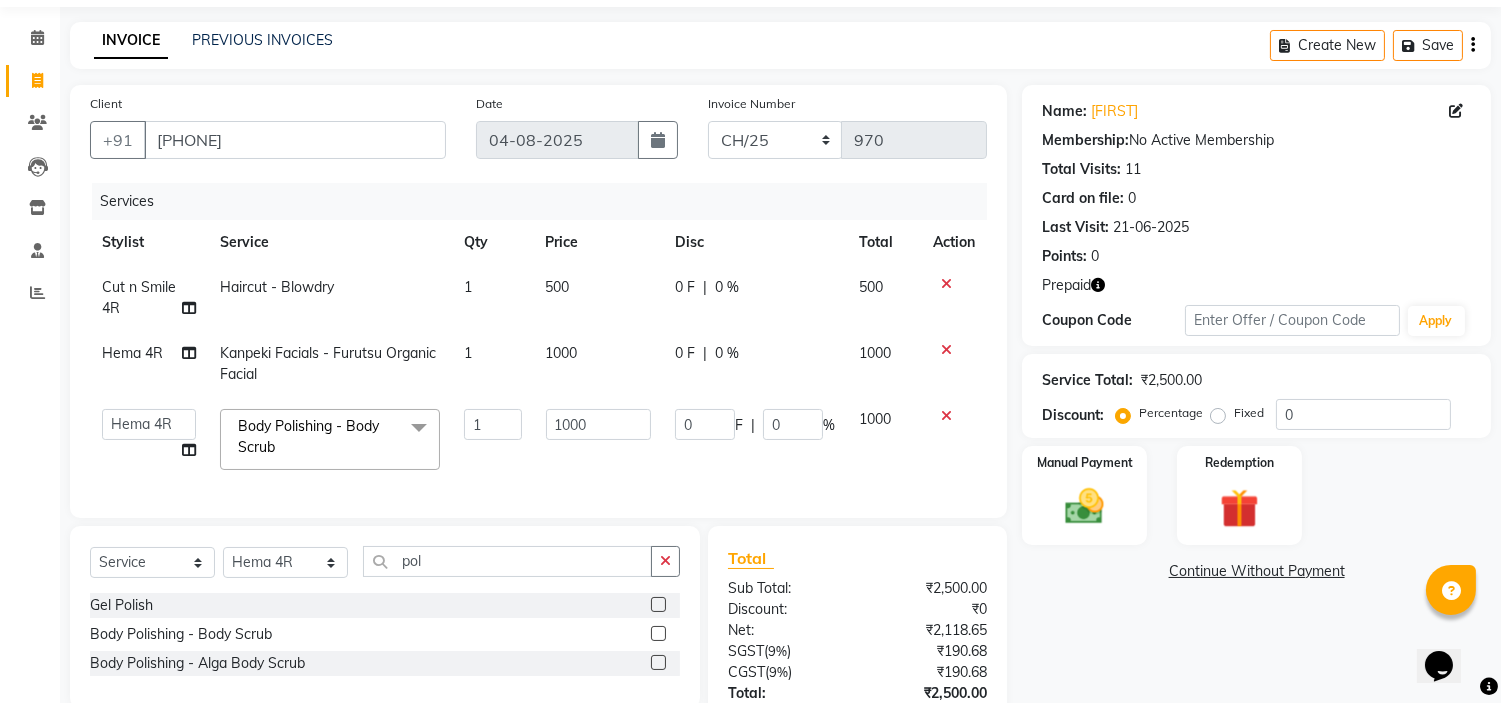 click on "Services Stylist Service Qty Price Disc Total Action Cut n Smile 4R Haircut - Blowdry 1 500 0 F | 0 % 500 [FIRST] 4R Kanpeki Facials  - Furutsu Organic Facial 1 1000 0 F | 0 % 1000  [NAME] ML   [NAME] 3R   [NAME] VN   [NAME] 3R   [NAME] 3R   [NAME] 3R   [NAME] 4R   CNS [LAST]    Cut N Smile 17M    Cut N Smile 3R   Cut n Smile 4R   Cut N Smile 9M   Cut N Smile ML   Cut N Smile V   [NAME] 4R   [NAME] VN   [FIRST] 4R   [NAME] VN   [NAME] VN   [NAME] 4R   [NAME] 3R   [NAME] 4R    [NAME] VN   [NAME] 4R   N D M 4R   [NAME] 4R   [NAME] 4R   [NAME] VN   [NAME] 4R   [NAME] [LAST]   [NAME] 3R   [NAME] 3R   [NAME] 3R   [NAME] [LAST]   [NAME] 4R   [NAME] 3R   [NAME] 4R   [NAME] [LAST]   [NAME] [LAST]   [NAME] VN   [NAME] 4R   [NAME] 4R   [NAME] VN   [NAME] 4R   [NAME] 3R   [NAME] 4R   [NAME] [LAST]   [NAME] 3R   [NAME] 4R   [NAME] 3R   [NAME] 4R   [NAME] [LAST]   [NAME] 4R   [NAME] 3R   [NAME] 4R   [NAME] [LAST]   [NAME] VN  Body Polishing  - Body Scrub  x Haircut  - Men's Haircut Haircut  - Shave Bwax" 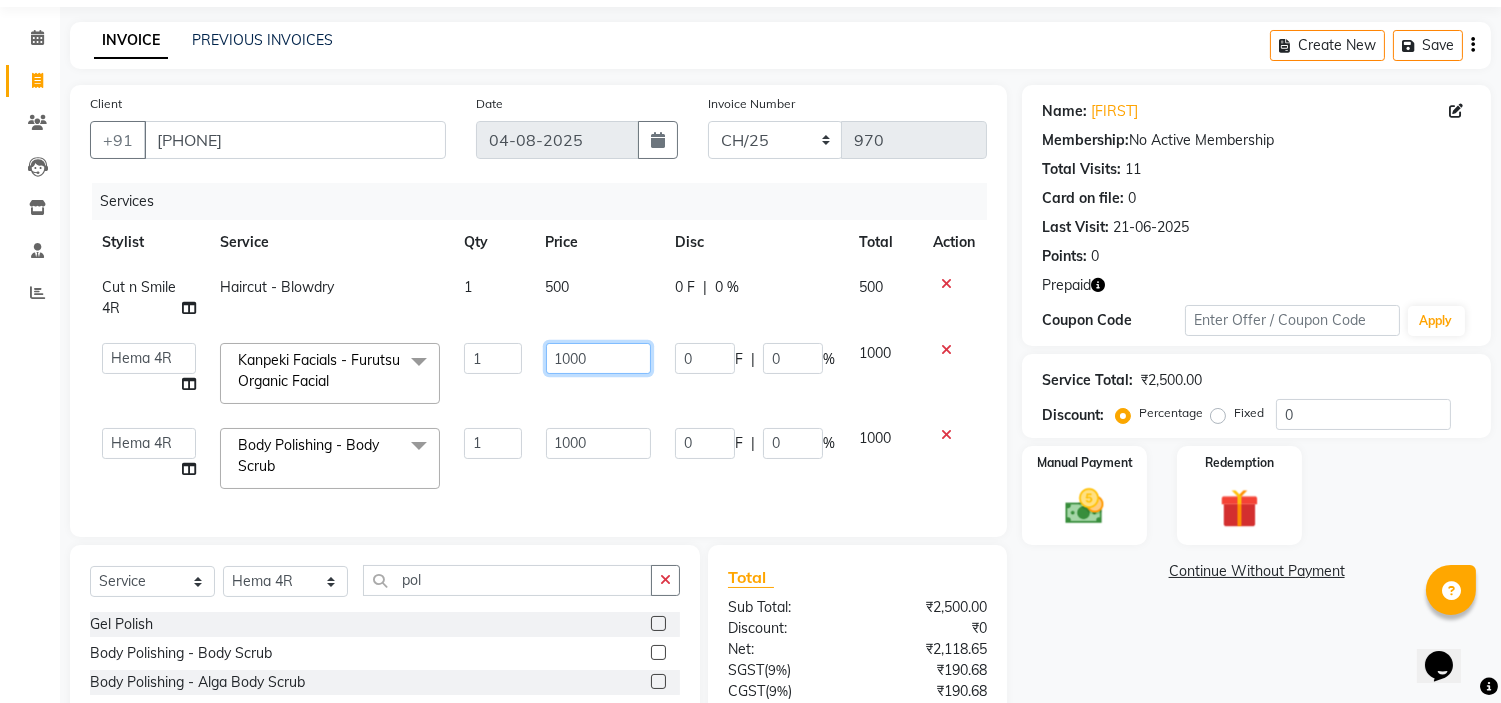 click on "1000" 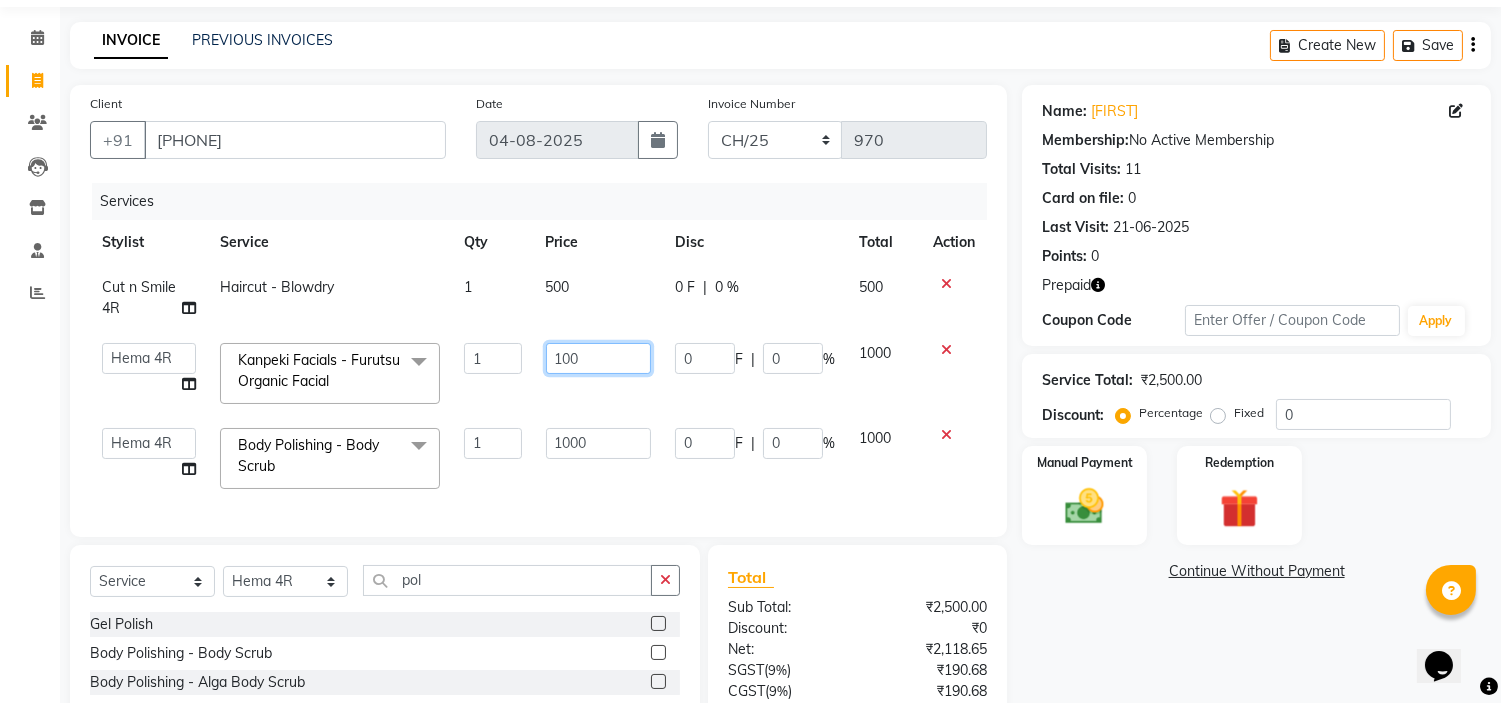 type on "1500" 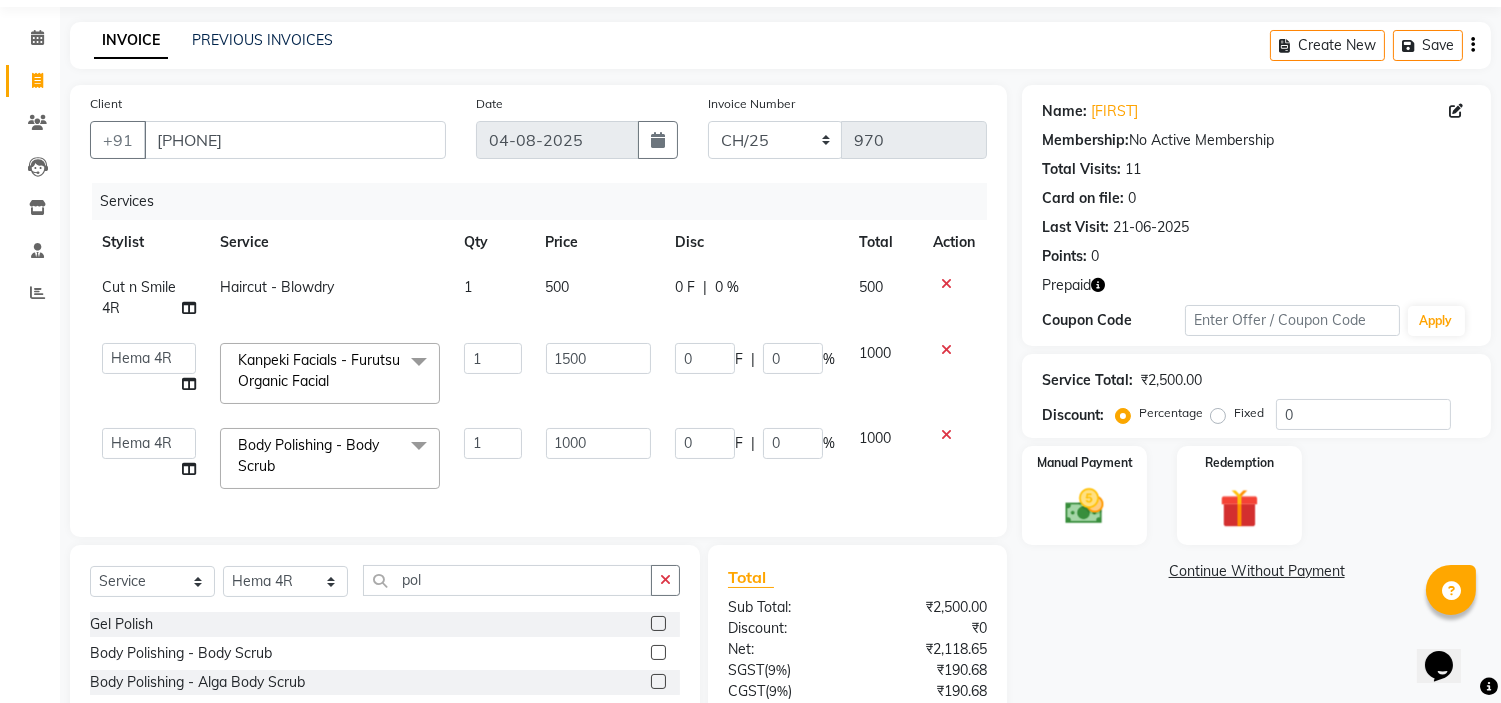 click on "1000" 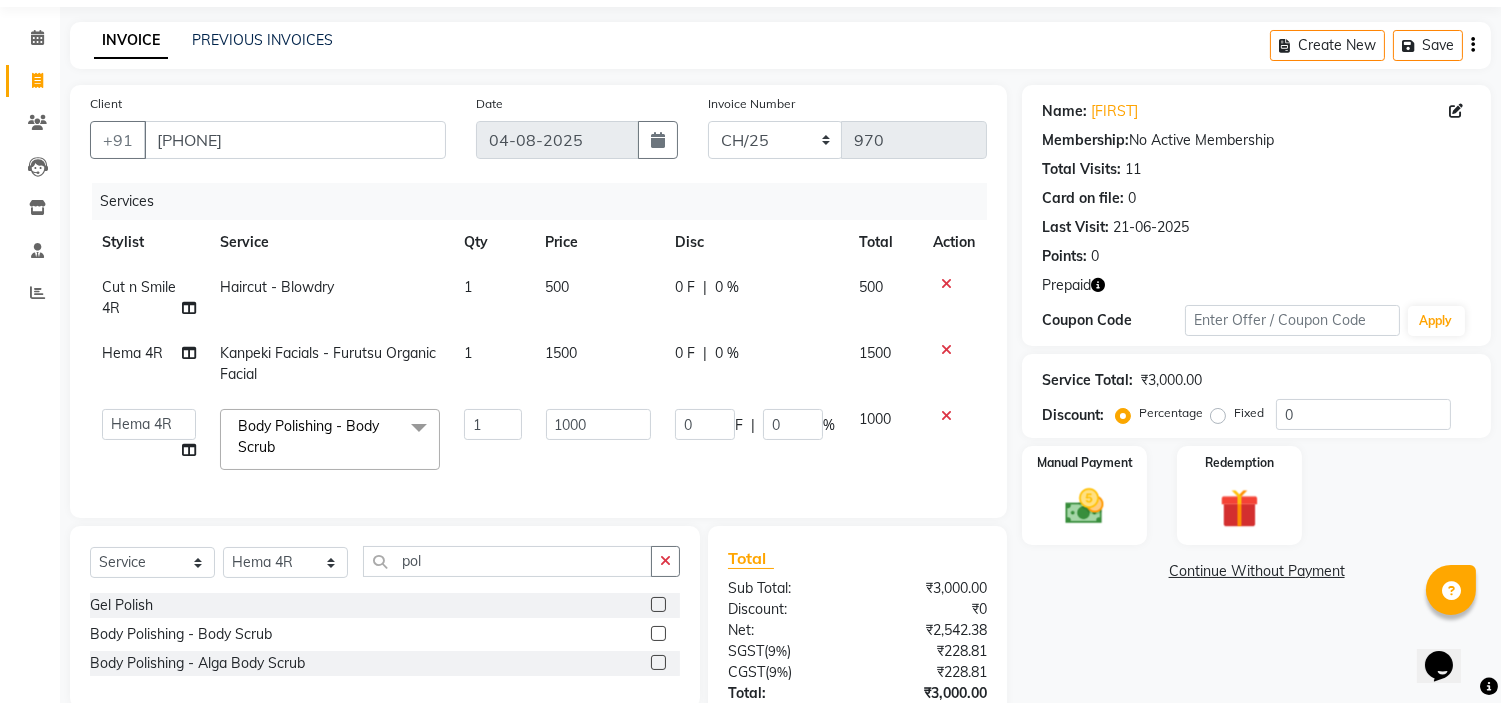 click on "1000" 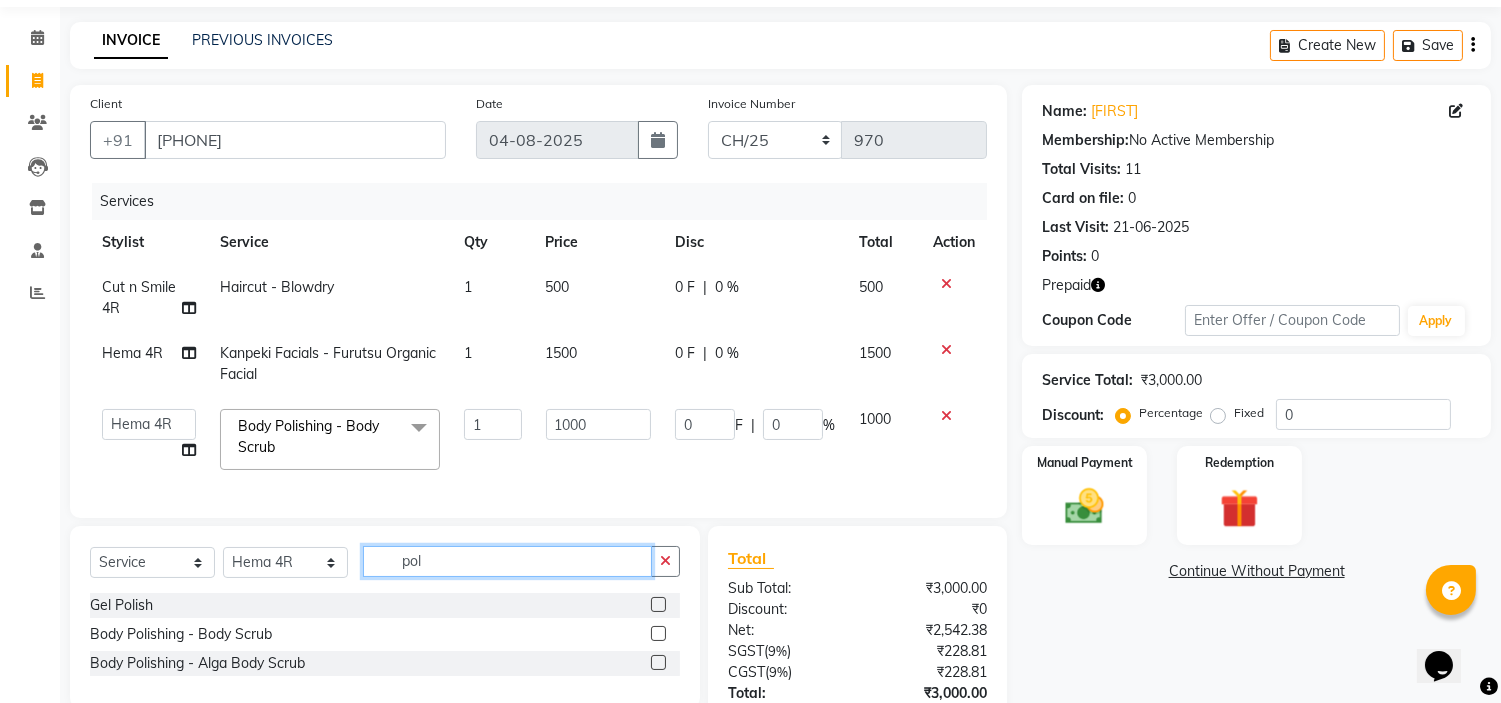 click on "pol" 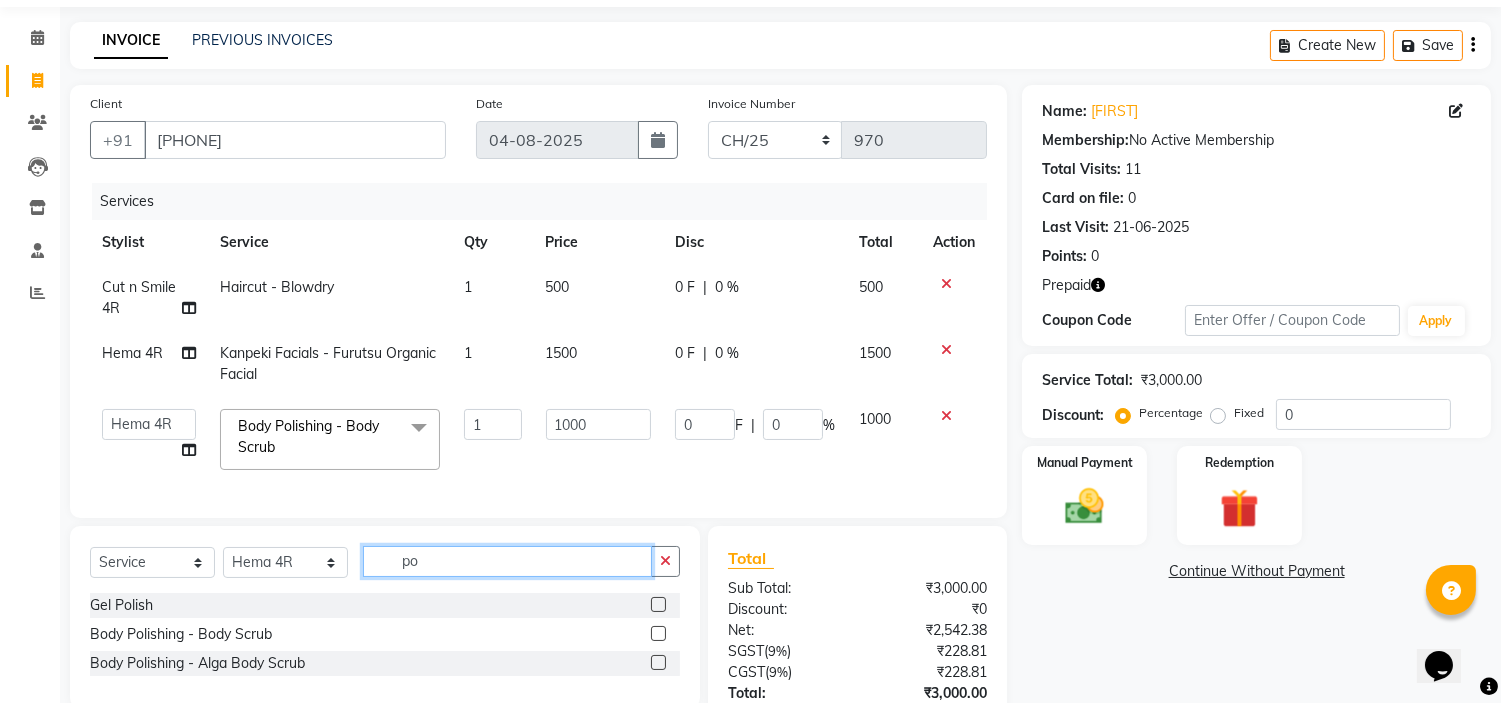type on "p" 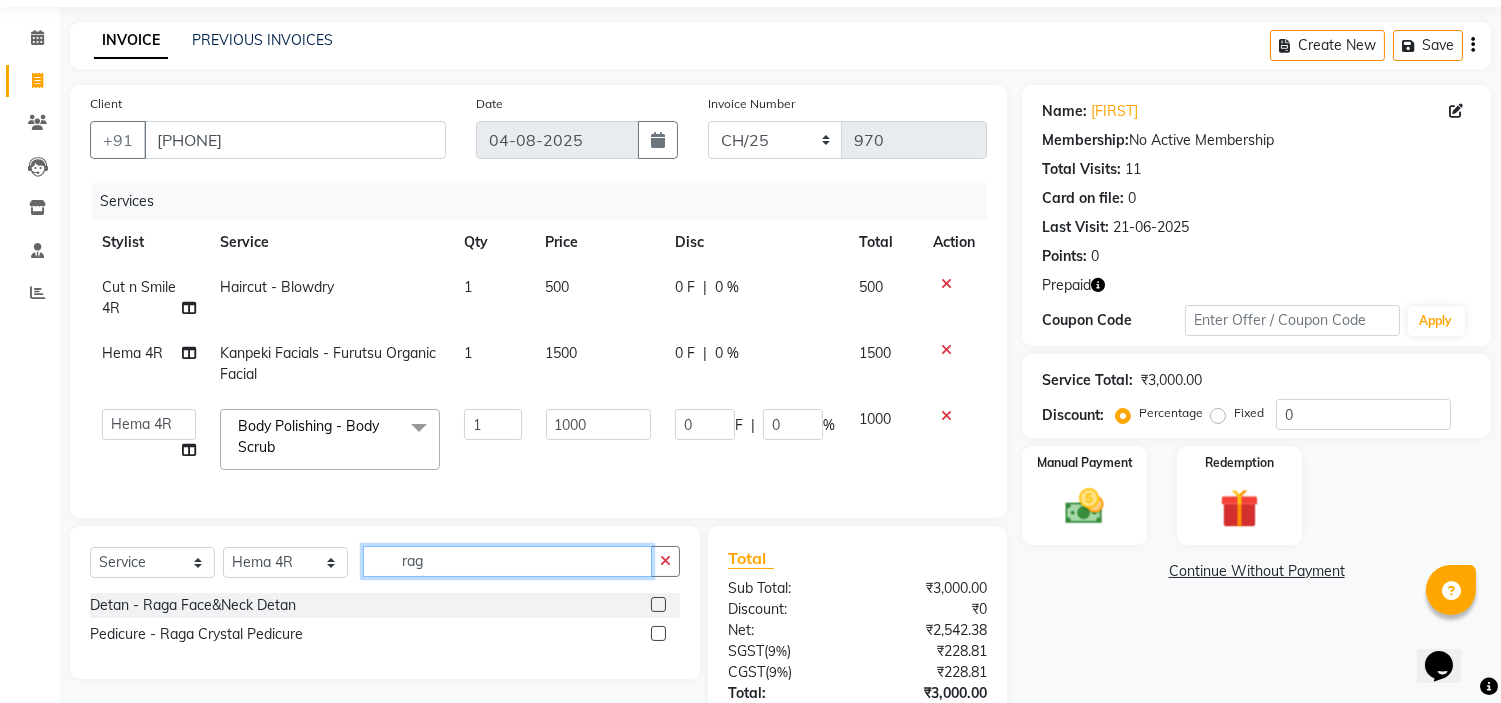 type on "rag" 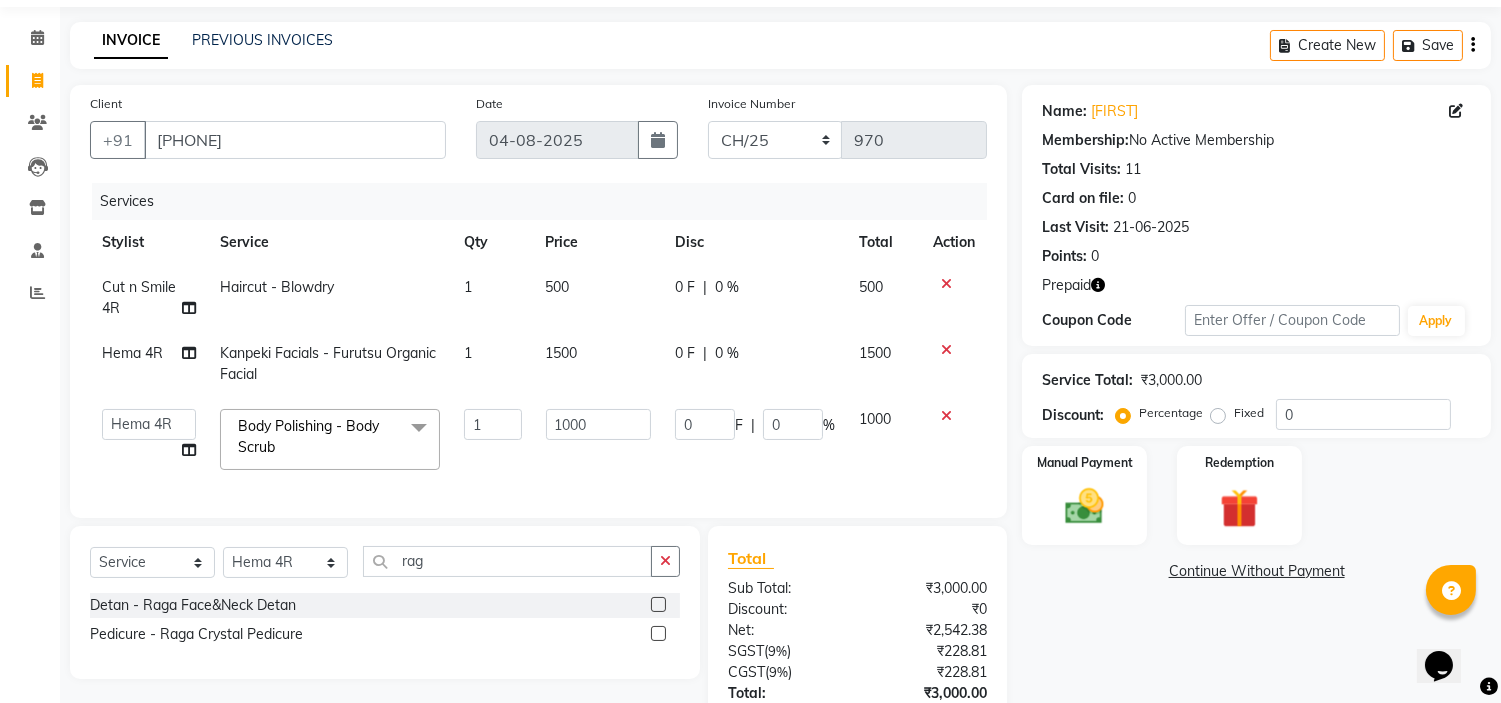 click 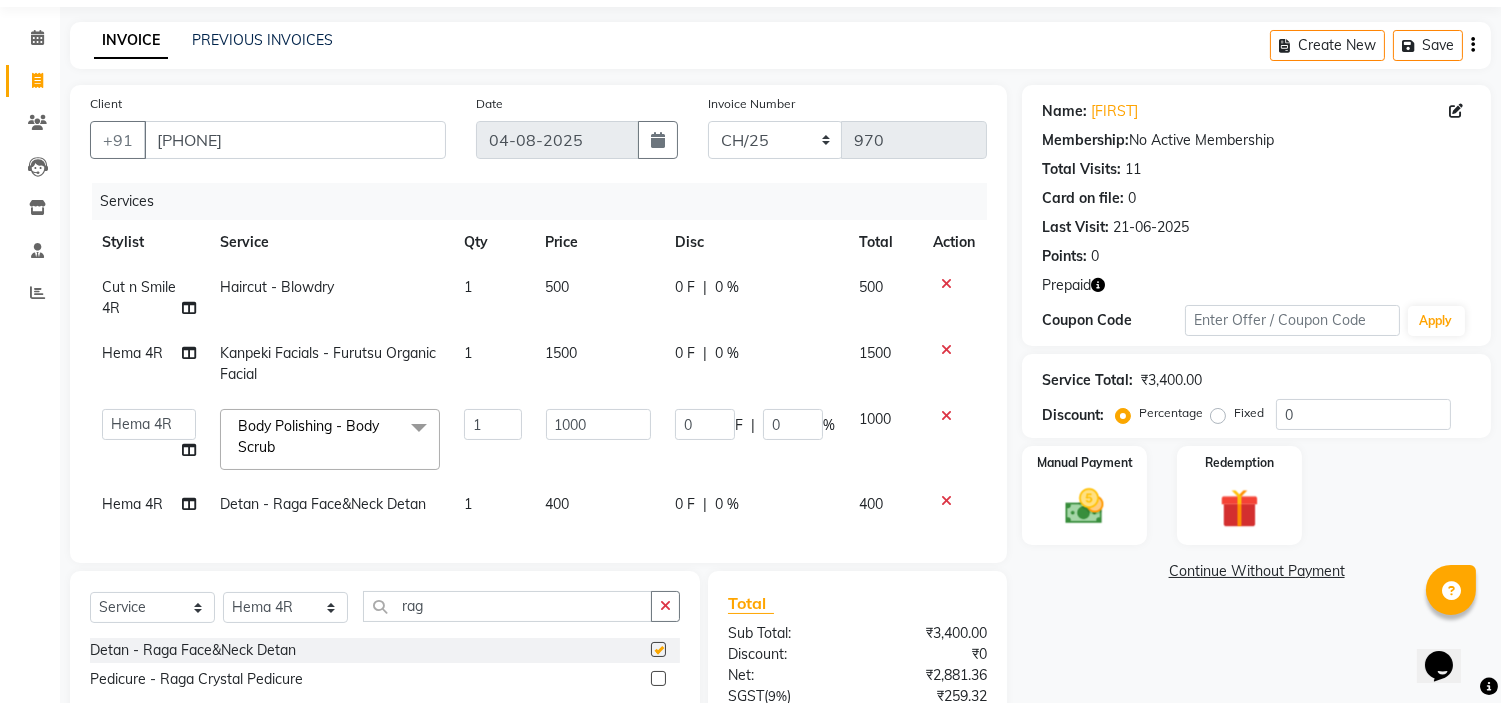checkbox on "false" 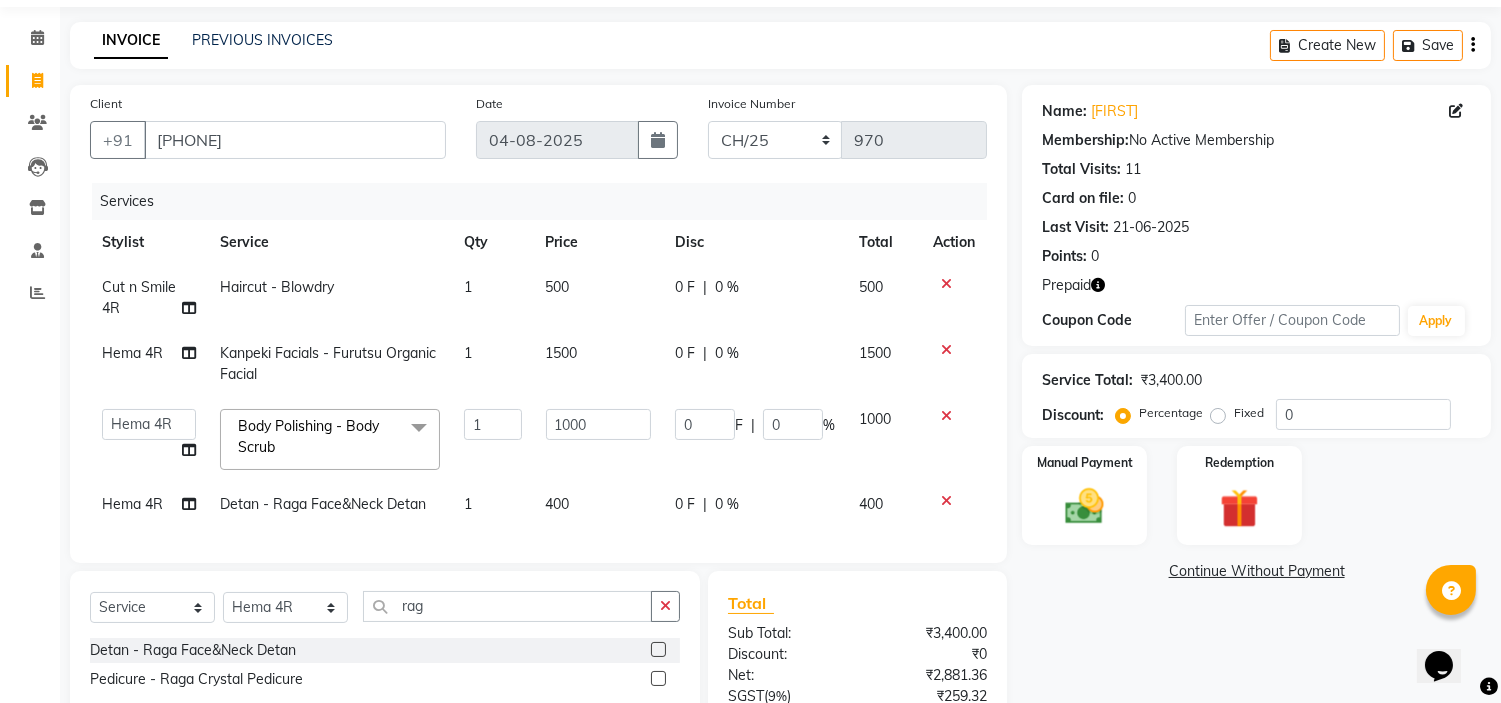 click on "400" 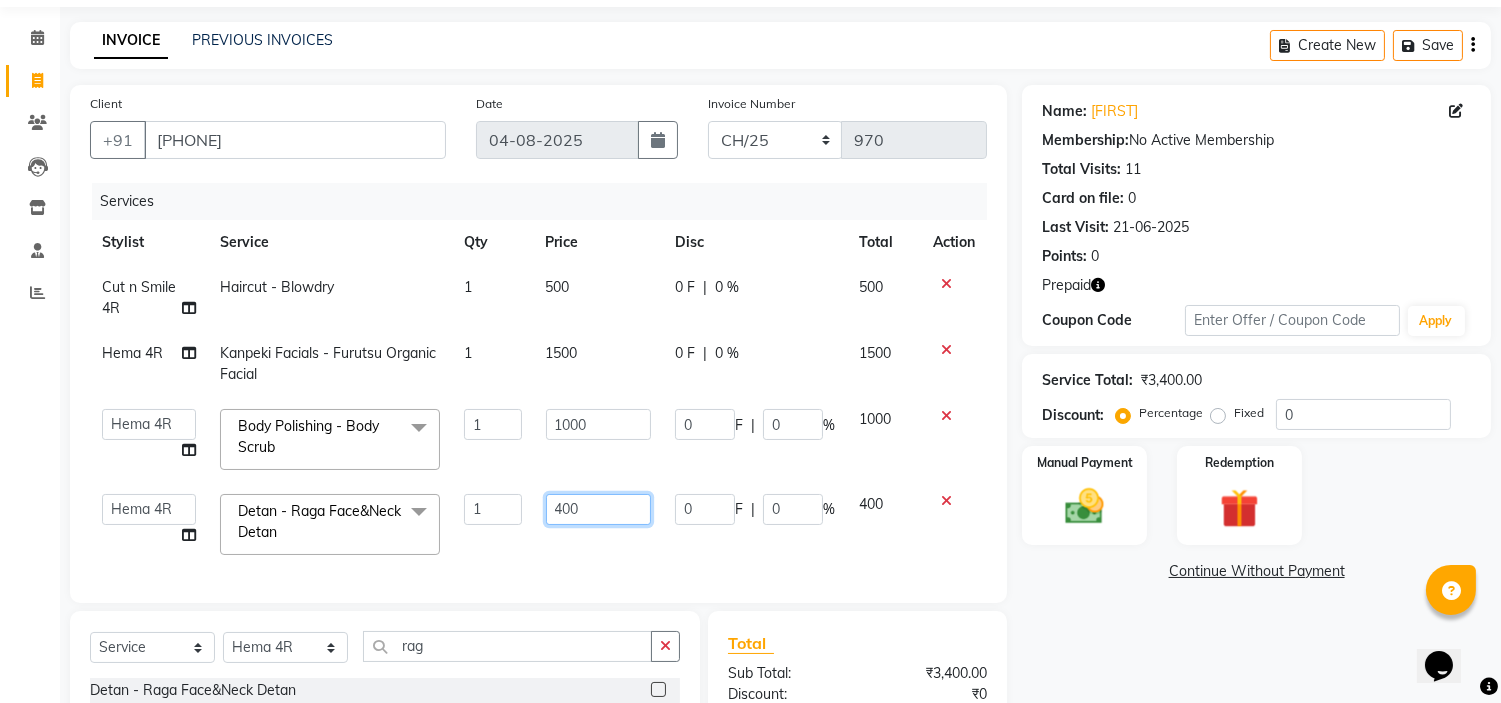 click on "400" 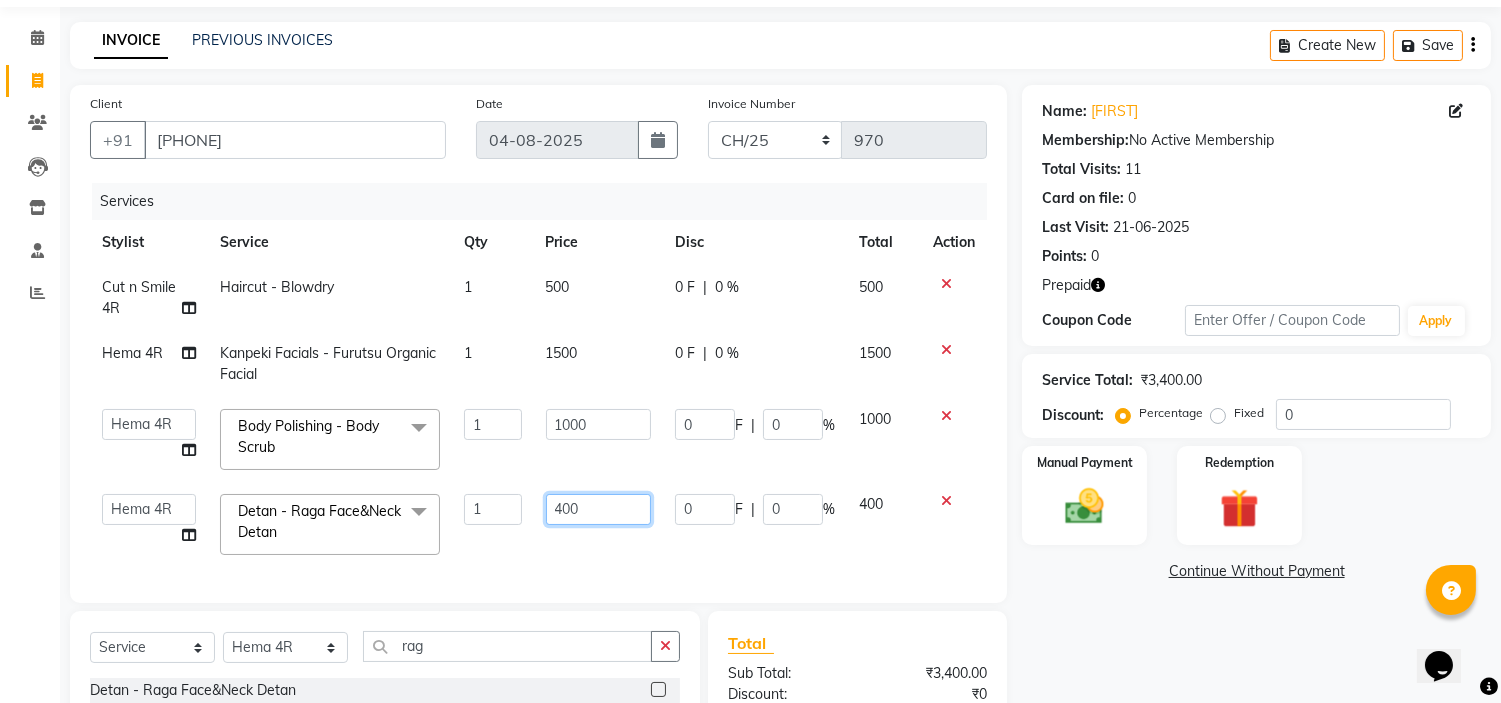 click on "400" 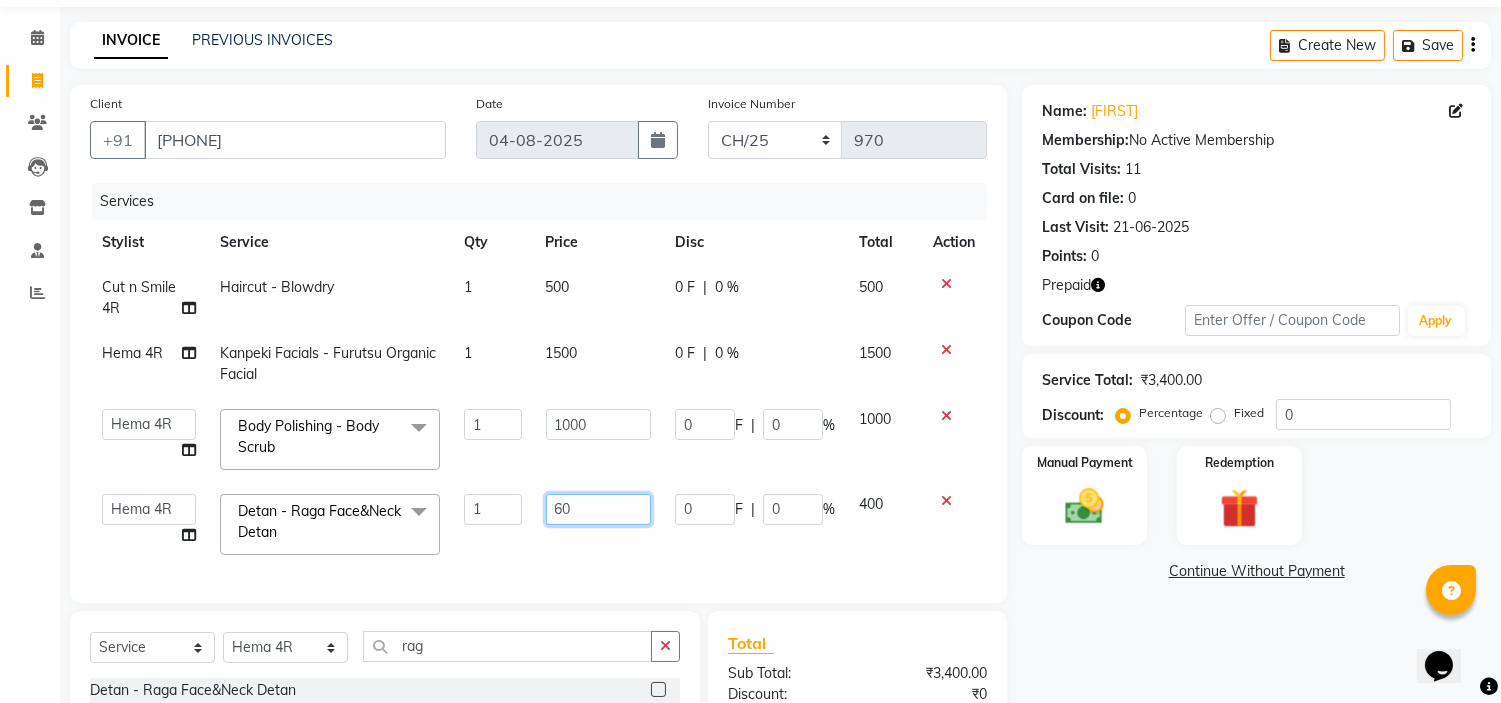 type on "600" 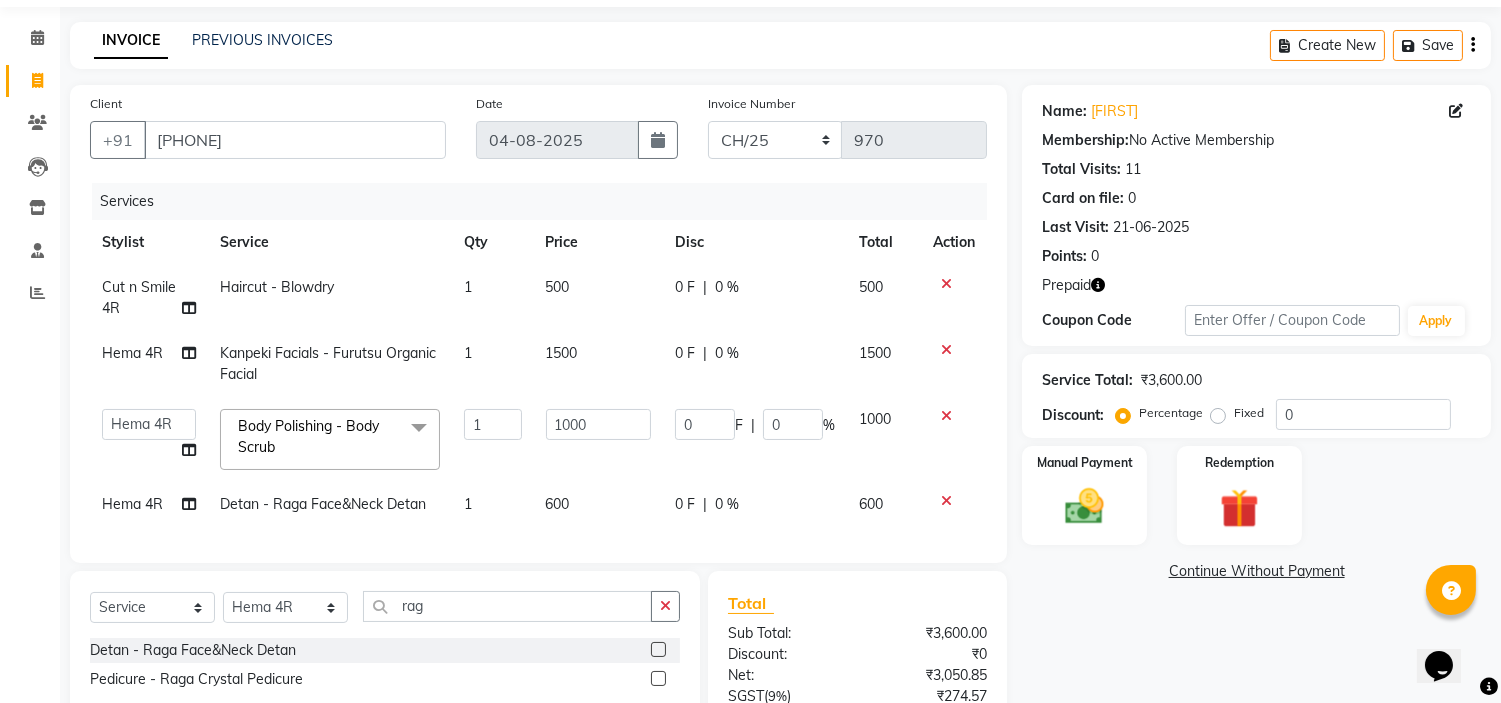 click on "Services Stylist Service Qty Price Disc Total Action Cut n Smile 4R Haircut - Blowdry 1 500 0 F | 0 % 500 [FIRST] 4R Kanpeki Facials  - Furutsu Organic Facial 1 1500 0 F | 0 % 1500  [NAME] ML   [NAME] 3R   [NAME] VN   [NAME] 3R   [NAME] 3R   [NAME] 3R   [NAME] 4R   CNS [LAST]    Cut N Smile 17M    Cut N Smile 3R   Cut n Smile 4R   Cut N Smile 9M   Cut N Smile ML   Cut N Smile V   [NAME] 4R   [NAME] VN   [FIRST] 4R   [NAME] VN   [NAME] VN   [NAME] 4R   [NAME] 3R   [NAME] 4R    [NAME] VN   [NAME] 4R   N D M 4R   [NAME] 4R   [NAME] 4R   [NAME] VN   [NAME] 4R   [NAME] [LAST]   [NAME] 3R   [NAME] 3R   [NAME] 3R   [NAME] [LAST]   [NAME] 4R   [NAME] 3R   [NAME] 4R   [NAME] [LAST]   [NAME] [LAST]   [NAME] VN   [NAME] 4R   [NAME] 4R   [NAME] VN   [NAME] 4R   [NAME] 3R   [NAME] 4R   [NAME] [LAST]   [NAME] 3R   [NAME] 4R   [NAME] 3R   [NAME] 4R   [NAME] [LAST]   [NAME] 4R   [NAME] 3R   [NAME] 4R   [NAME] [LAST]   [NAME] VN  Body Polishing  - Body Scrub  x Haircut  - Men's Haircut Haircut  - Shave Bwax" 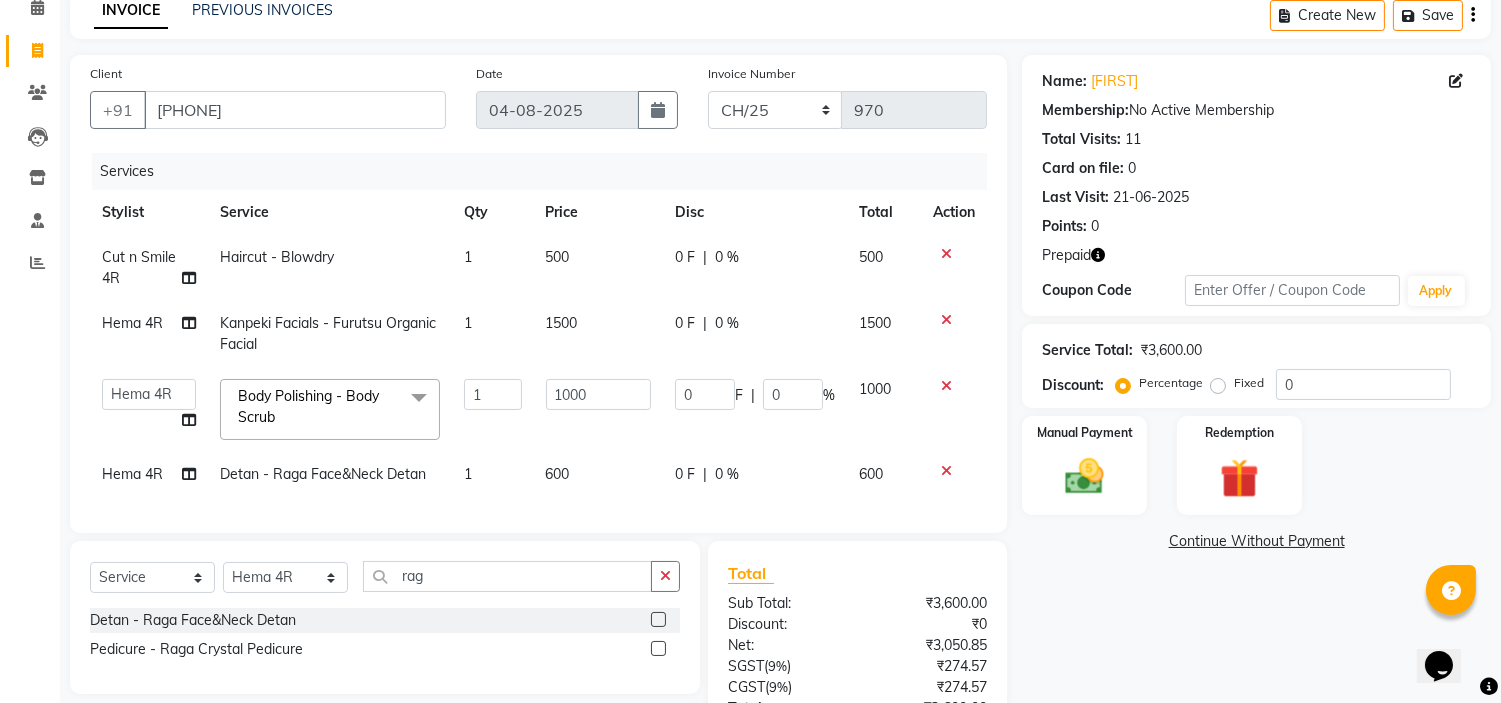 scroll, scrollTop: 84, scrollLeft: 0, axis: vertical 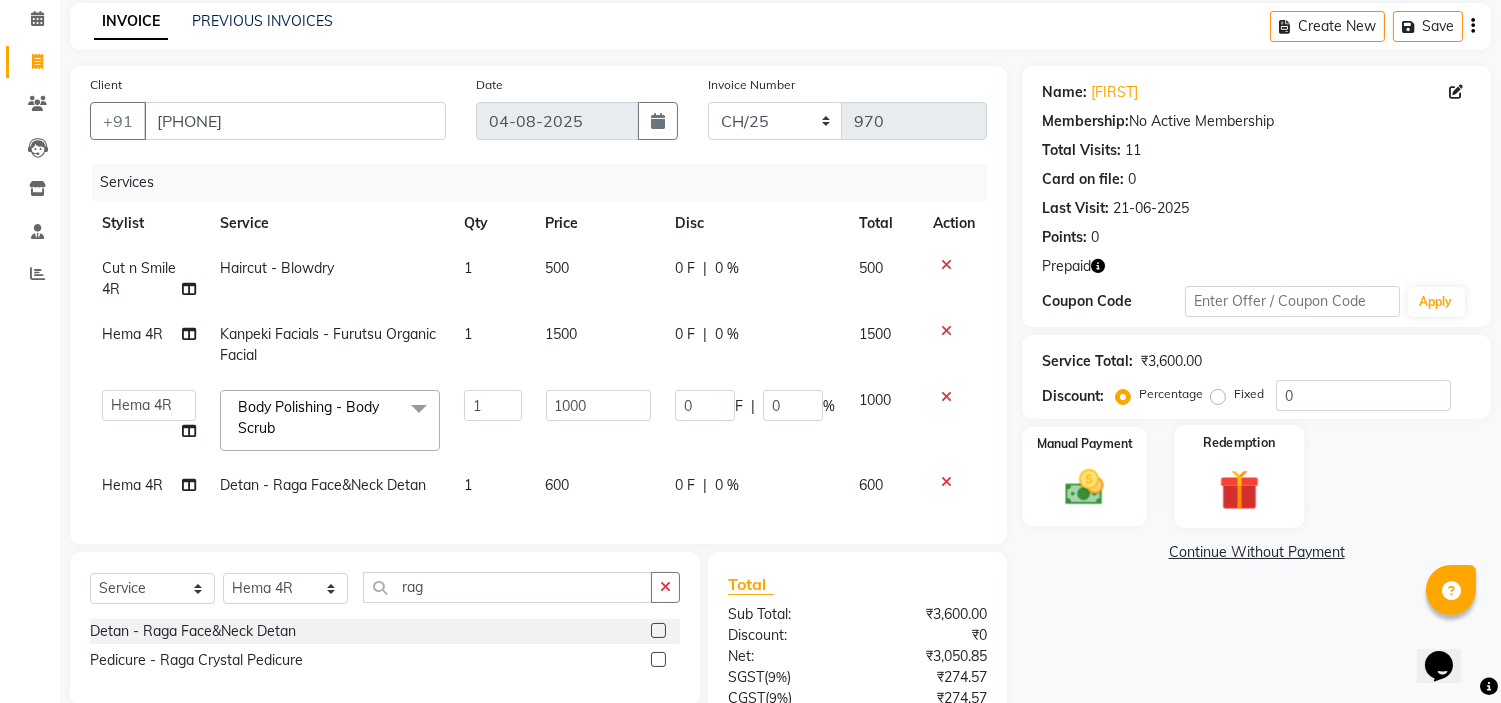 click 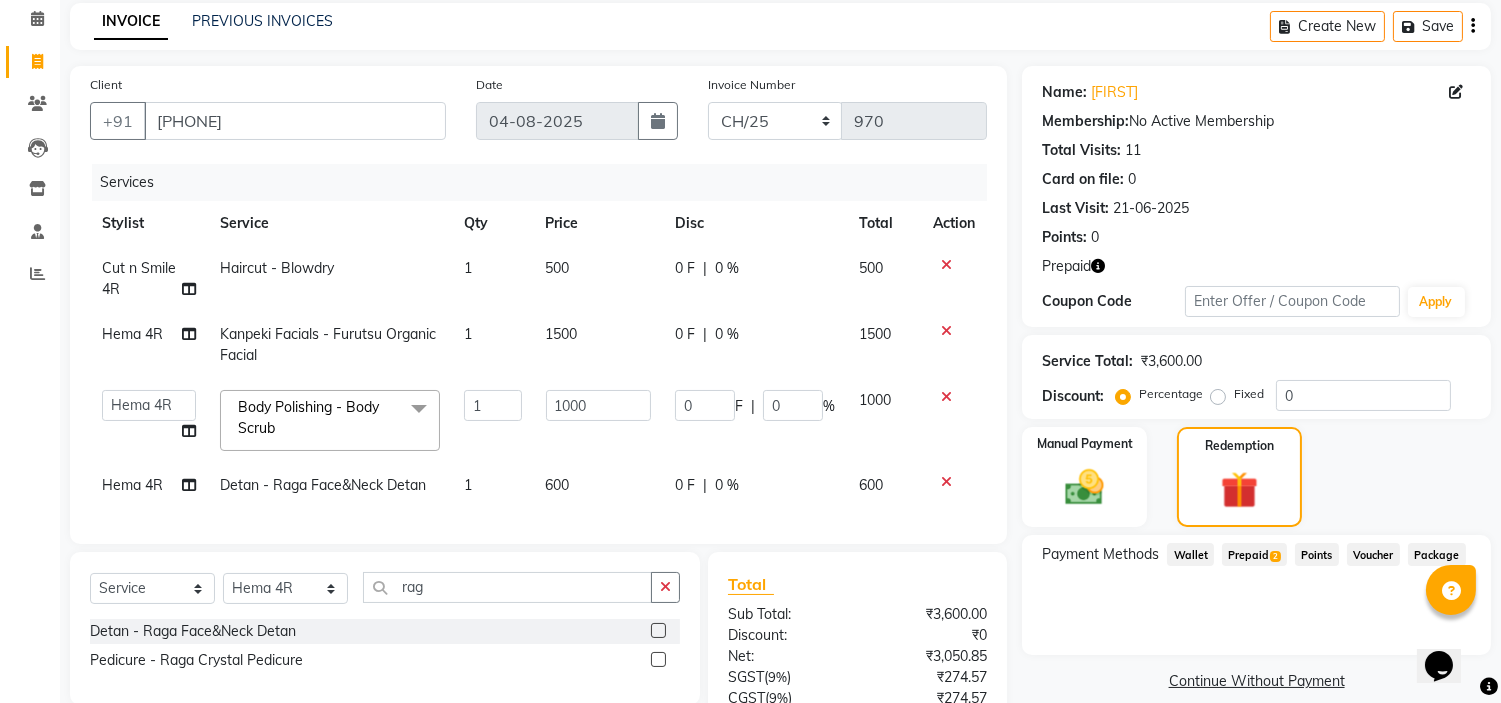 click on "Prepaid  2" 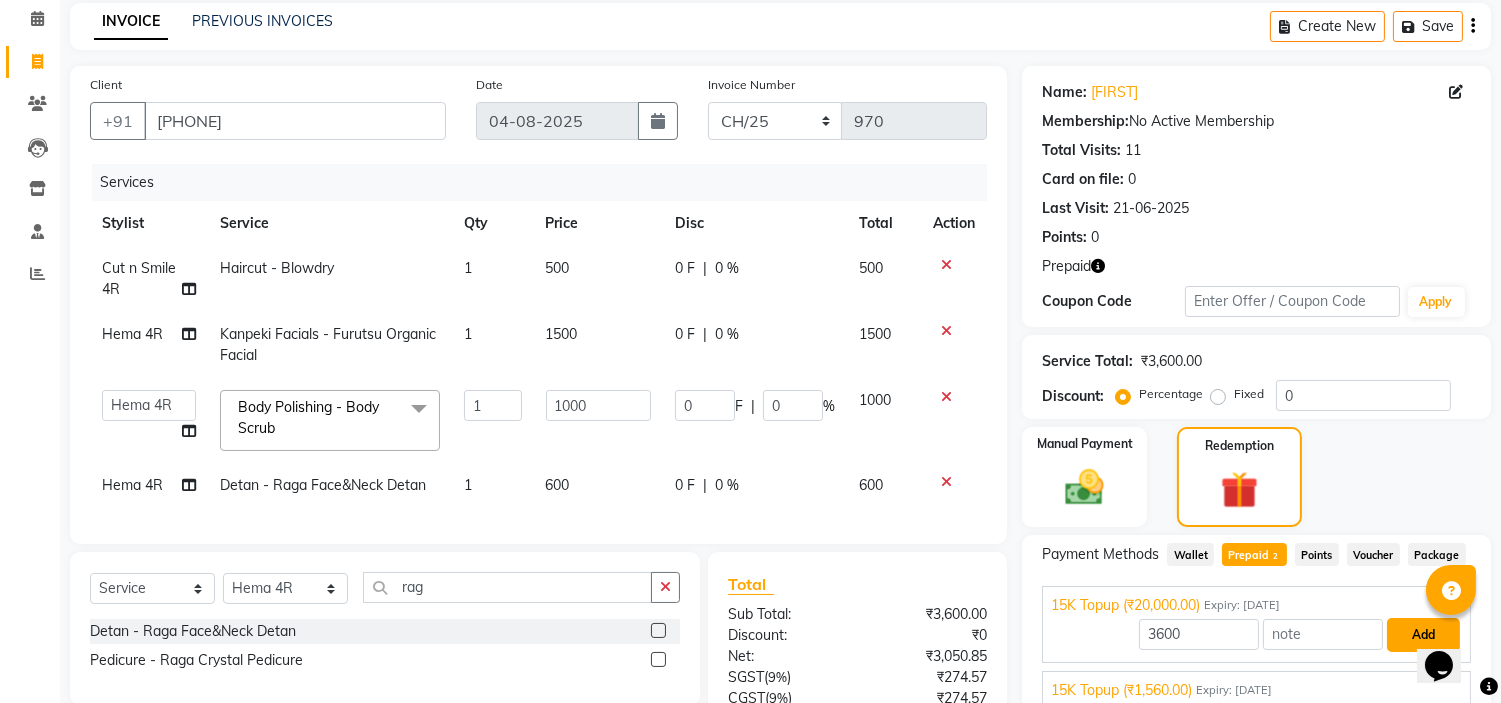 click on "Add" at bounding box center [1423, 635] 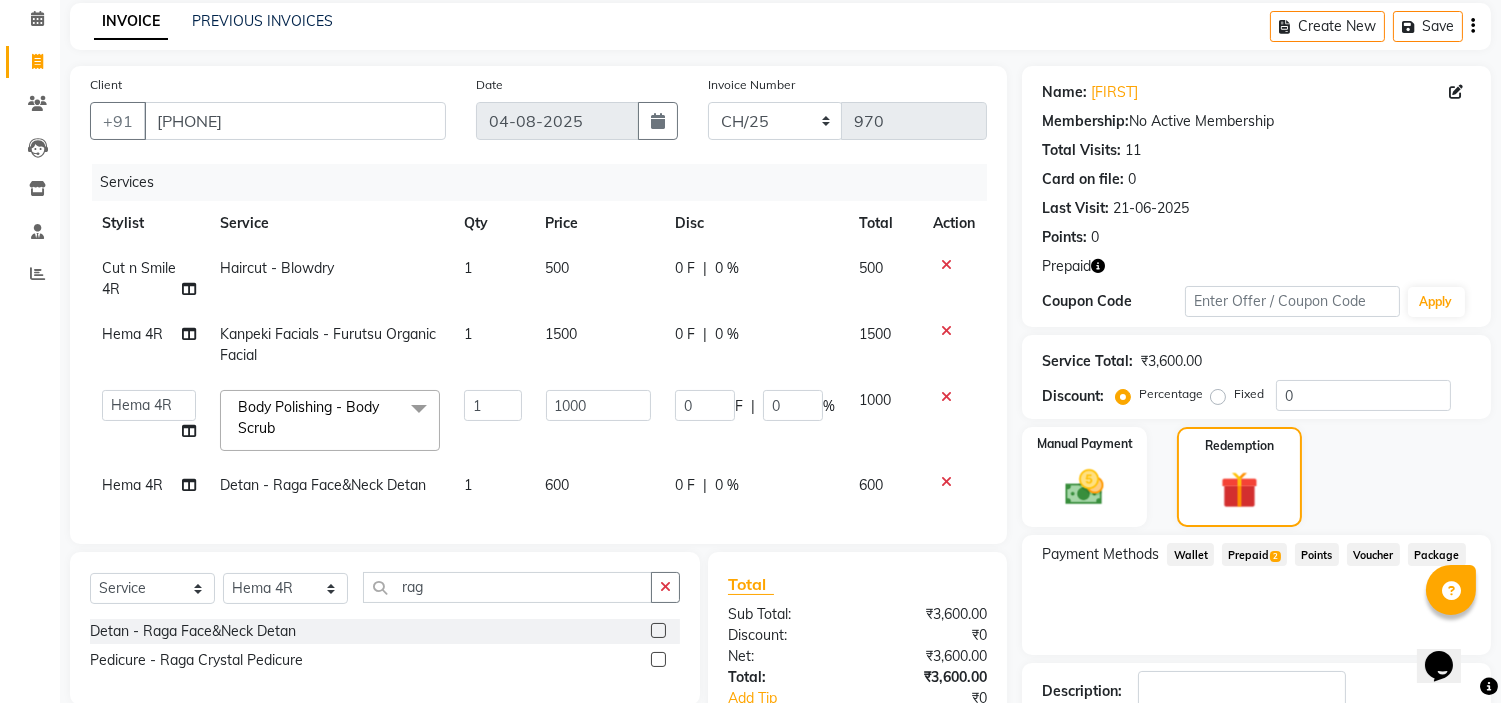 scroll, scrollTop: 273, scrollLeft: 0, axis: vertical 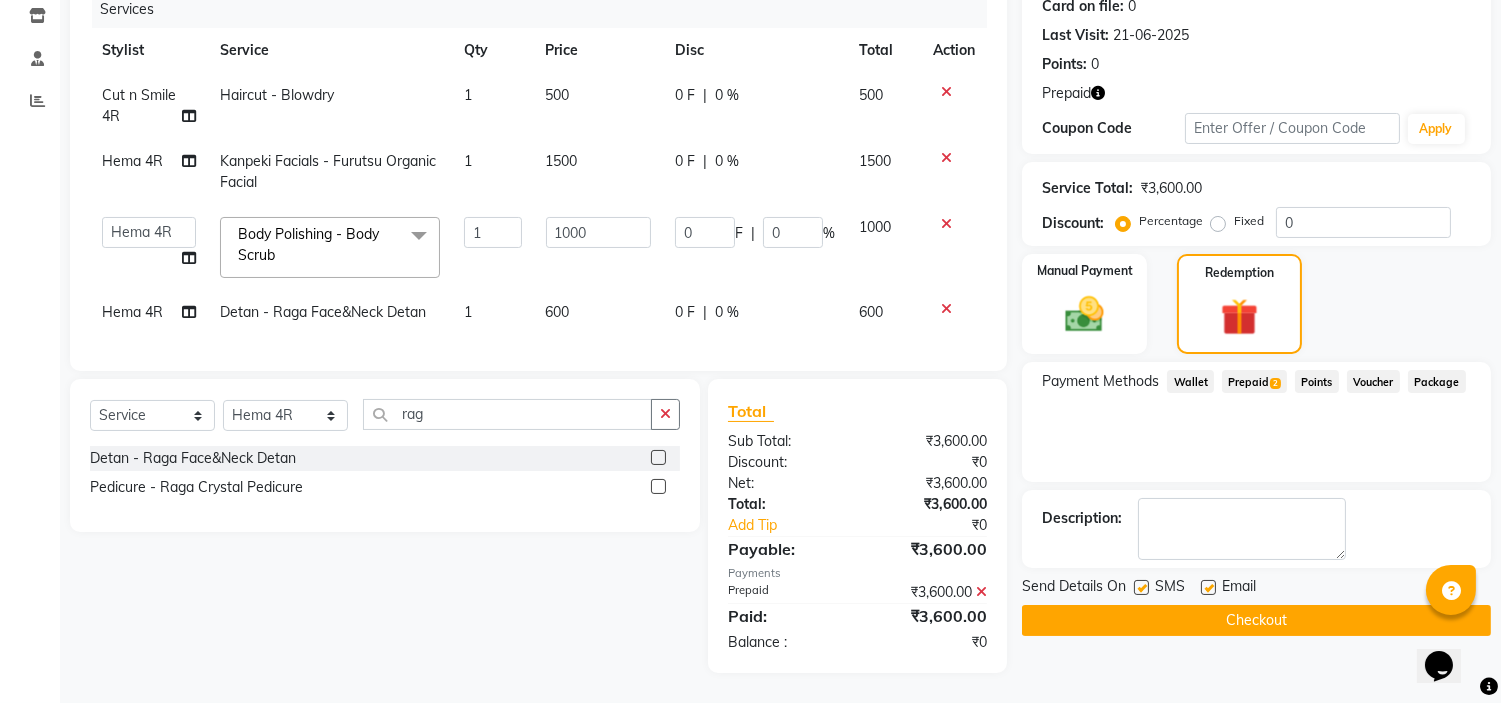 click on "Checkout" 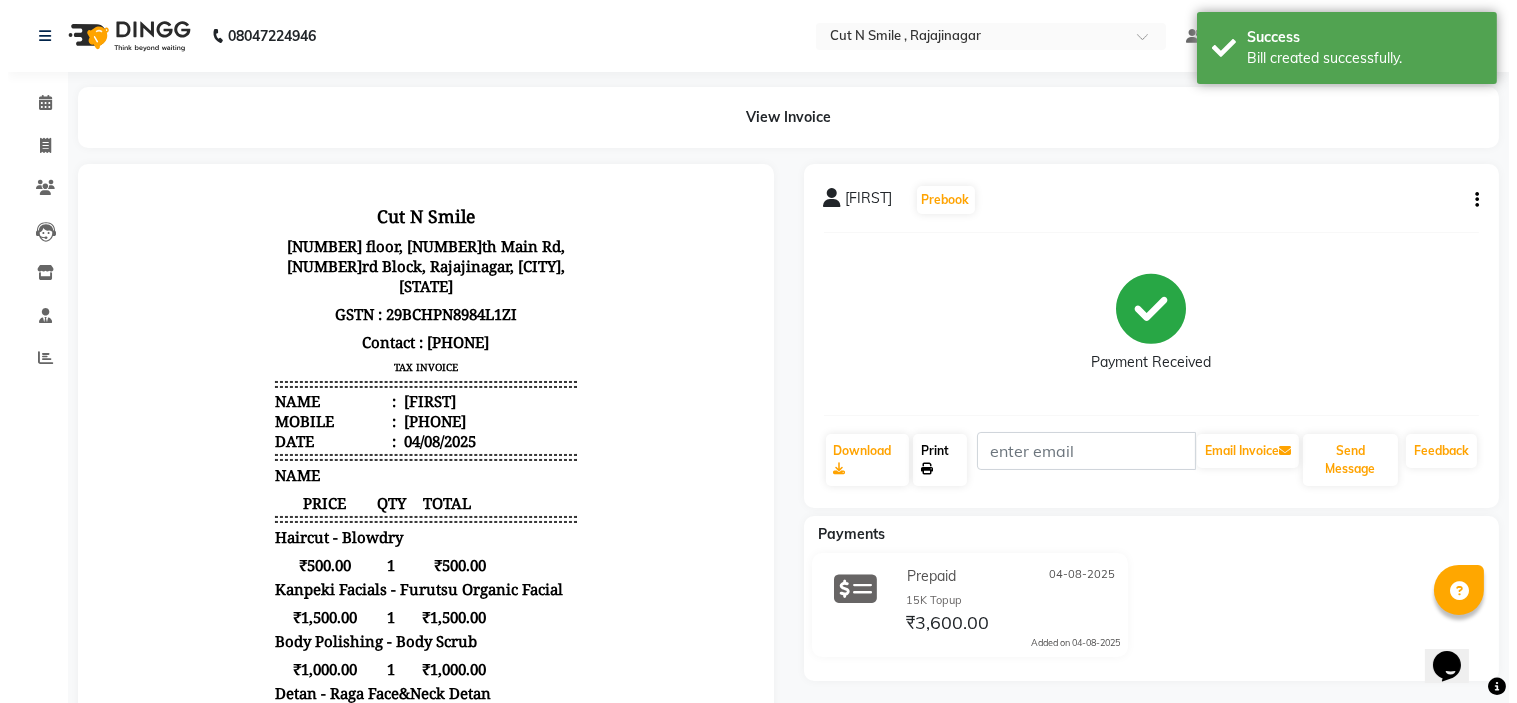 scroll, scrollTop: 0, scrollLeft: 0, axis: both 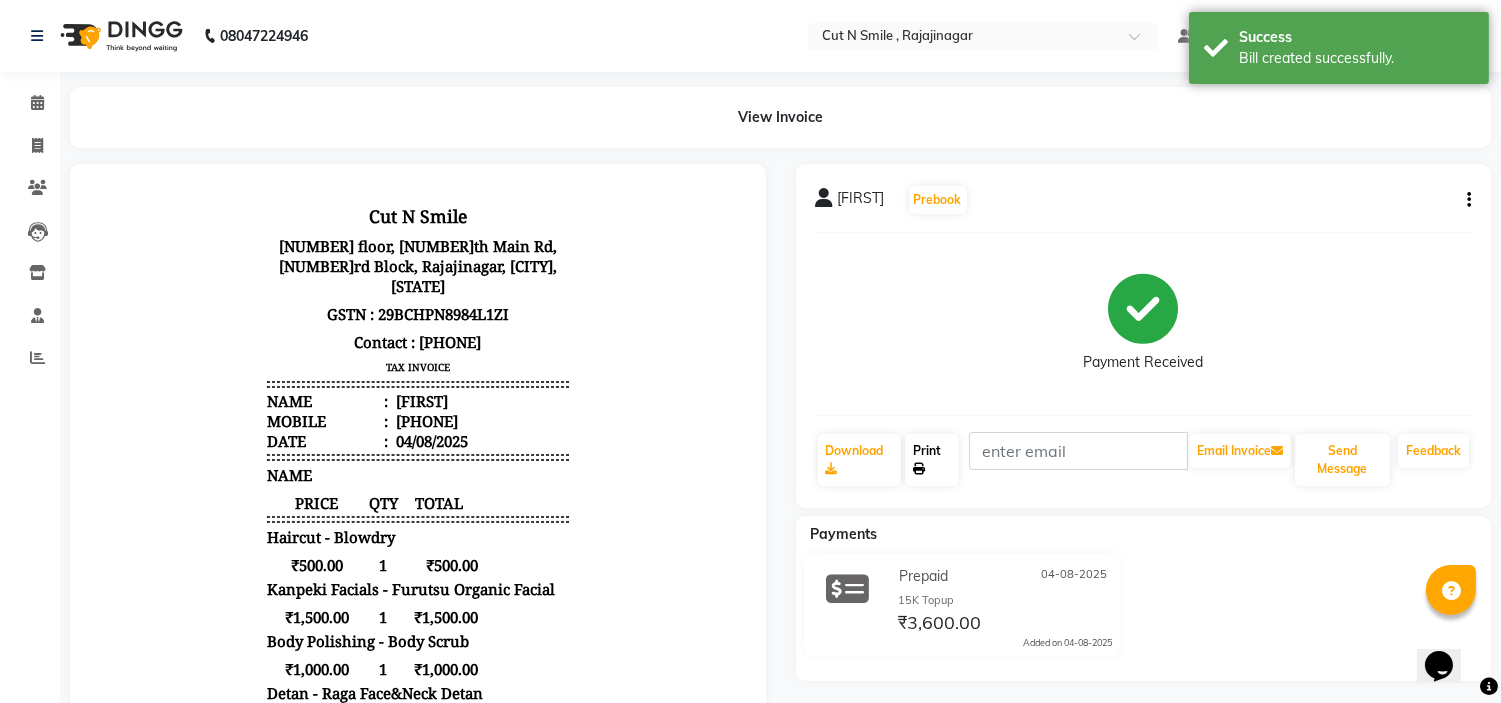 click on "Print" 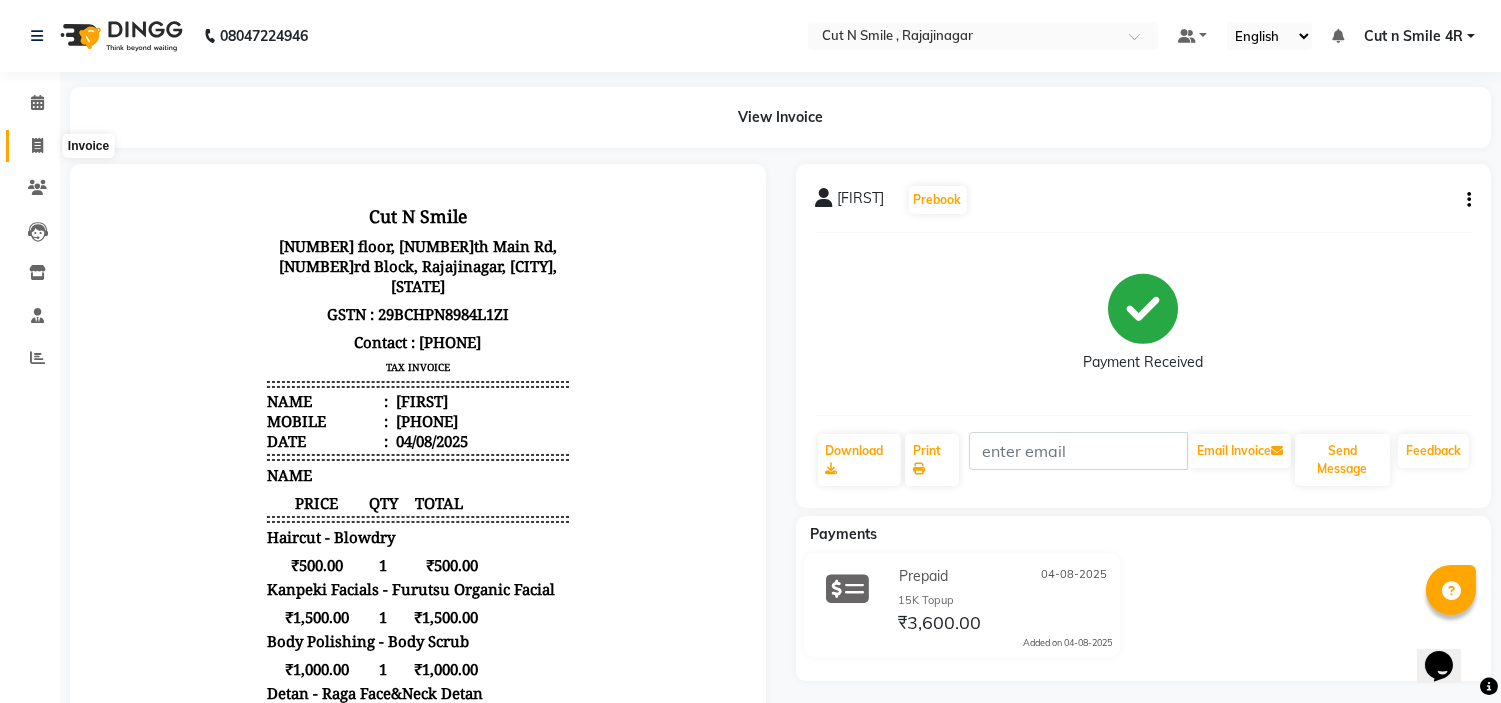 click 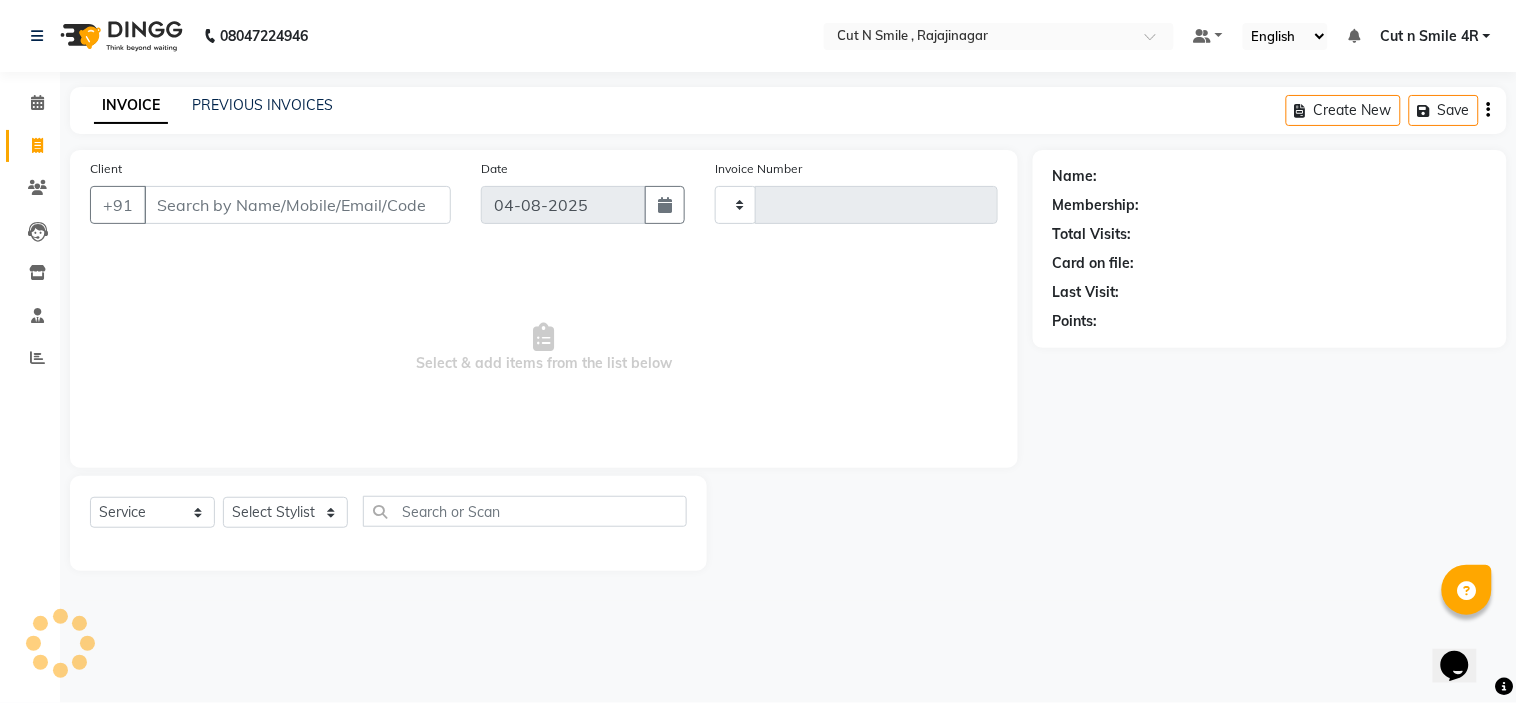 type on "116" 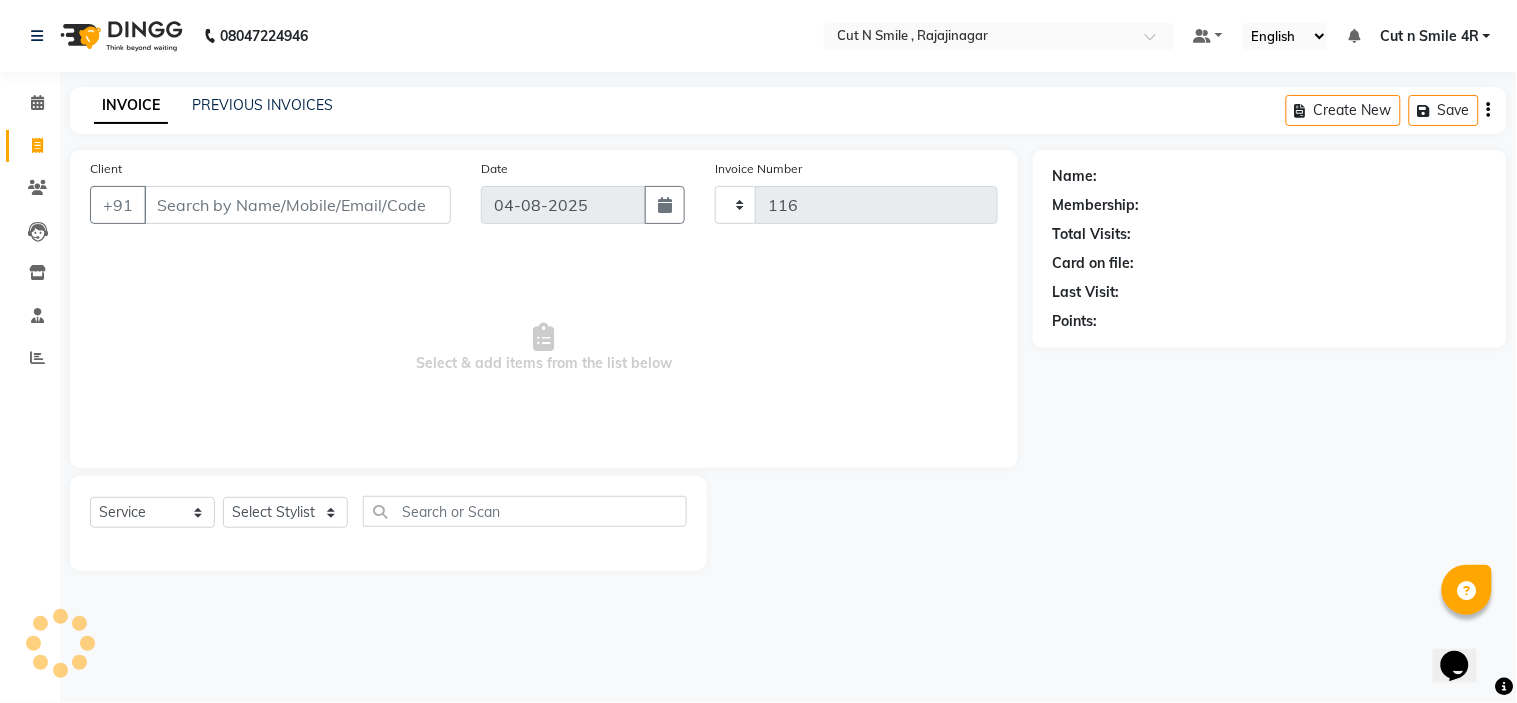 select on "7187" 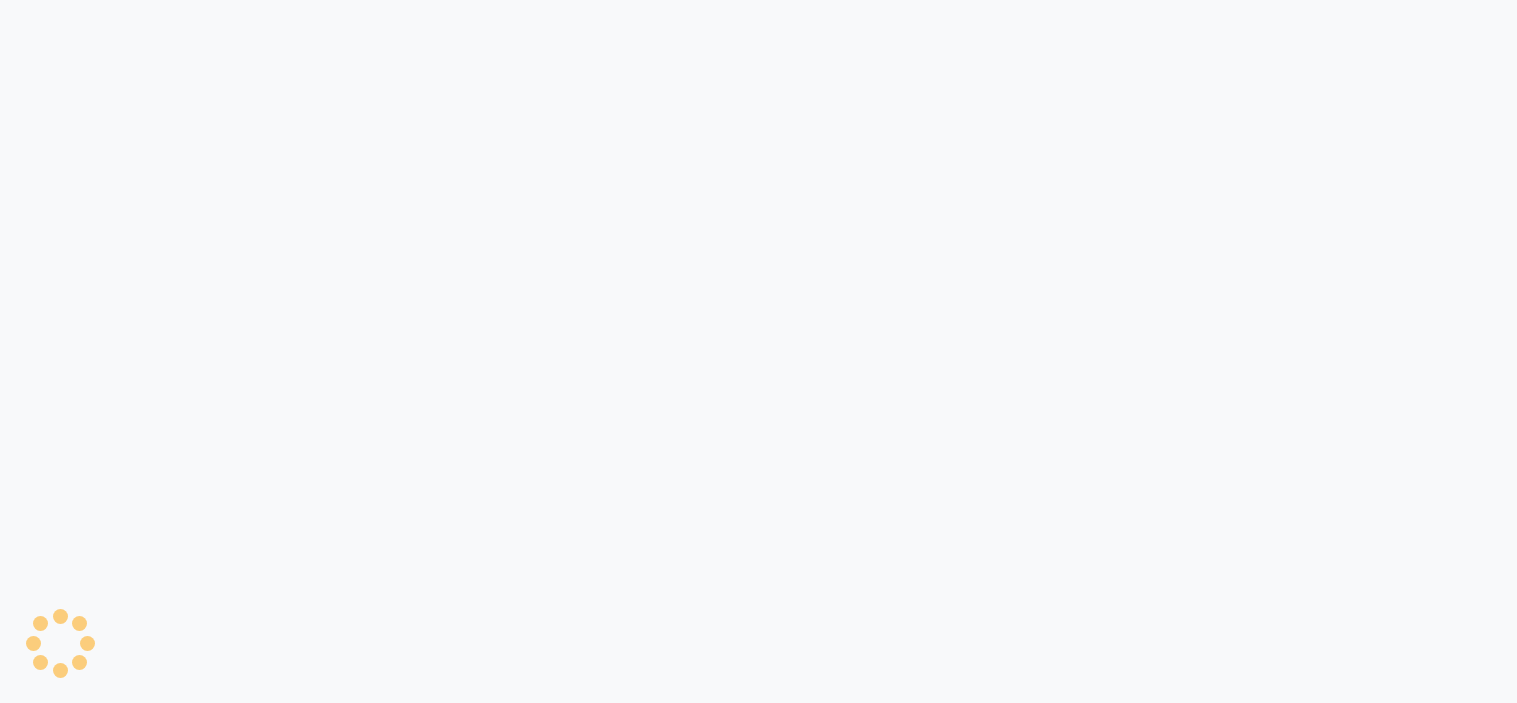 scroll, scrollTop: 0, scrollLeft: 0, axis: both 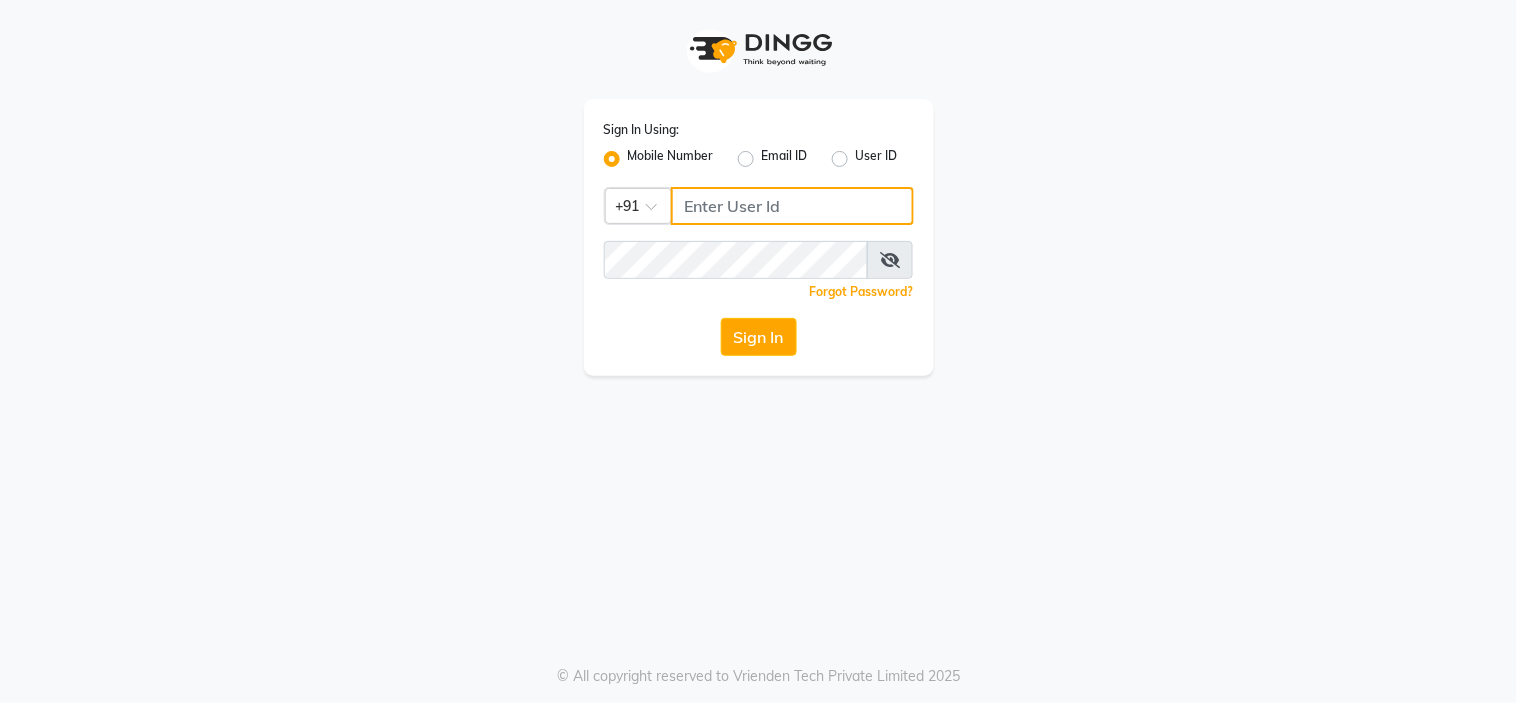 click 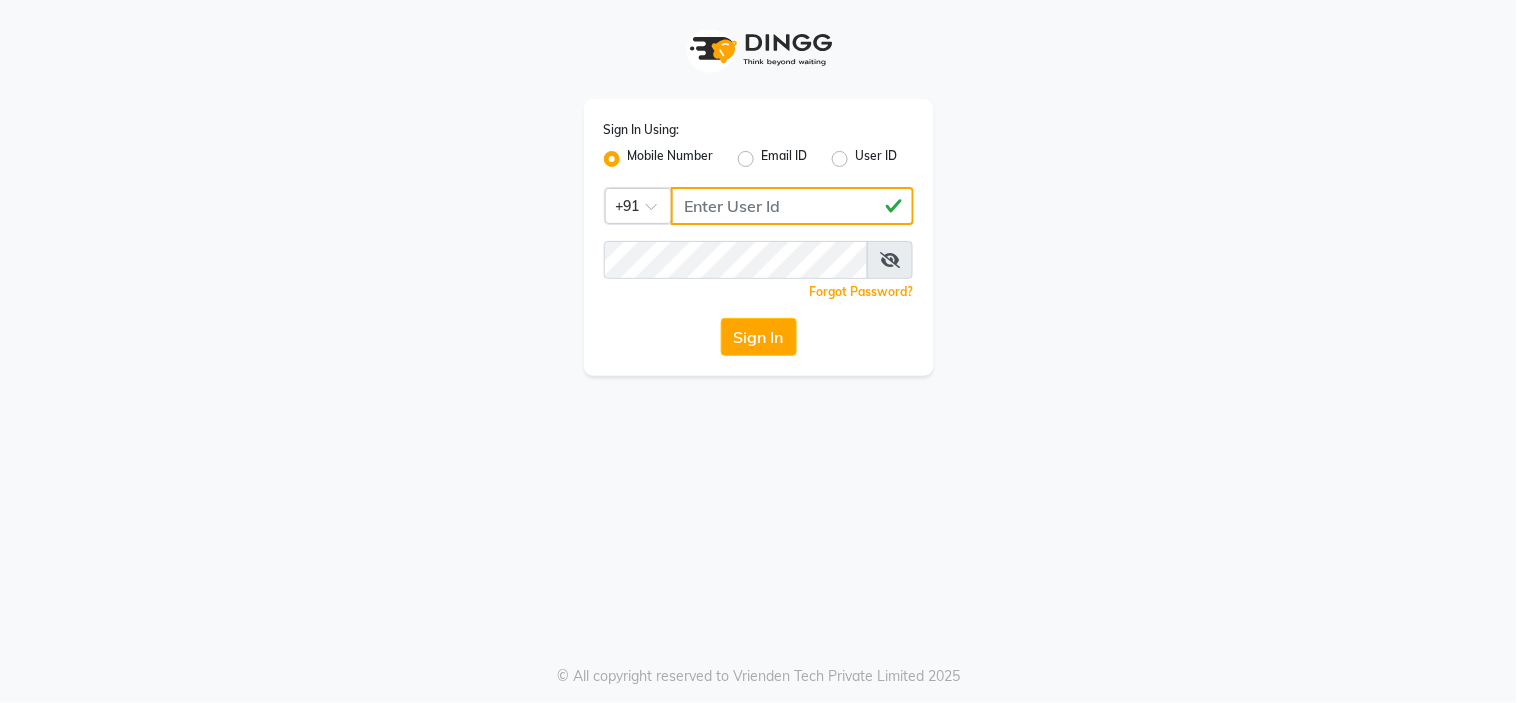 type on "[PHONE]" 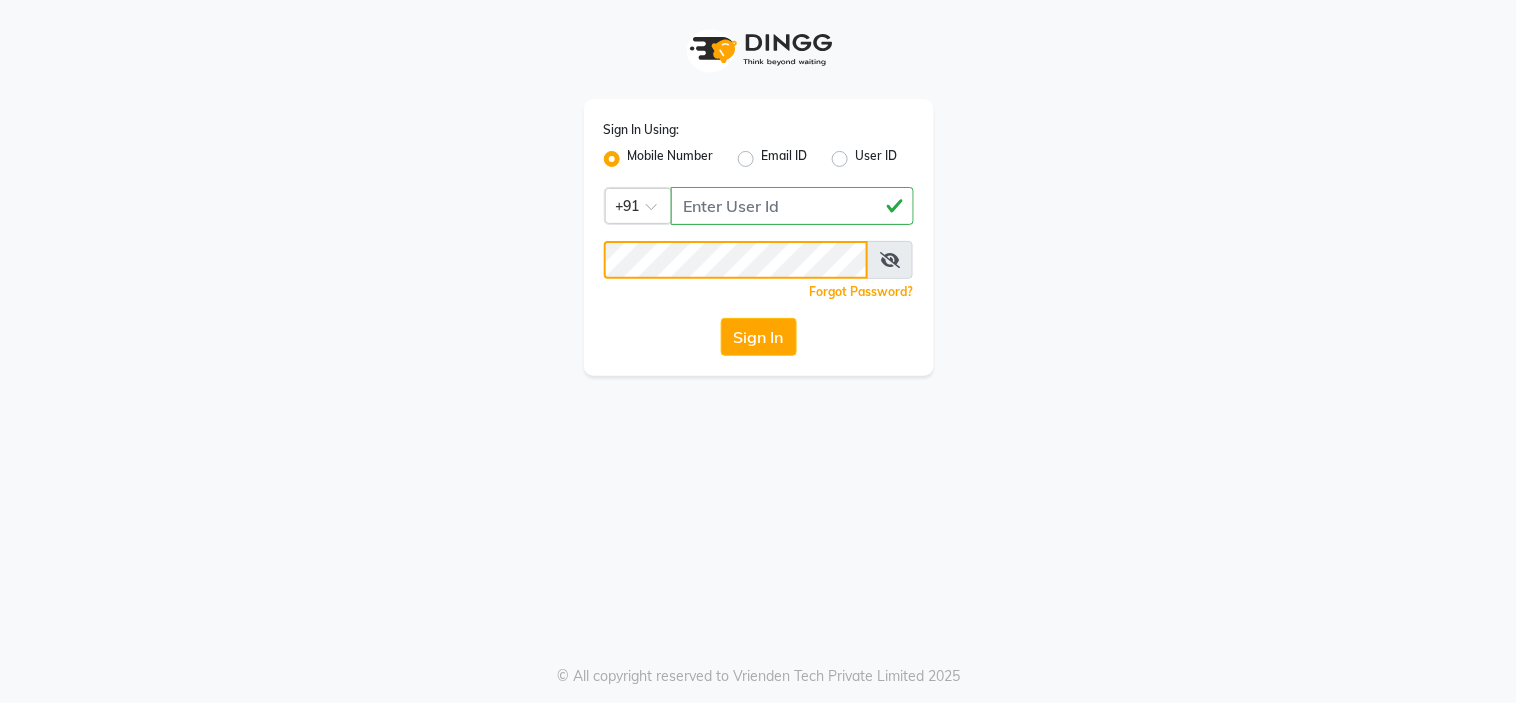 click on "Sign In" 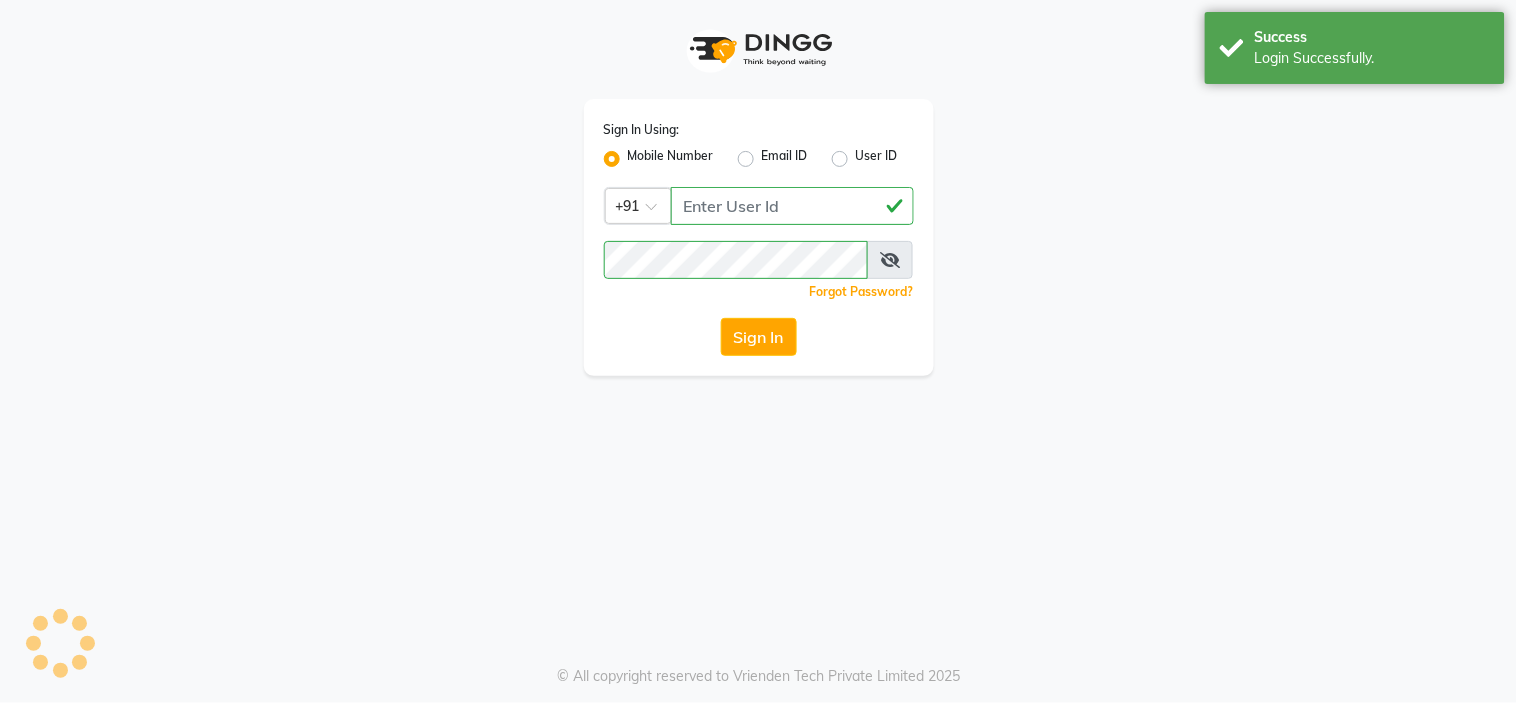 select on "service" 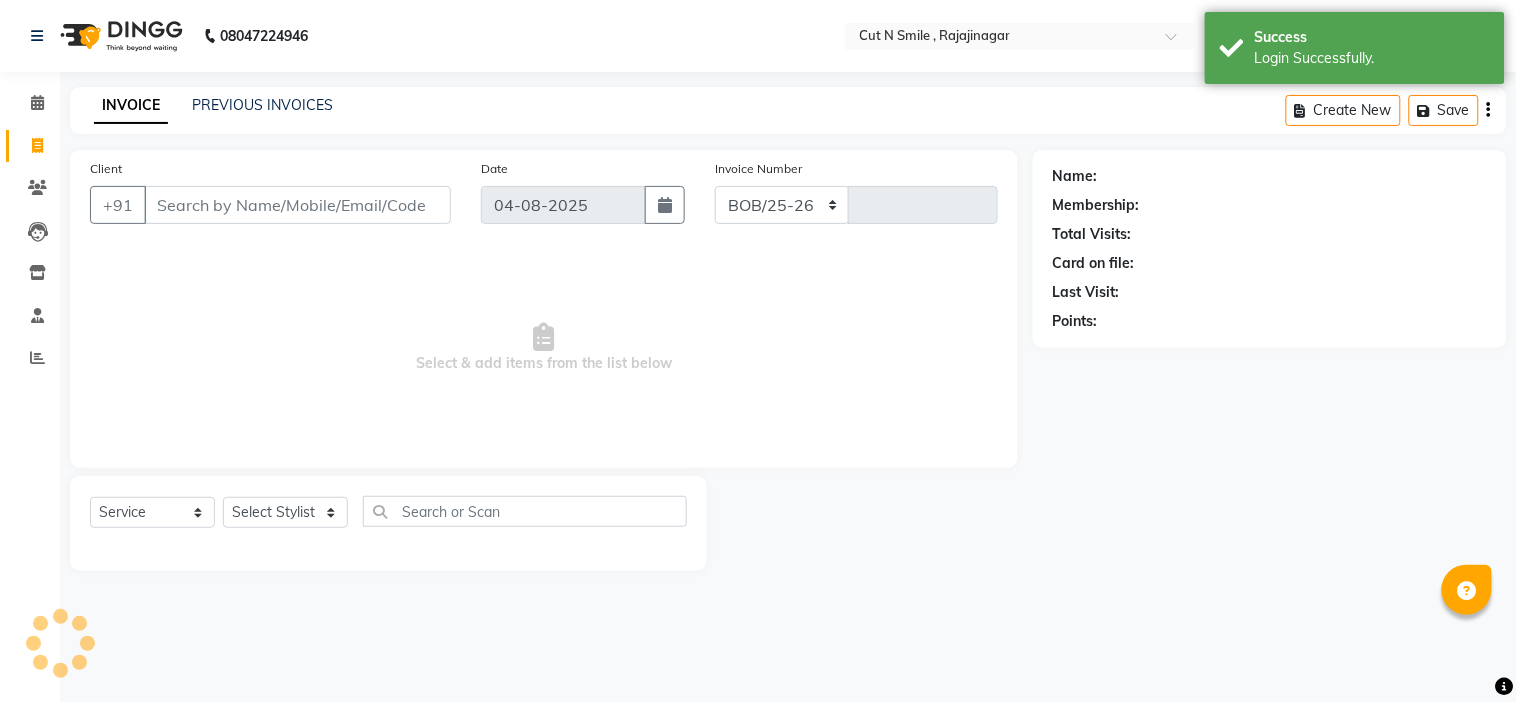 select on "7187" 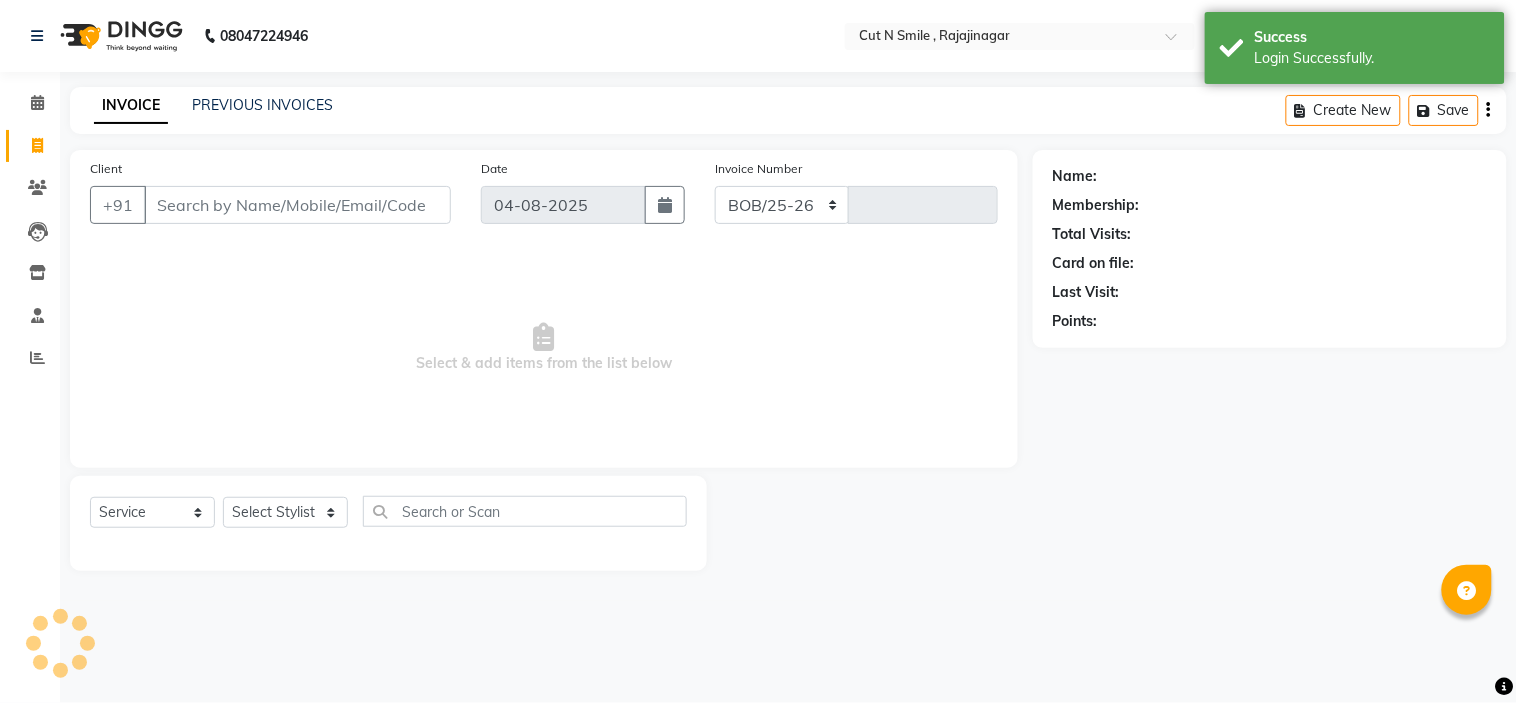 type on "116" 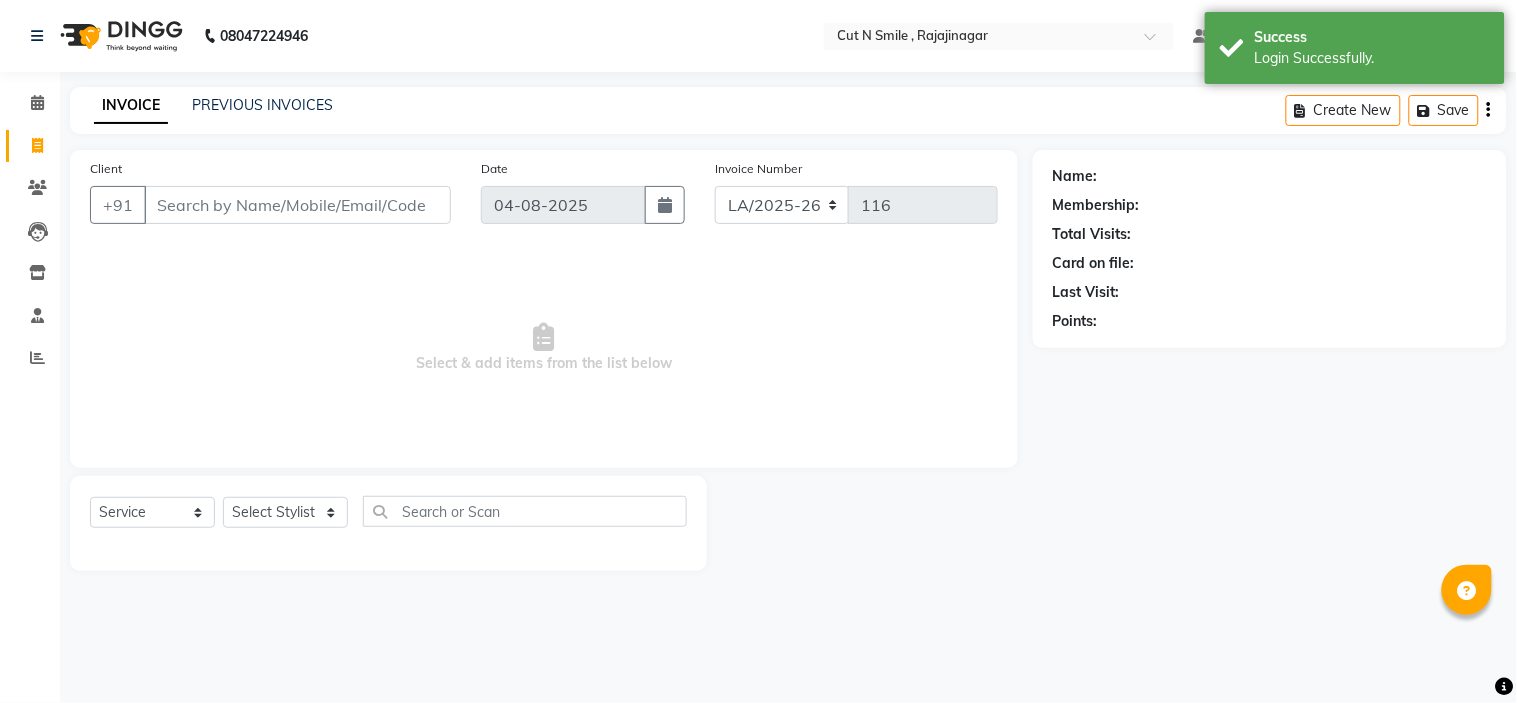 click on "Client" at bounding box center (297, 205) 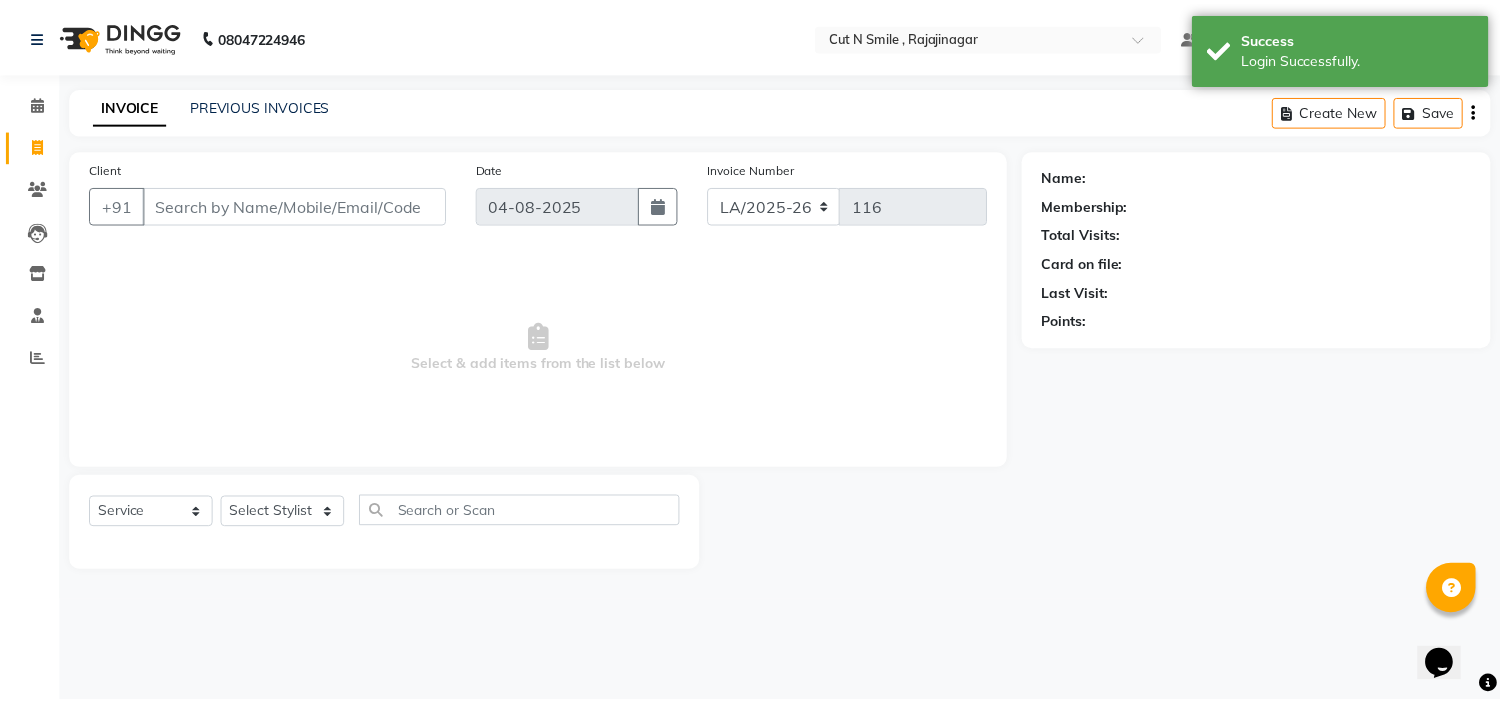 scroll, scrollTop: 0, scrollLeft: 0, axis: both 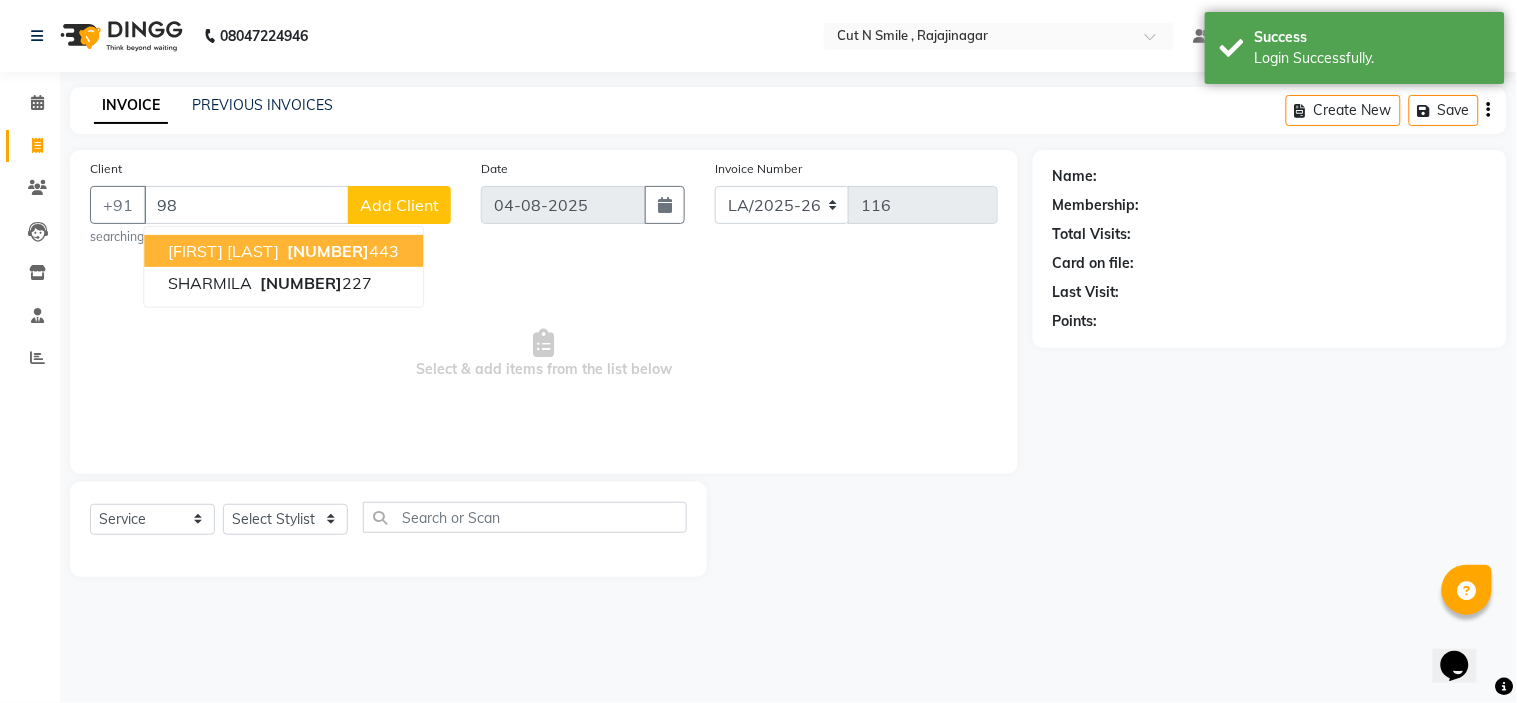 type on "9" 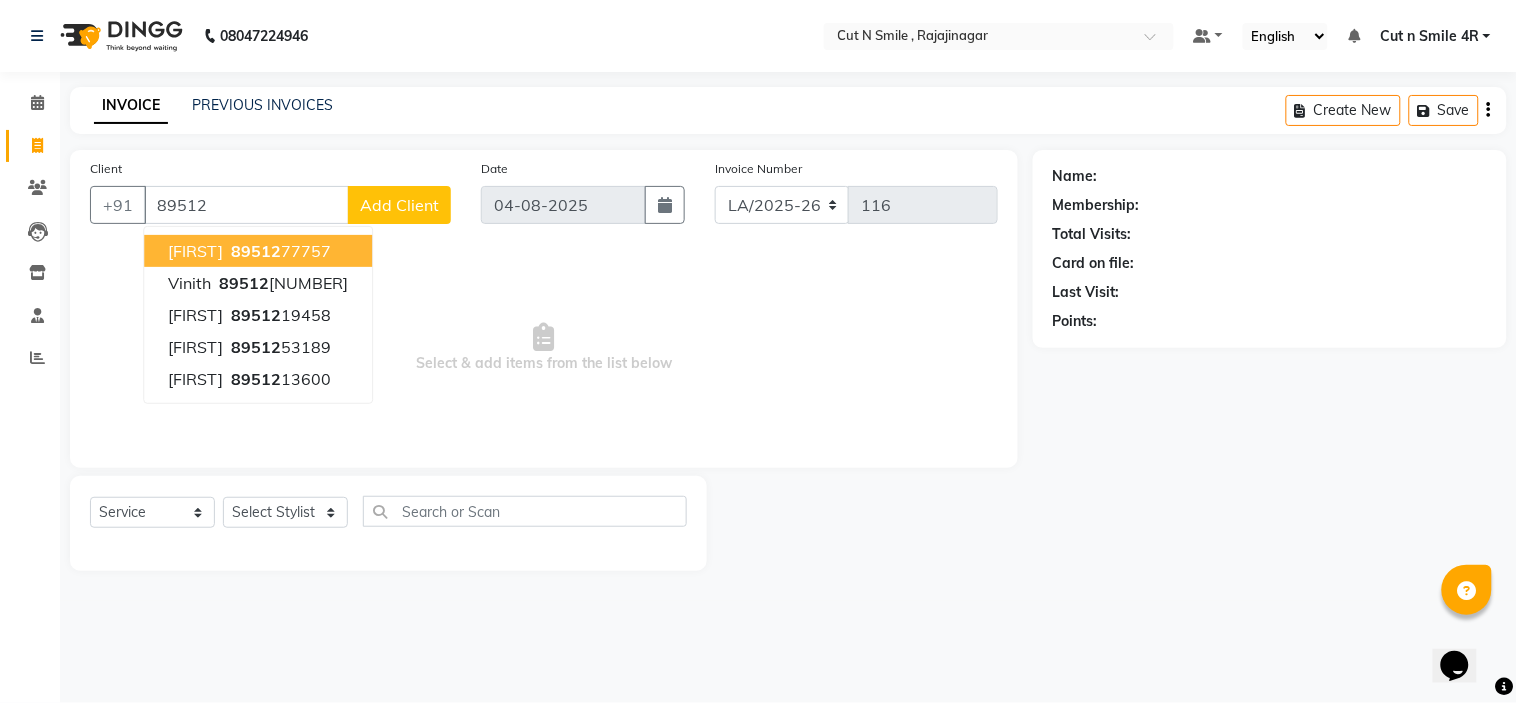 click on "[NUMBER]" at bounding box center (279, 251) 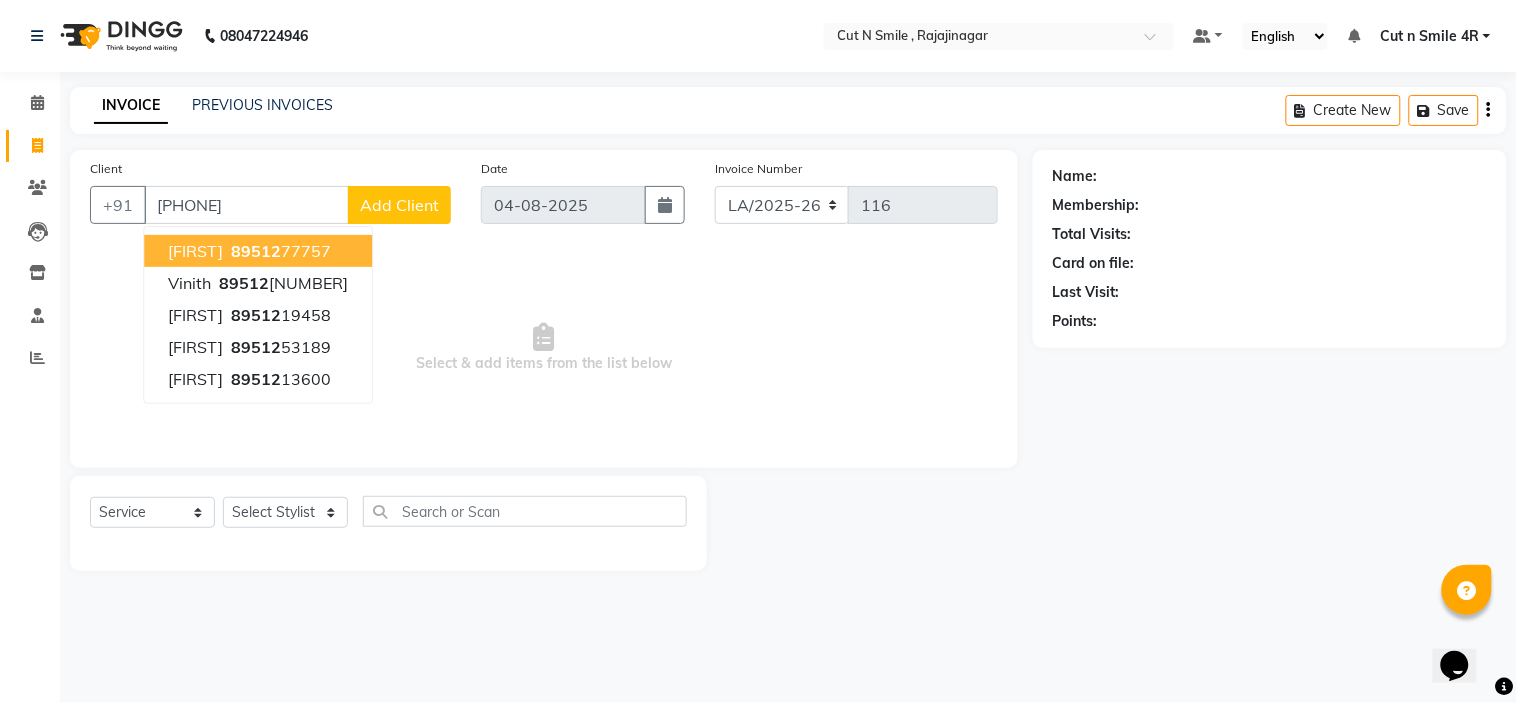 type on "[PHONE]" 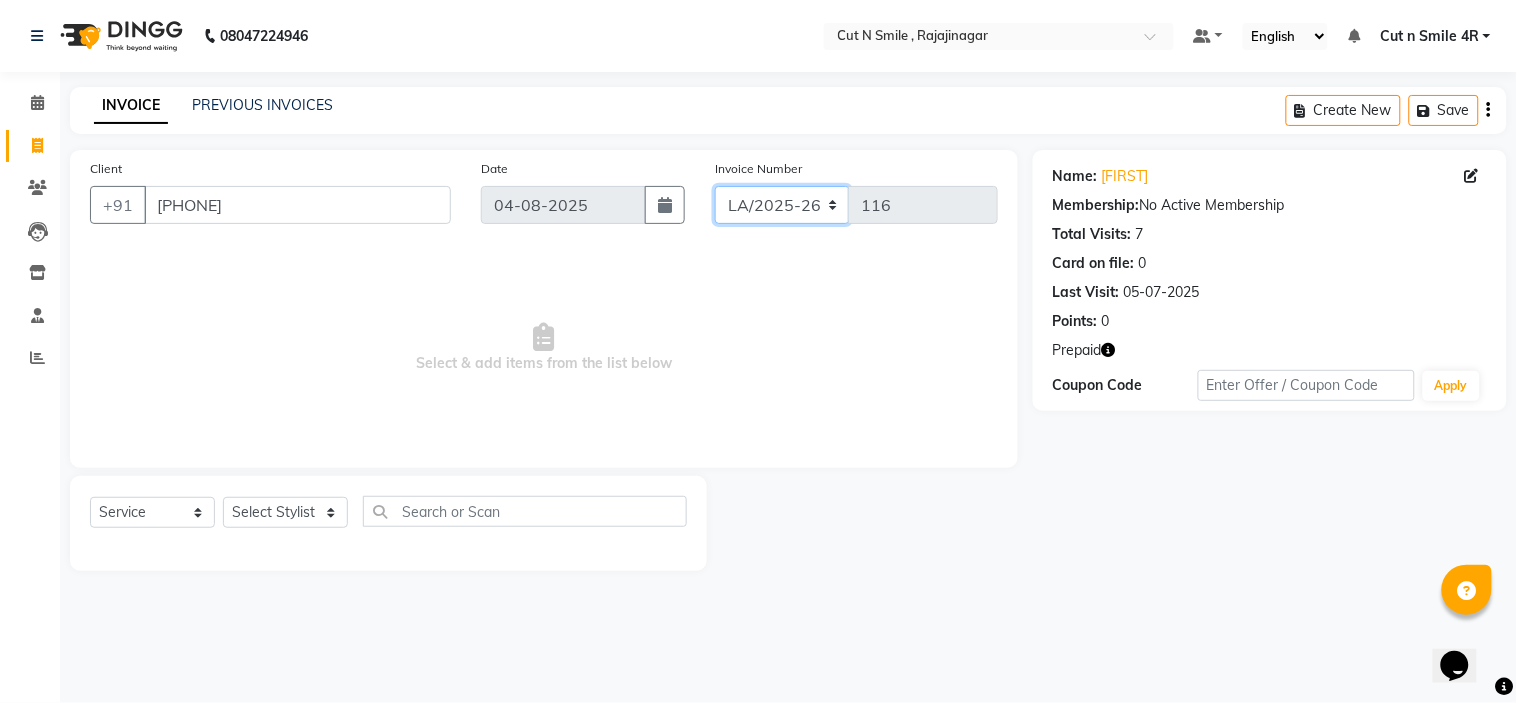 click on "BOB/25-26 LA/2025-26 SH/25 CH/25 SA/25" 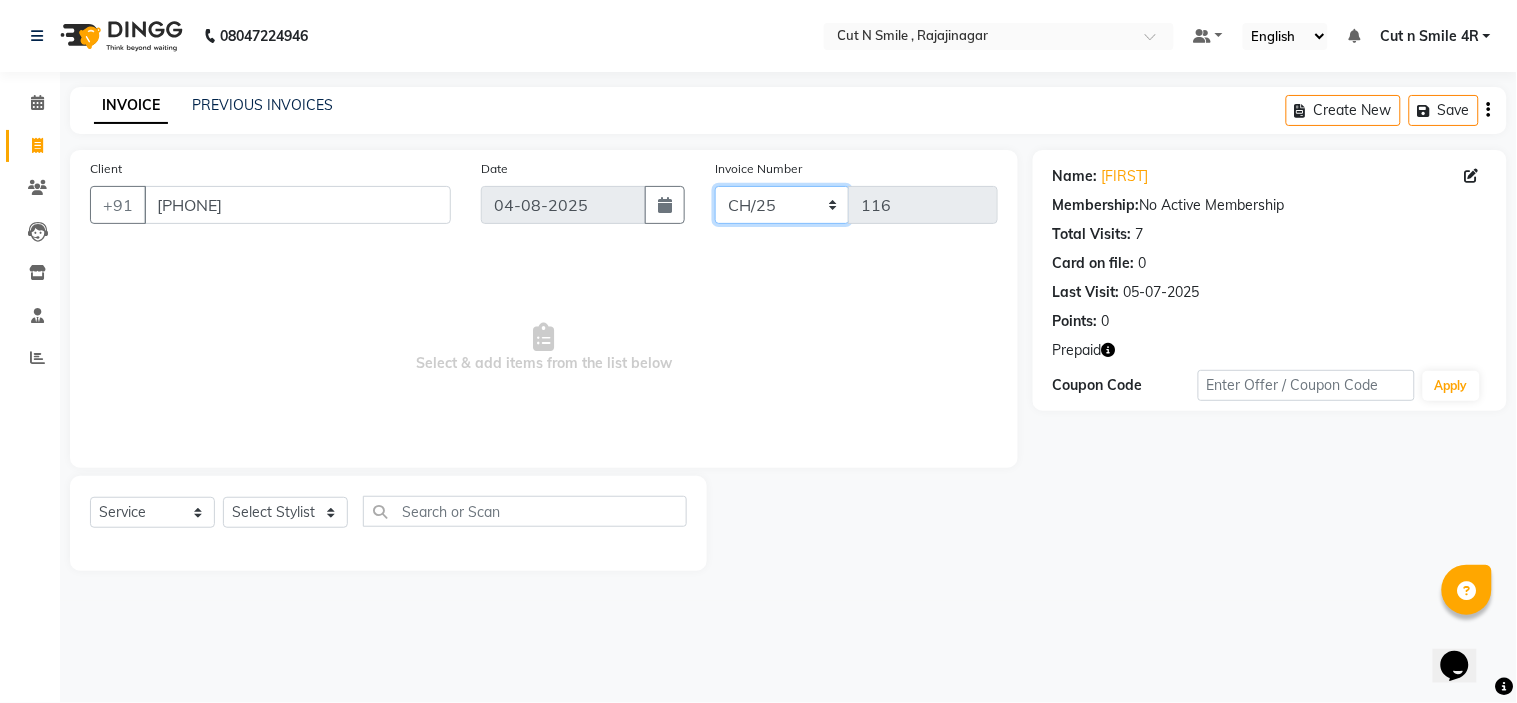 click on "BOB/25-26 LA/2025-26 SH/25 CH/25 SA/25" 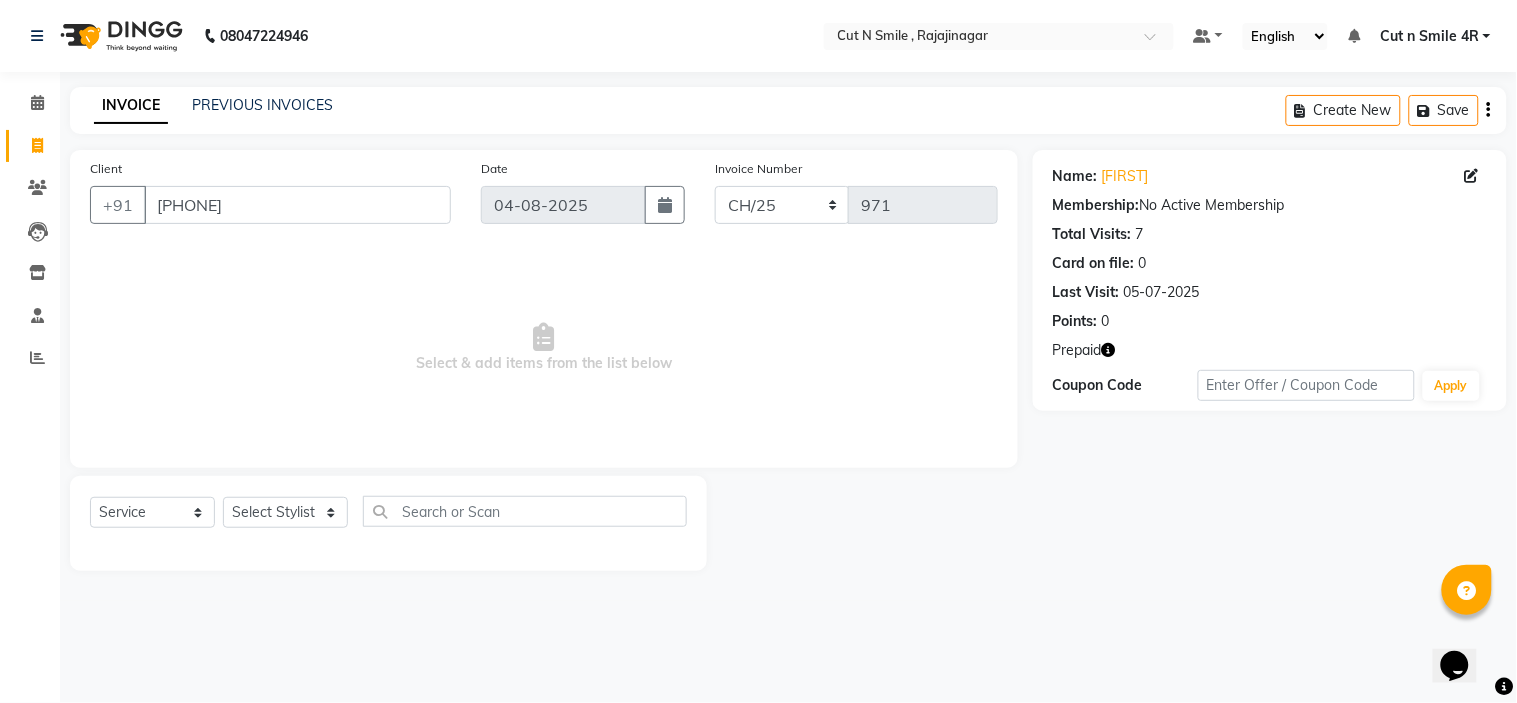 click 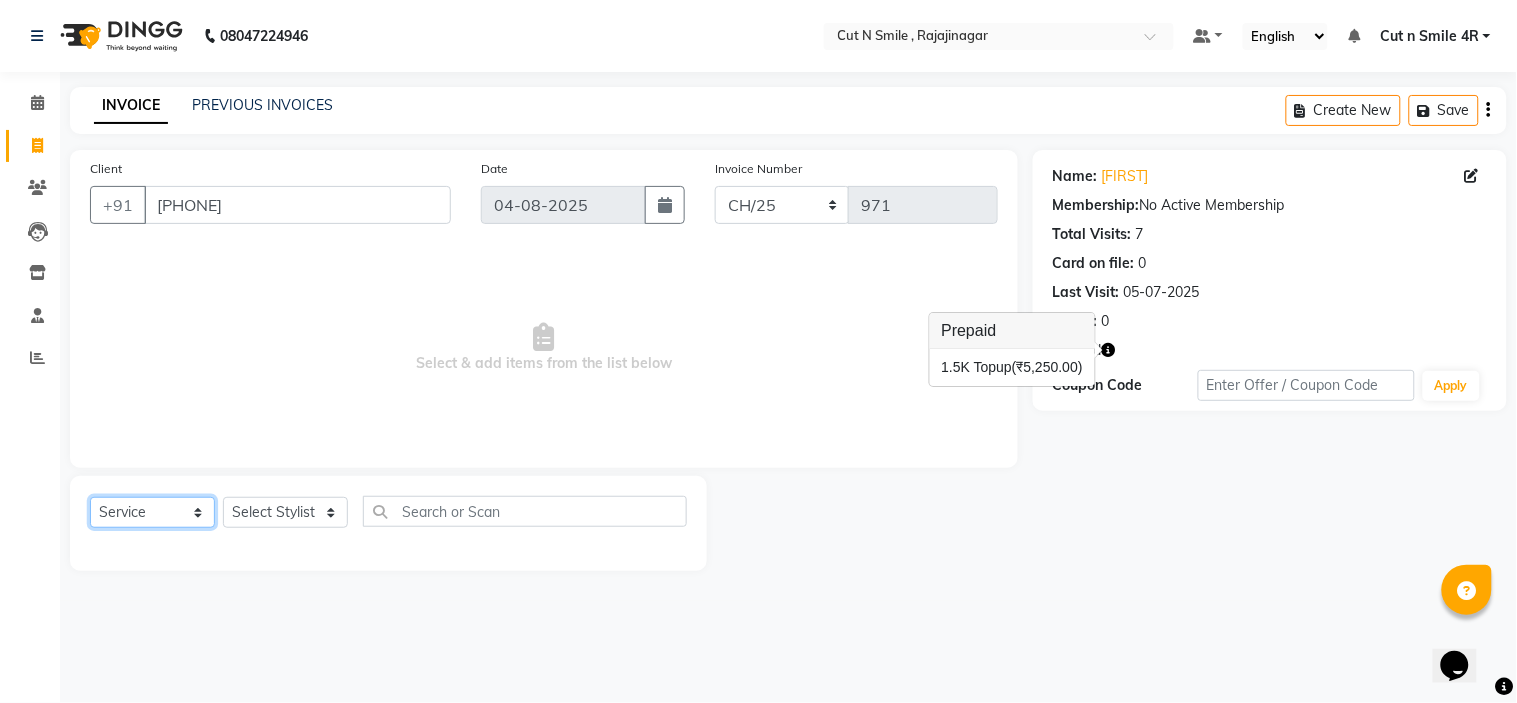 click on "Select  Service  Product  Membership  Package Voucher Prepaid Gift Card" 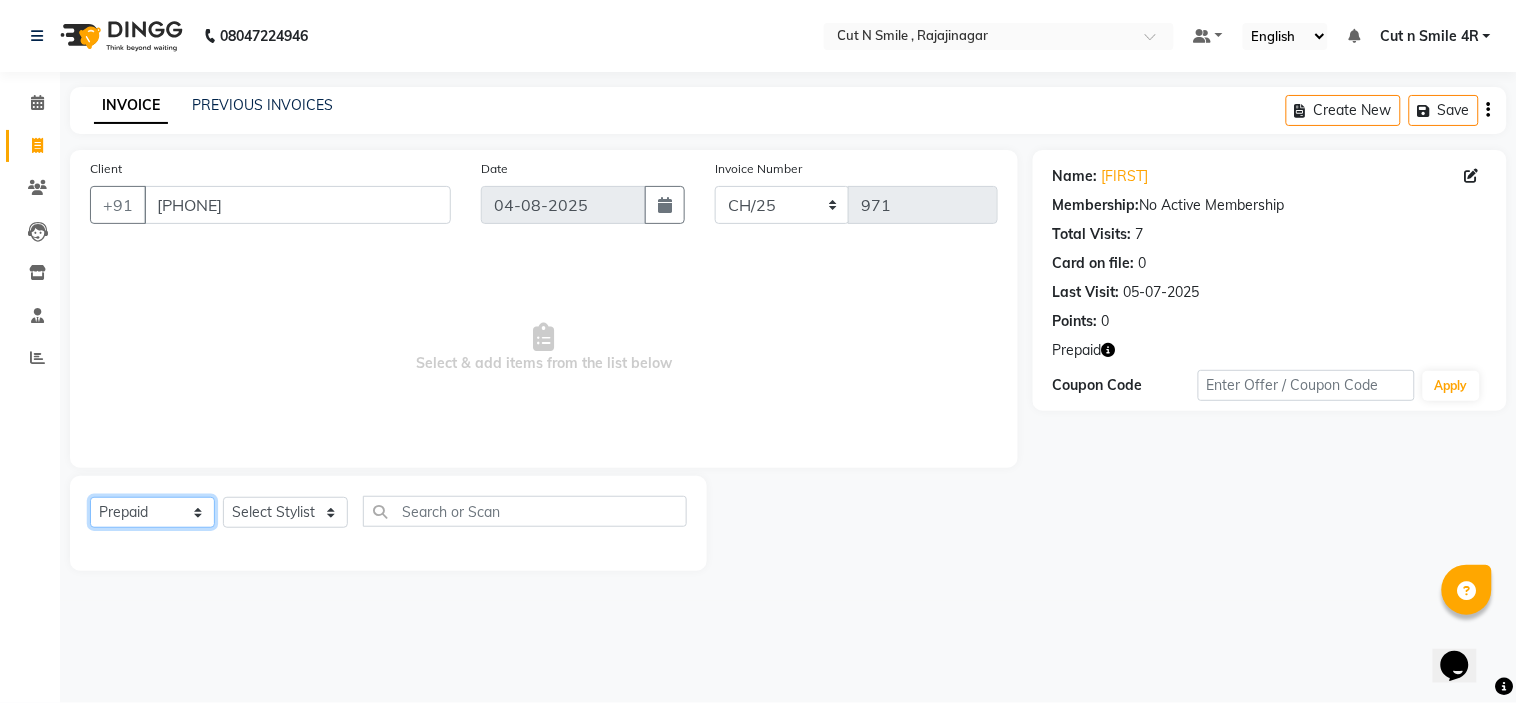 click on "Select  Service  Product  Membership  Package Voucher Prepaid Gift Card" 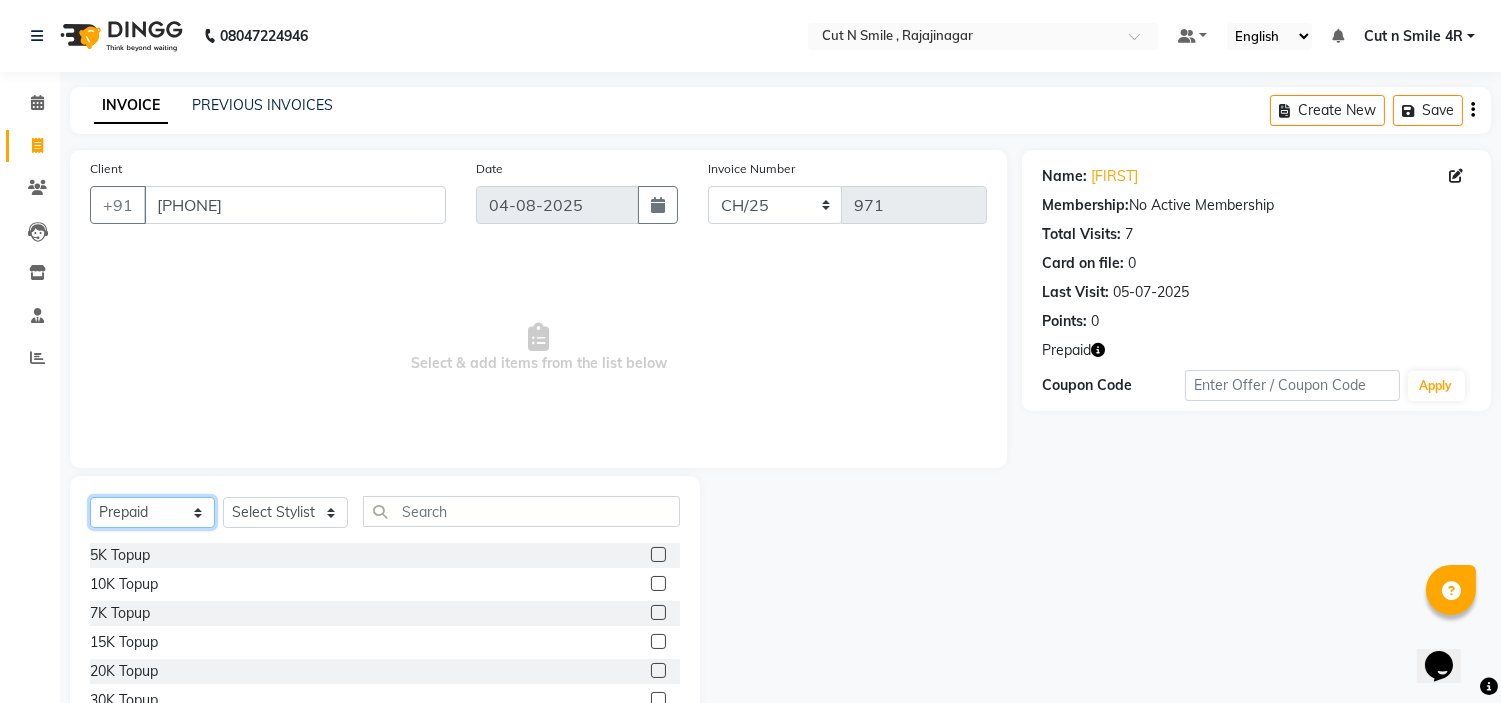 scroll, scrollTop: 2, scrollLeft: 0, axis: vertical 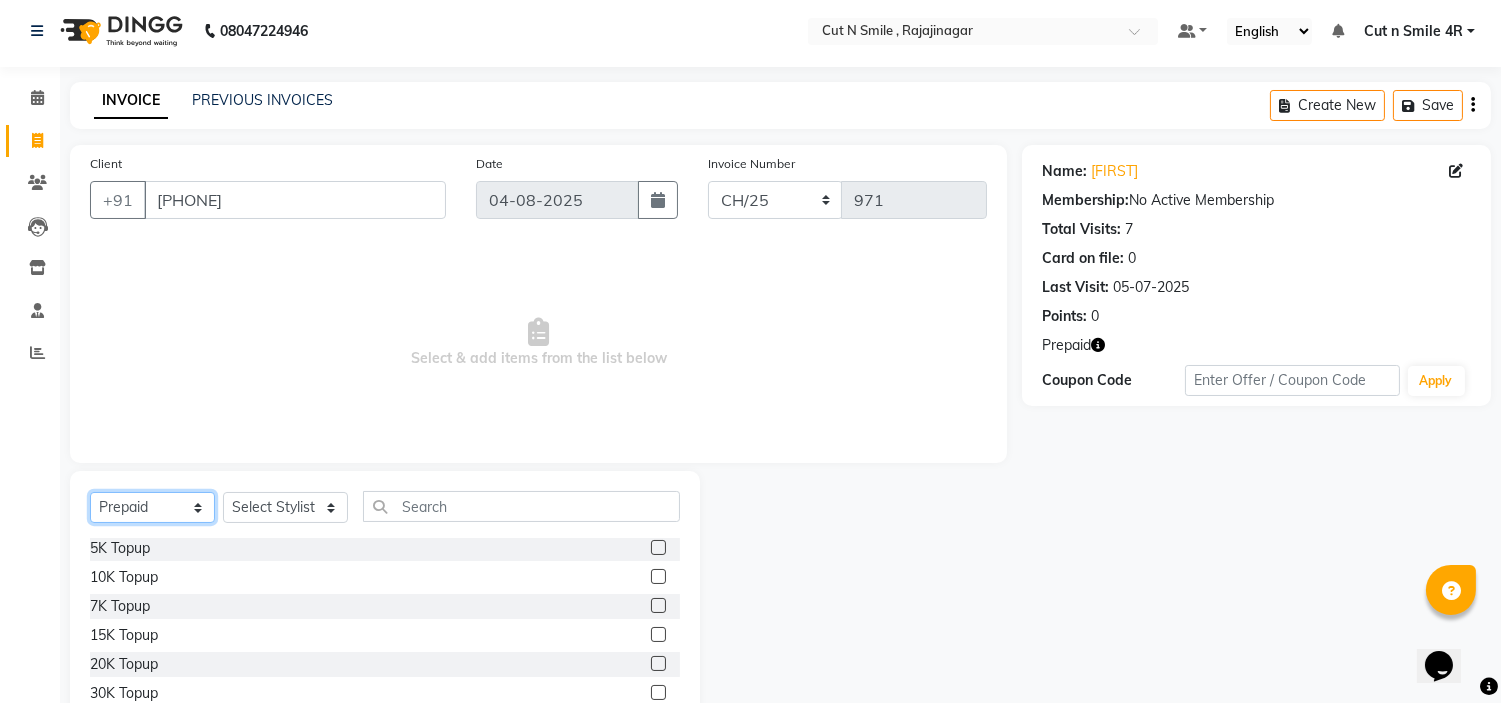 click on "Select  Service  Product  Membership  Package Voucher Prepaid Gift Card" 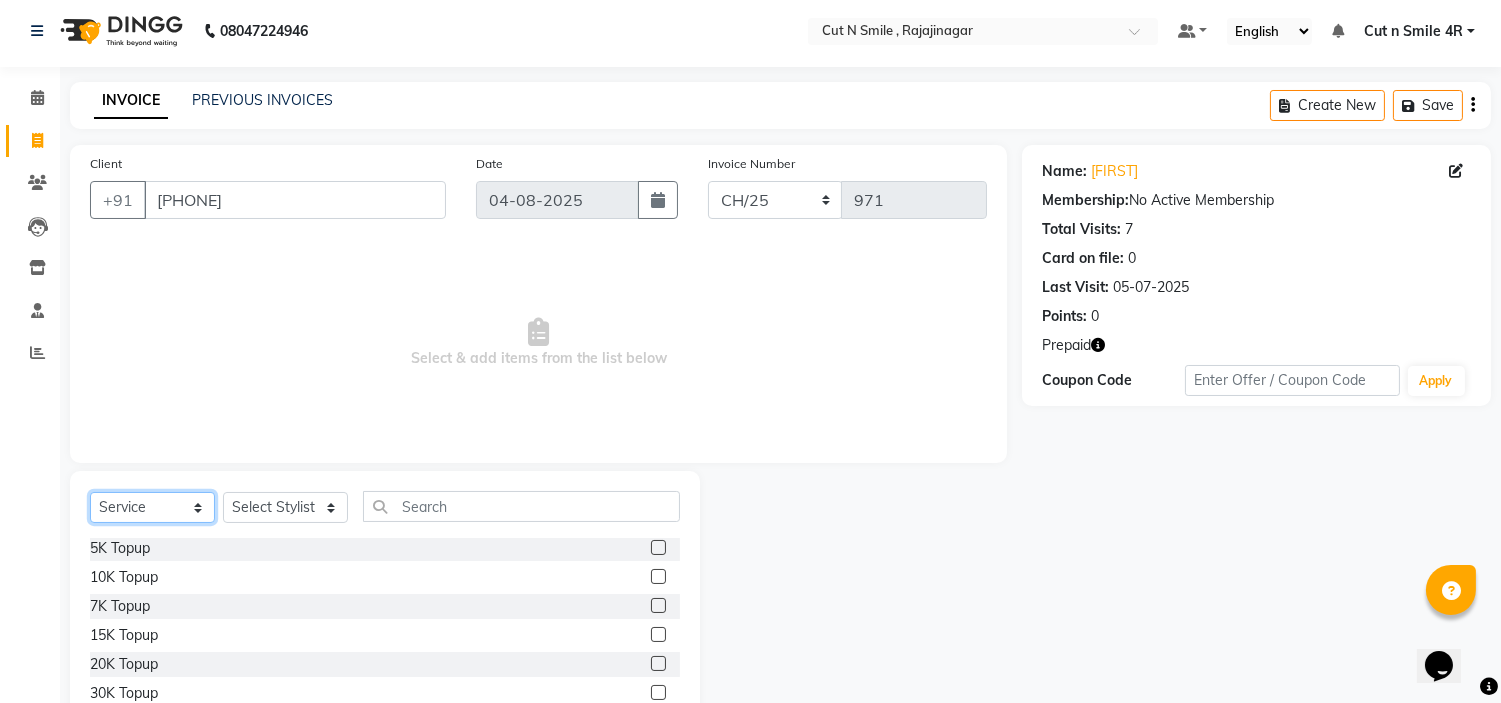 click on "Select  Service  Product  Membership  Package Voucher Prepaid Gift Card" 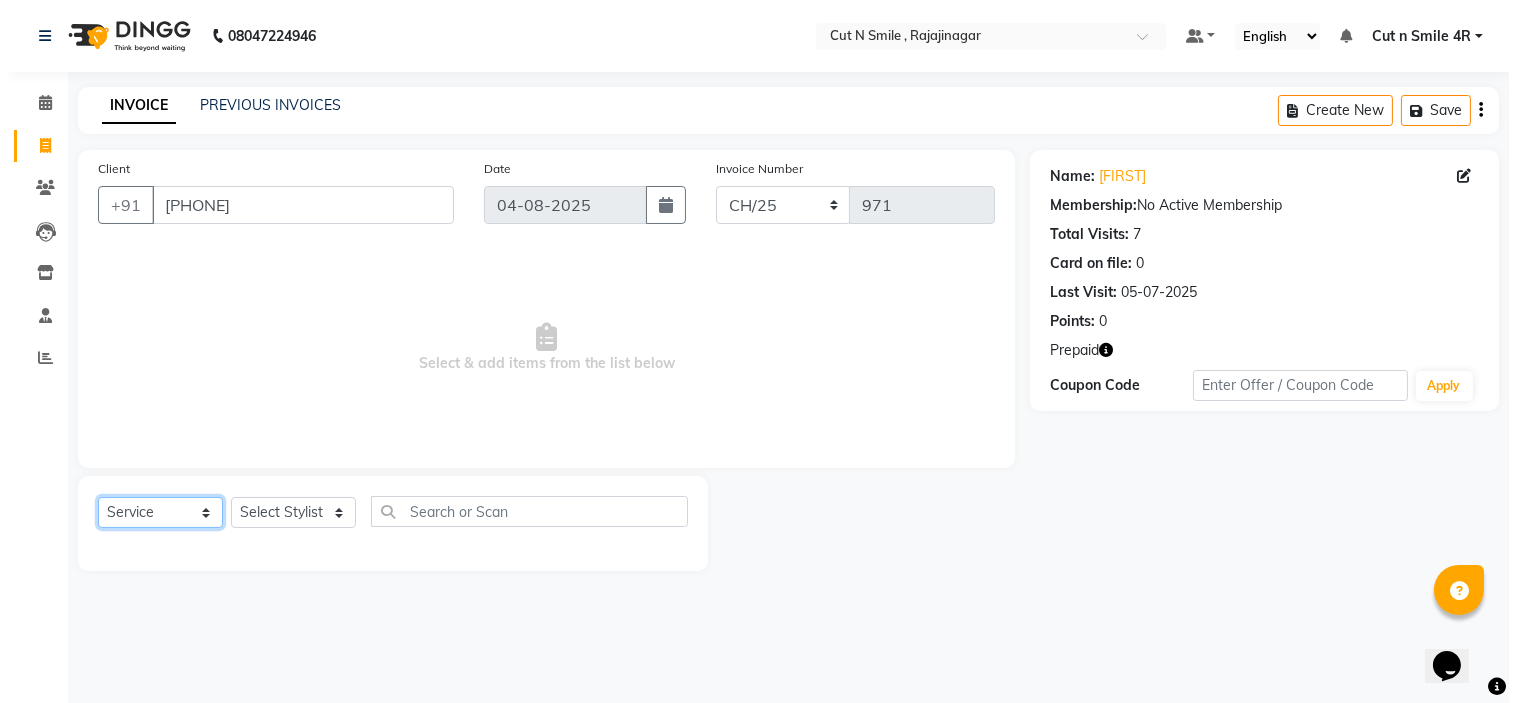 scroll, scrollTop: 0, scrollLeft: 0, axis: both 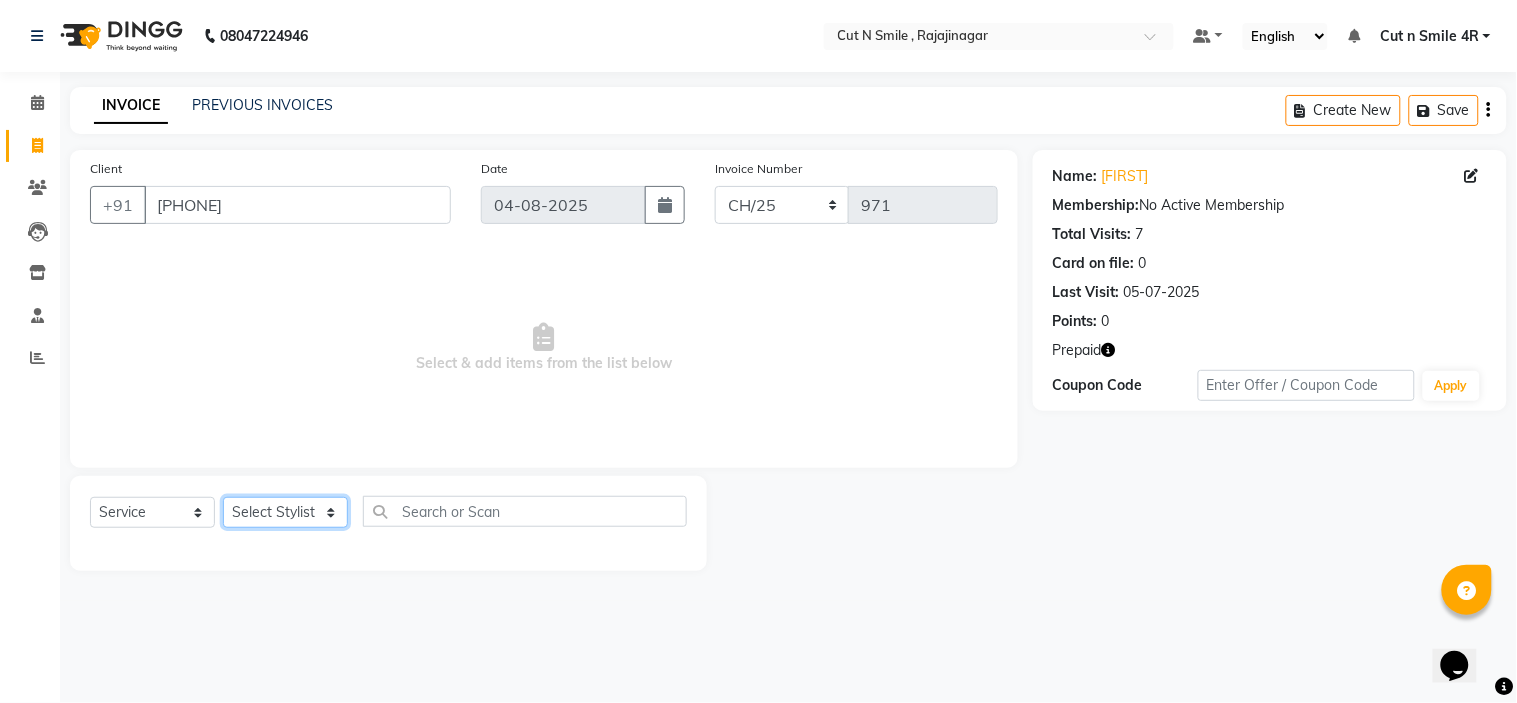 click on "Select Stylist Ali ML Ammu 3R Ankith VN Ash Mohammed 3R Atheek 3R Binitha 3R Bipana 4R CNS BOB  Cut N Smile 17M  Cut N Smile 3R Cut n Smile 4R Cut N Smile 9M Cut N Smile ML Cut N Smile V Fazil Ali 4R Govind VN Hema 4R Jayashree VN Karan VN Love 4R Mani Singh 3R Manu 4R  Muskaan VN Nadeem 4R N D M 4R NDM Alam 4R Noushad VN Pavan 4R Priya BOB Priyanka 3R Rahul 3R Ravi 3R Riya BOB Rohith 4R Roobina 3R Roopa 4R Rubina BOB Sahil Ahmed 3R Sahil Bhatti 4R Sameer 3R Sanajana BOB  Sanjana BOB Sarita VN Shaan 4R Shahid 4R Shakir VN Shanavaaz BOB Shiney 3R Shivu Raj 4R Srijana BOB Sunil Laddi 4R Sunny VN Supriya BOB Sushmitha 4R Vakeel 3R Varas 4R Varas BOB Vishwa VN" 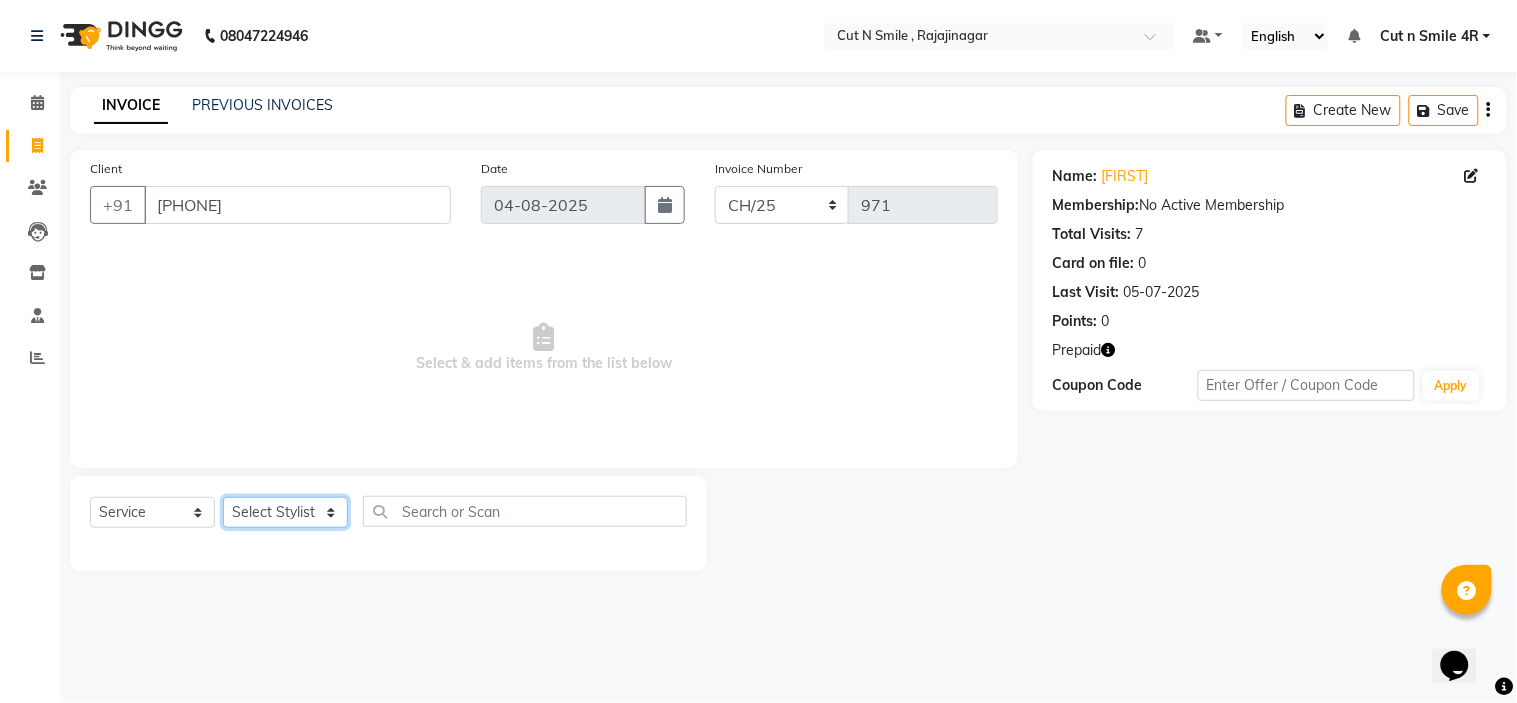 select on "57483" 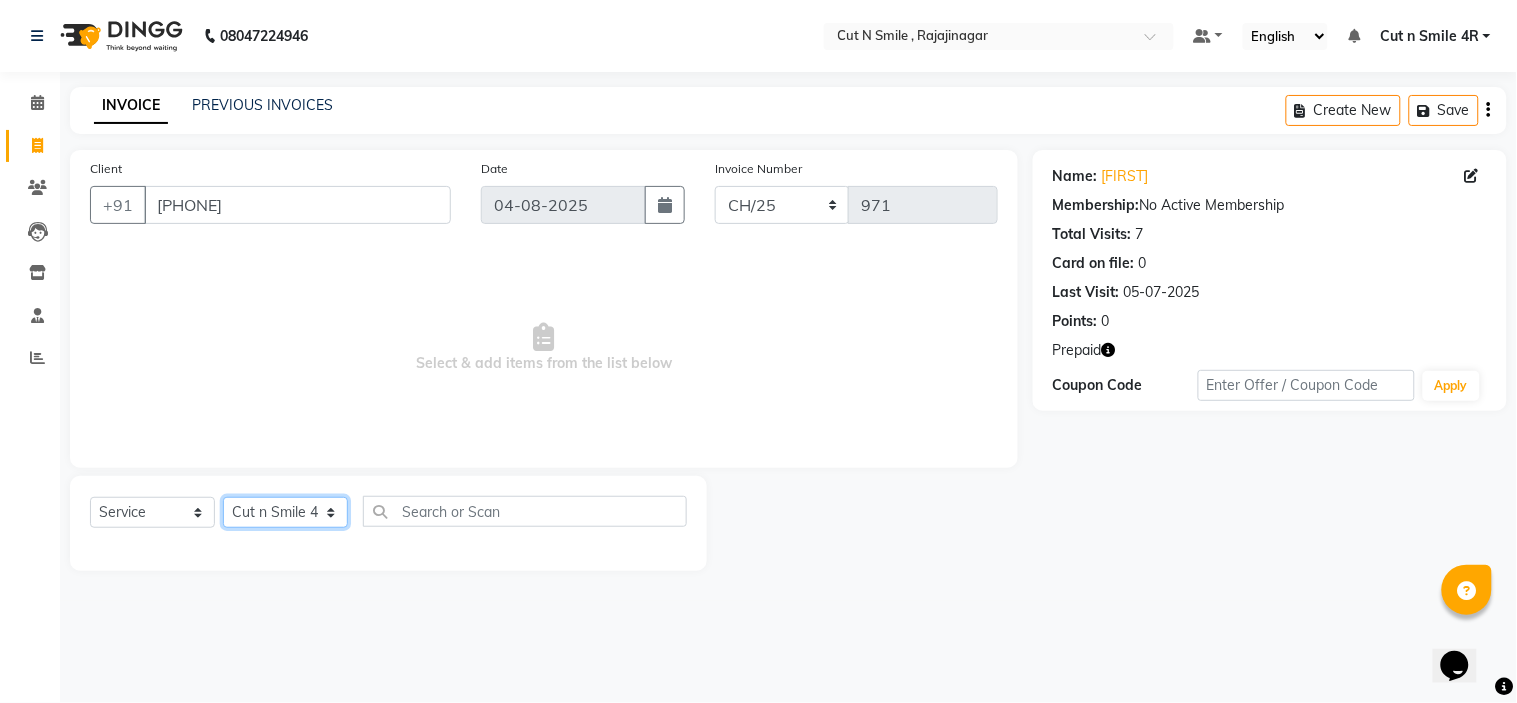 click on "Select Stylist Ali ML Ammu 3R Ankith VN Ash Mohammed 3R Atheek 3R Binitha 3R Bipana 4R CNS BOB  Cut N Smile 17M  Cut N Smile 3R Cut n Smile 4R Cut N Smile 9M Cut N Smile ML Cut N Smile V Fazil Ali 4R Govind VN Hema 4R Jayashree VN Karan VN Love 4R Mani Singh 3R Manu 4R  Muskaan VN Nadeem 4R N D M 4R NDM Alam 4R Noushad VN Pavan 4R Priya BOB Priyanka 3R Rahul 3R Ravi 3R Riya BOB Rohith 4R Roobina 3R Roopa 4R Rubina BOB Sahil Ahmed 3R Sahil Bhatti 4R Sameer 3R Sanajana BOB  Sanjana BOB Sarita VN Shaan 4R Shahid 4R Shakir VN Shanavaaz BOB Shiney 3R Shivu Raj 4R Srijana BOB Sunil Laddi 4R Sunny VN Supriya BOB Sushmitha 4R Vakeel 3R Varas 4R Varas BOB Vishwa VN" 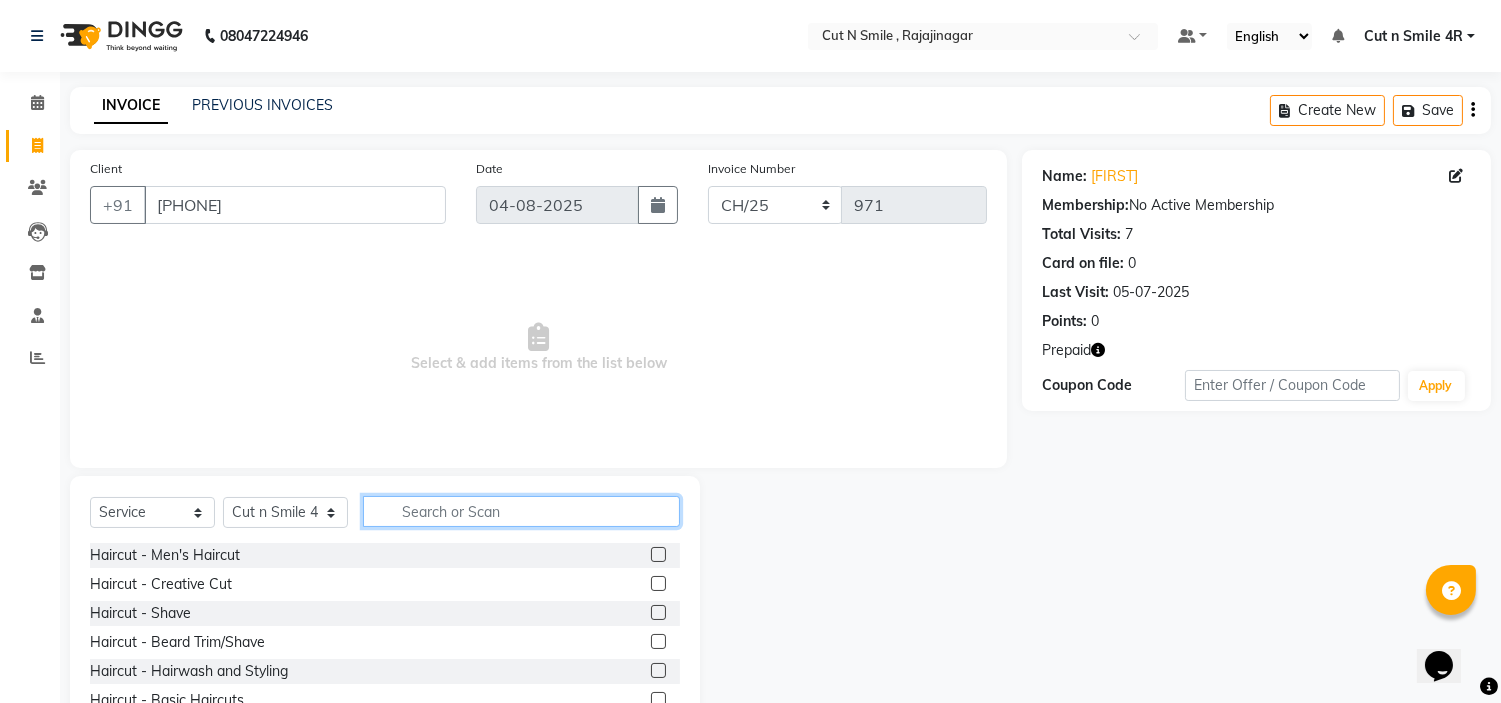 click 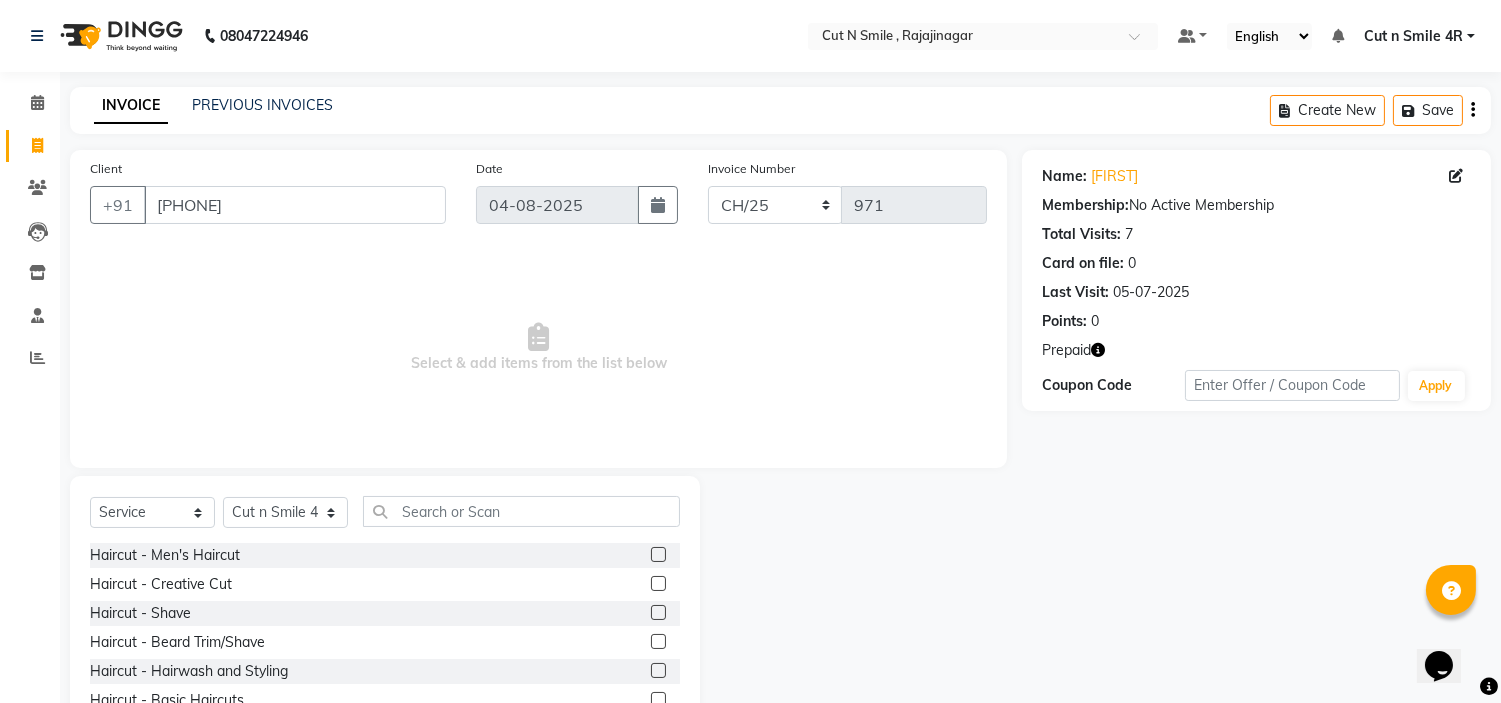 click 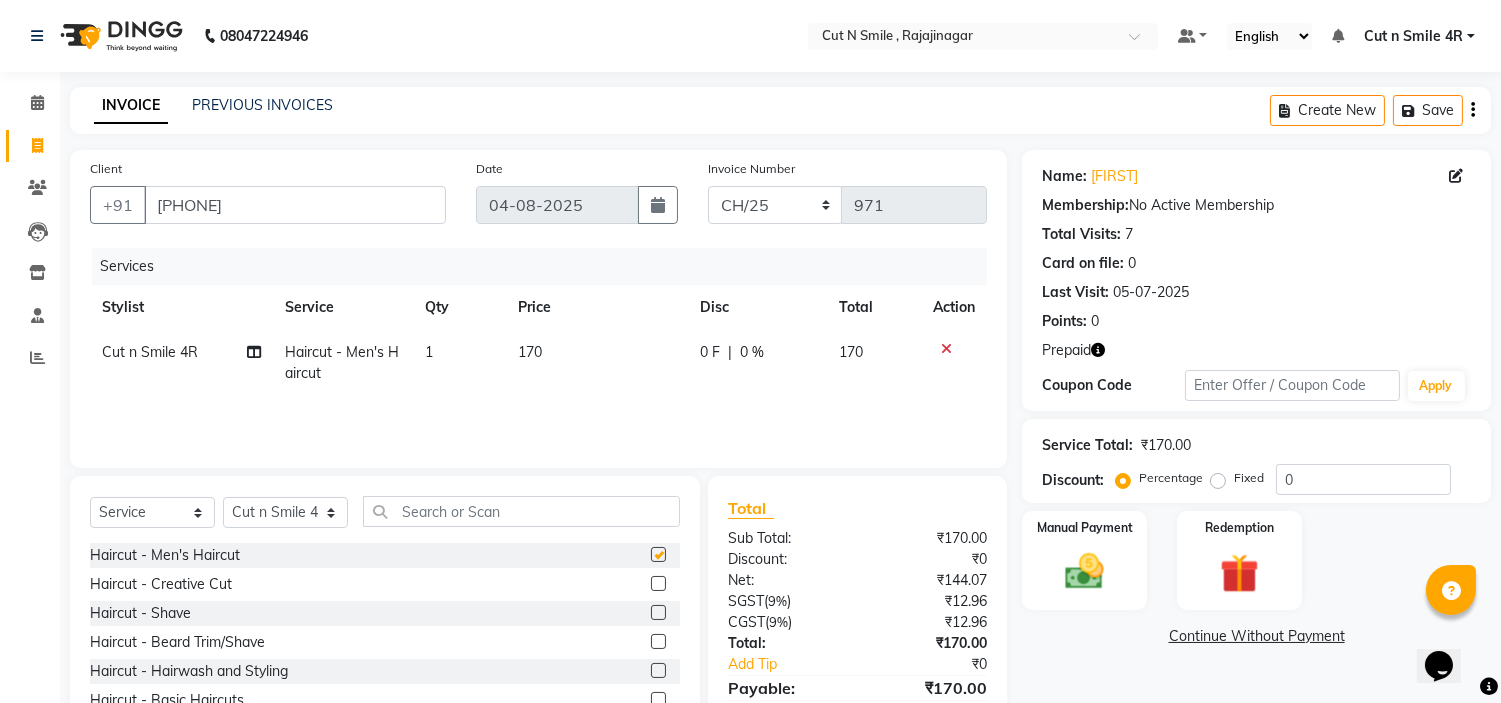 checkbox on "false" 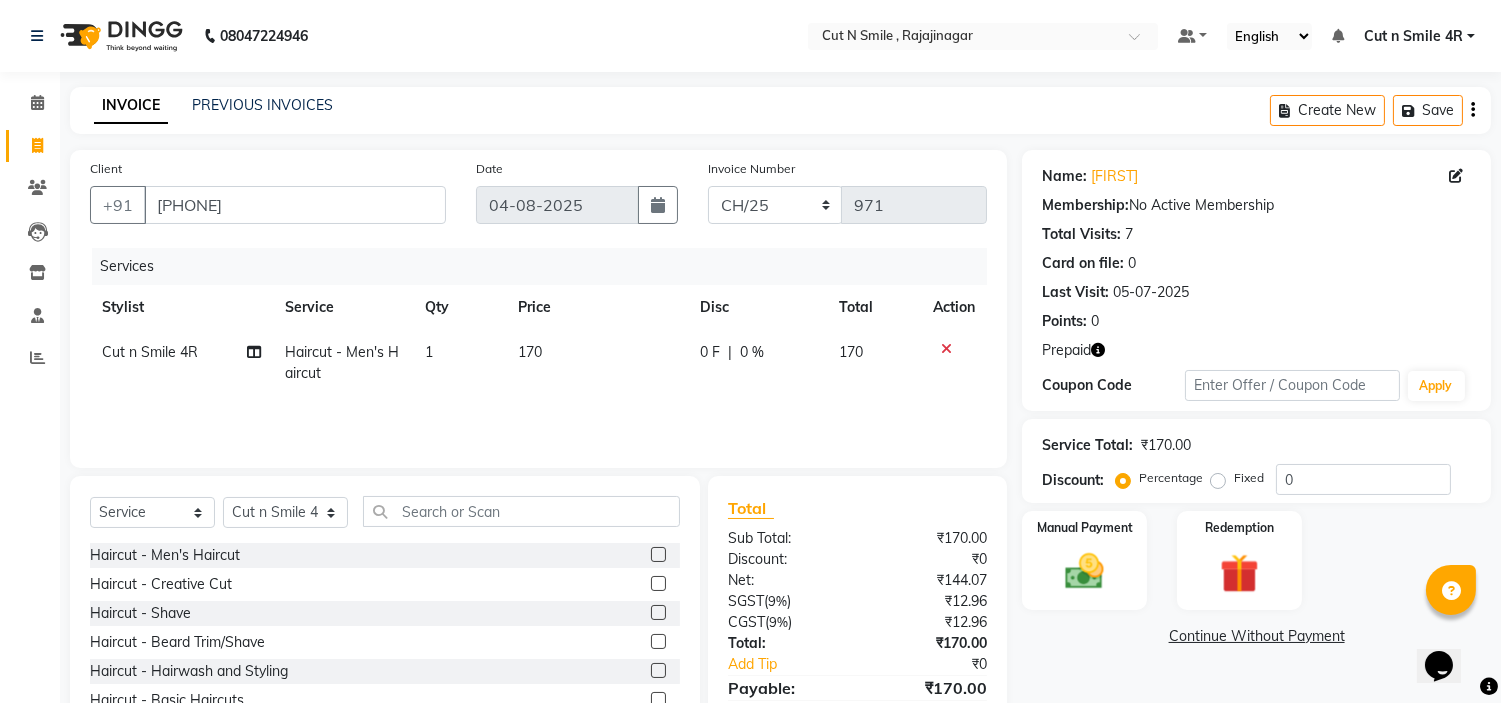 click on "170" 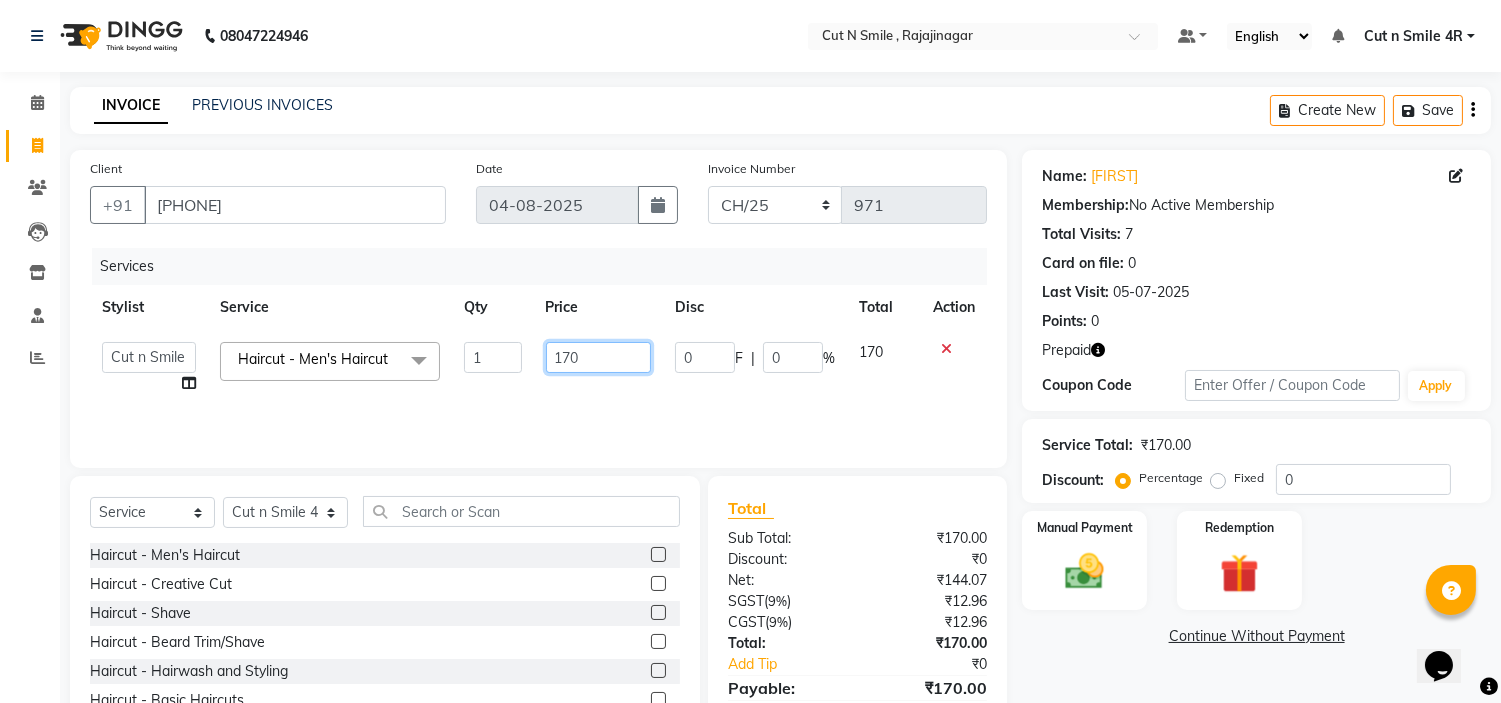 click on "170" 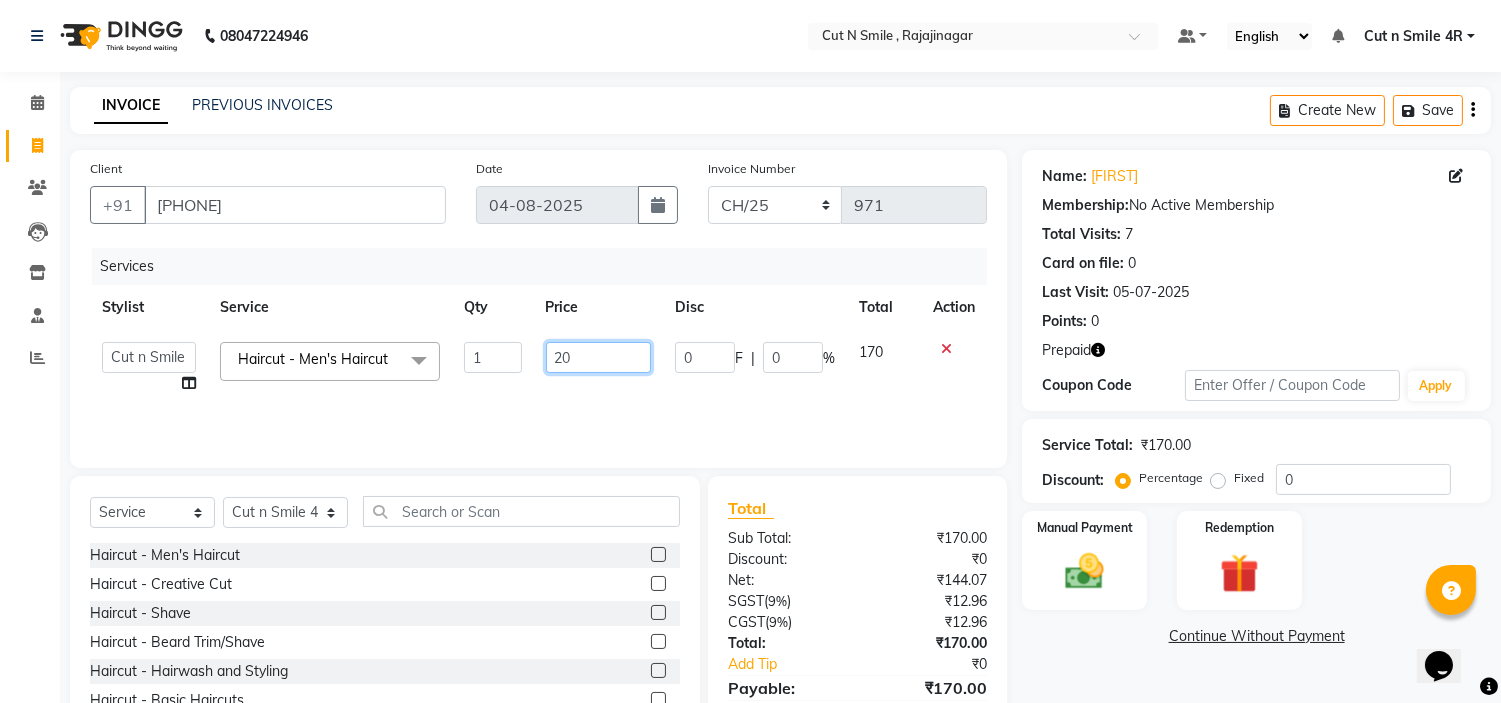 type on "200" 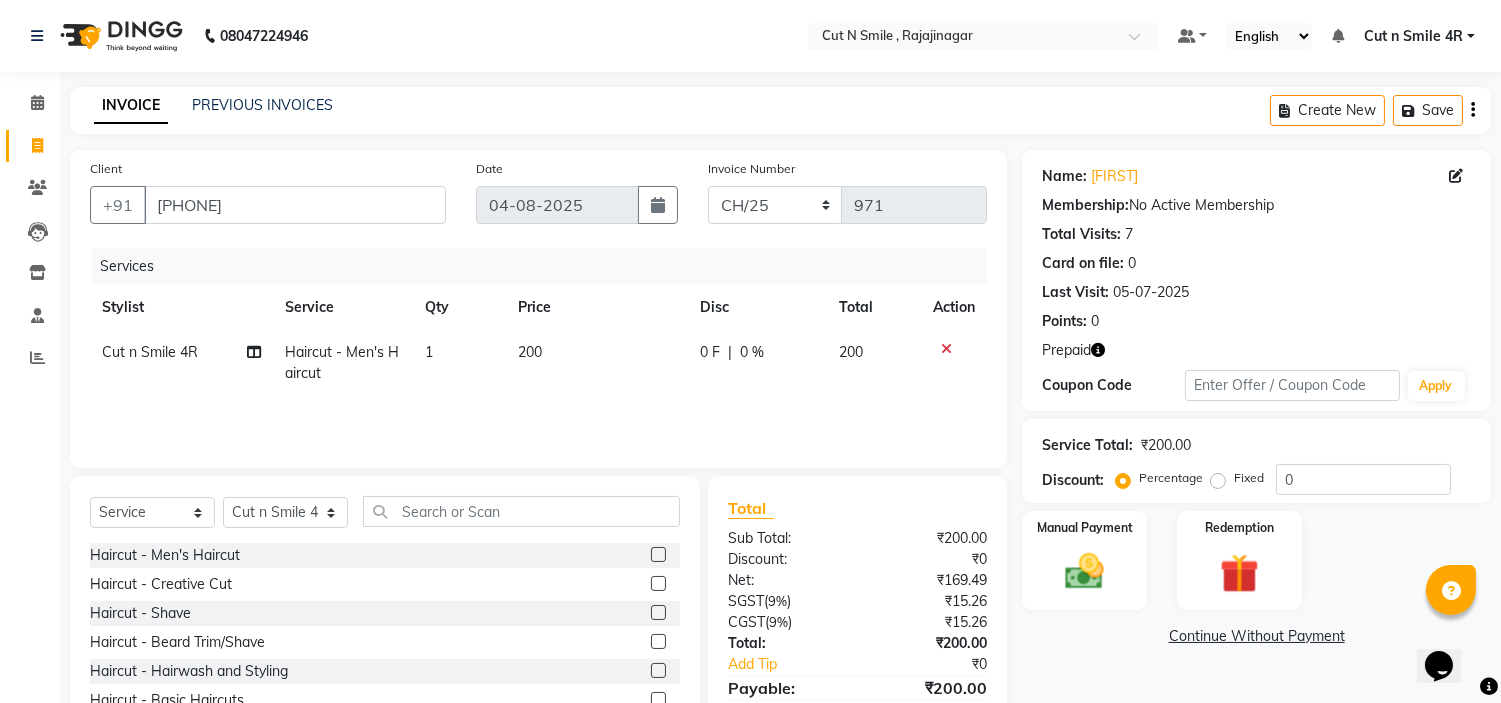 click on "200" 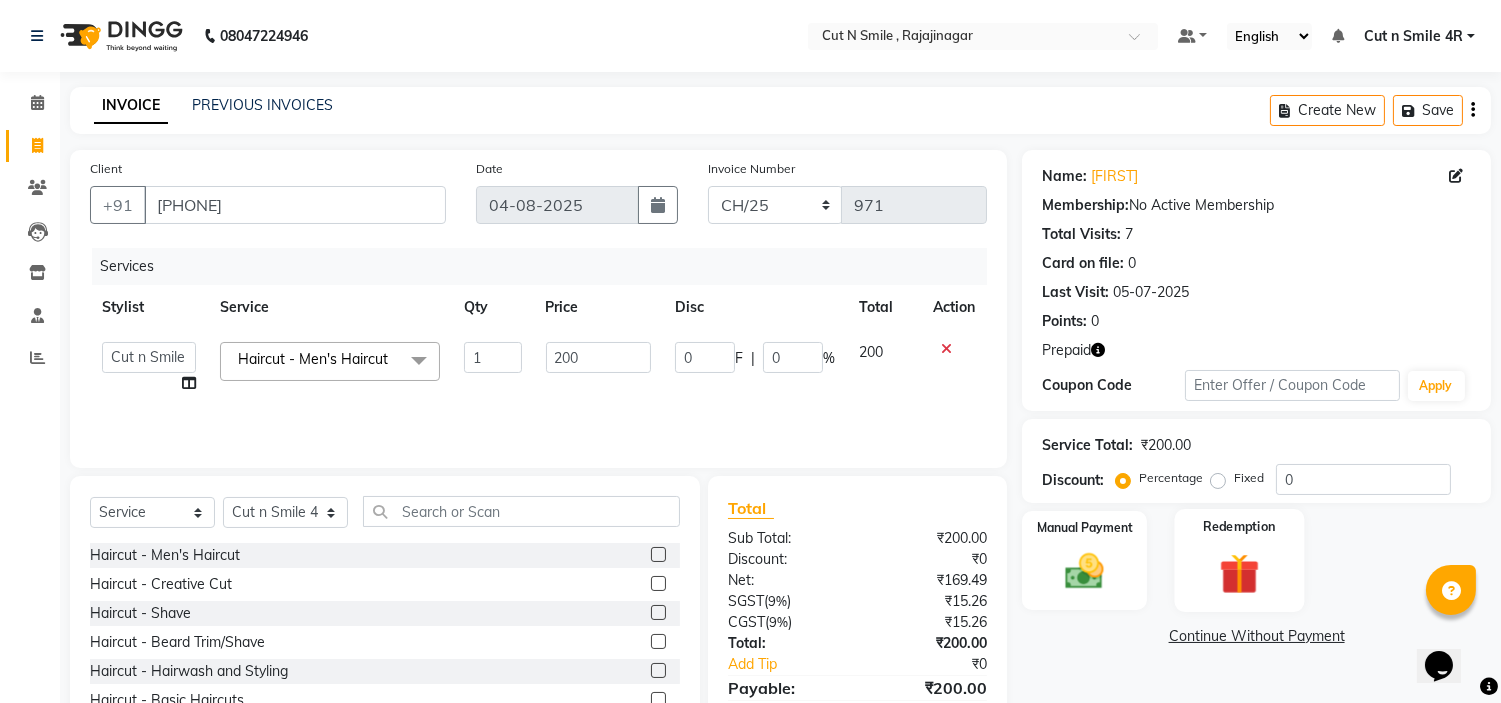 click 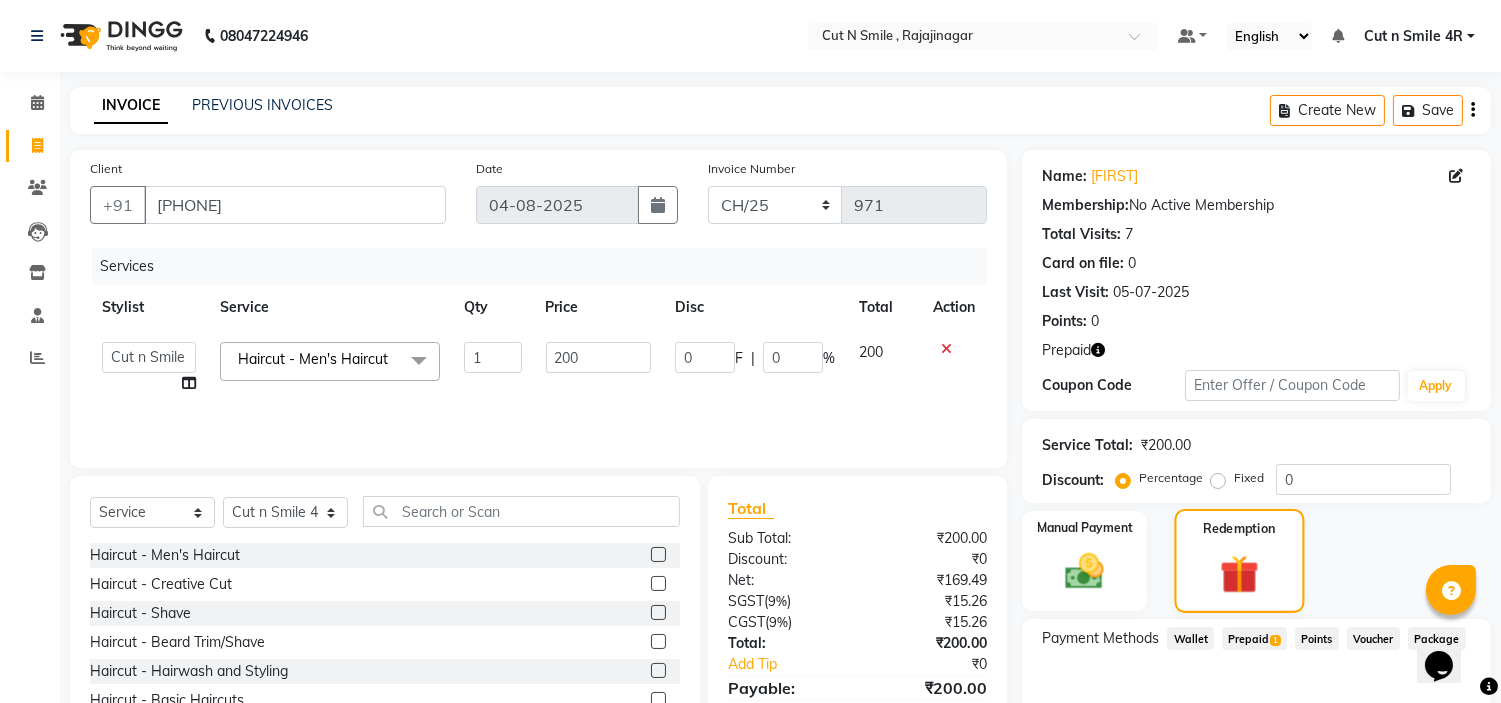 scroll, scrollTop: 105, scrollLeft: 0, axis: vertical 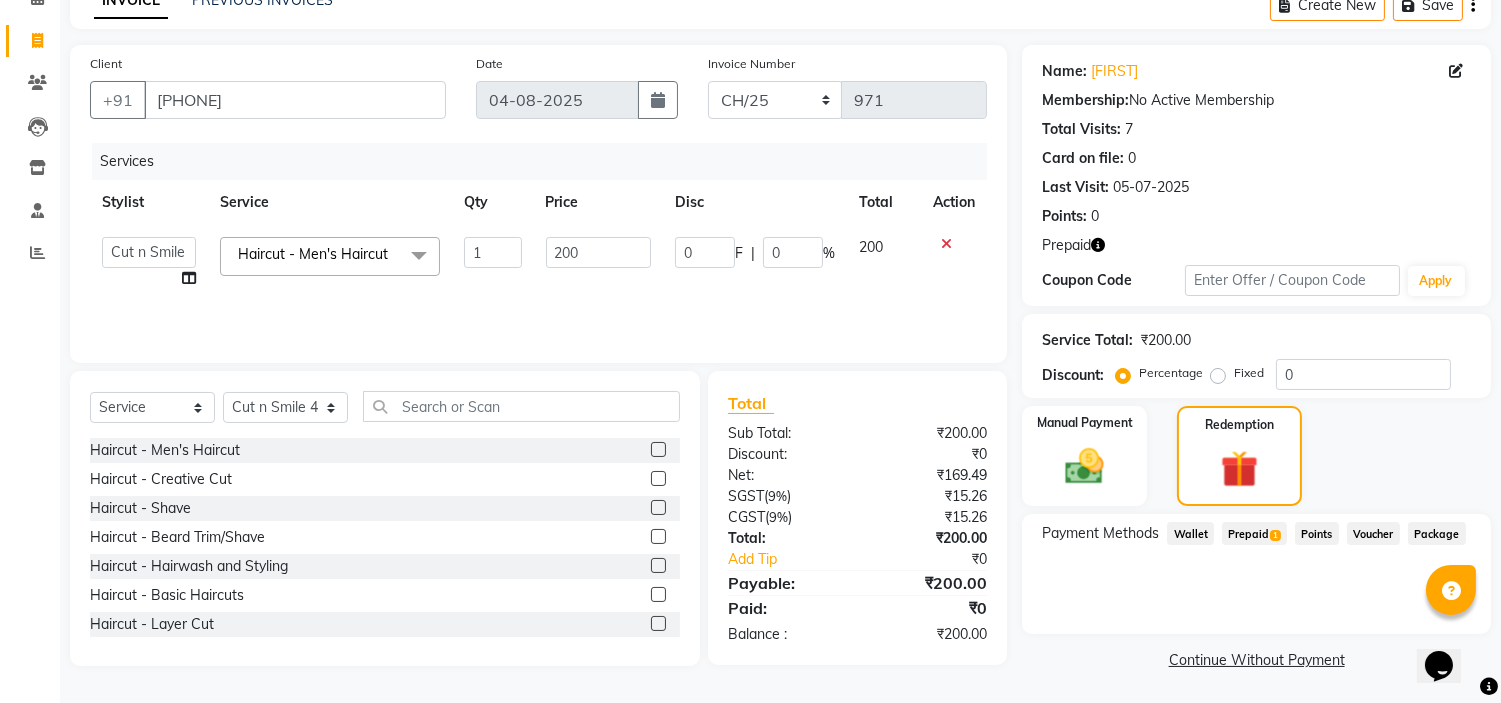 click on "Prepaid  1" 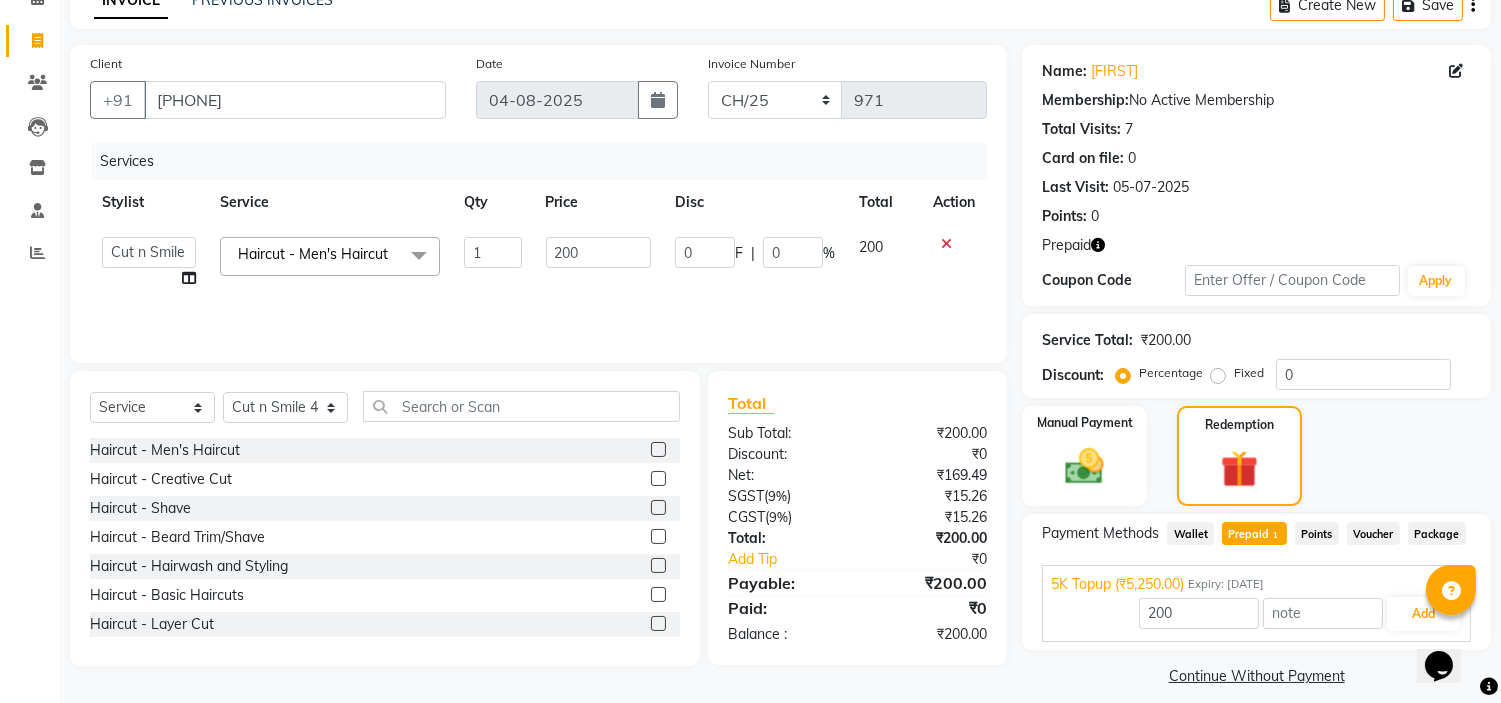 click 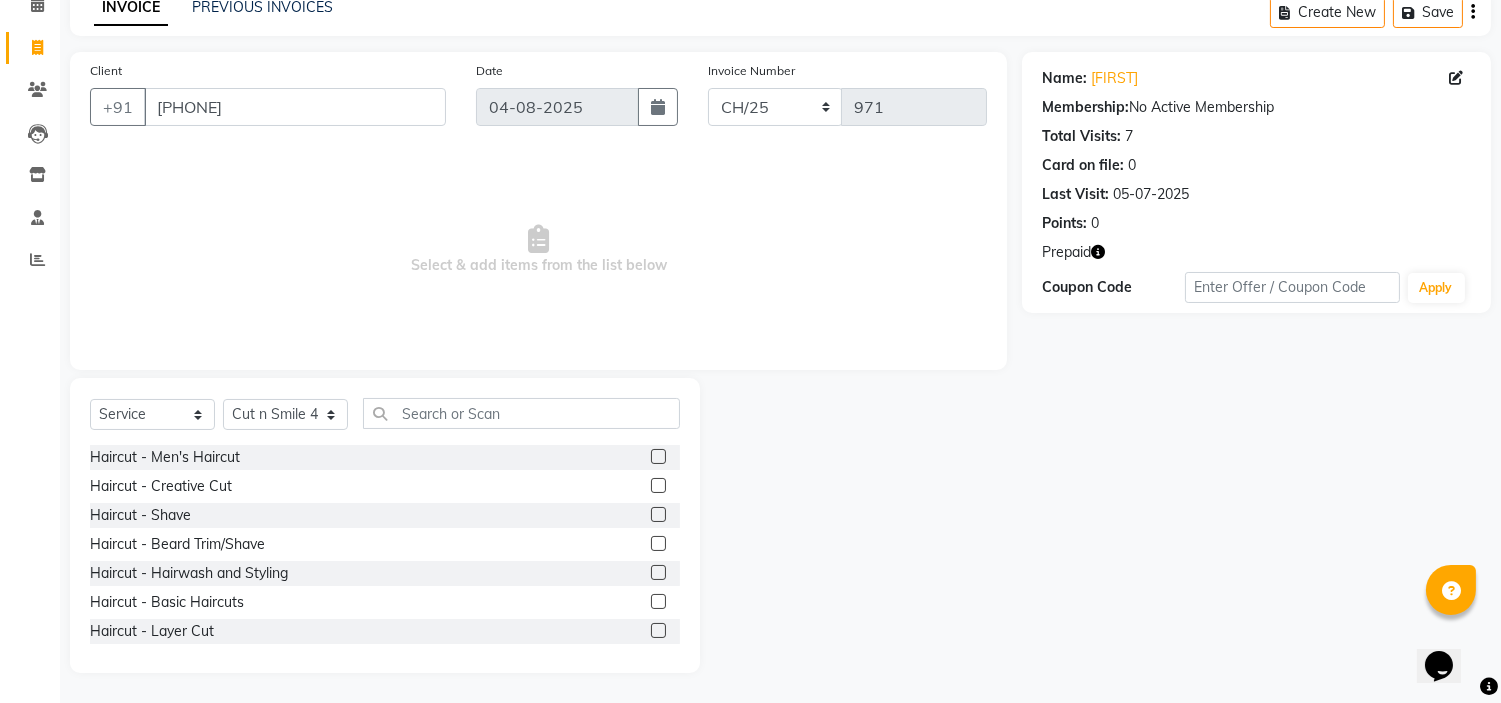 scroll, scrollTop: 97, scrollLeft: 0, axis: vertical 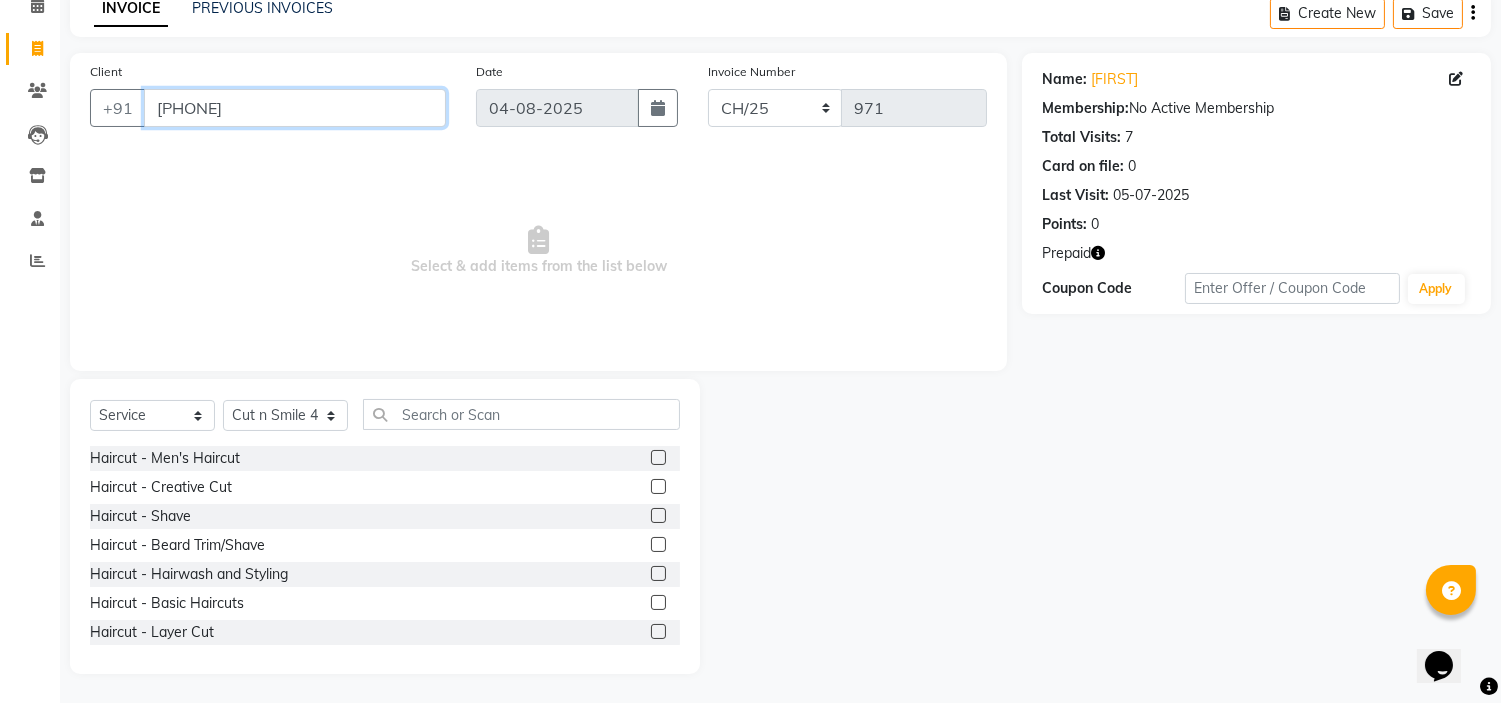 click on "8951277757" at bounding box center (295, 108) 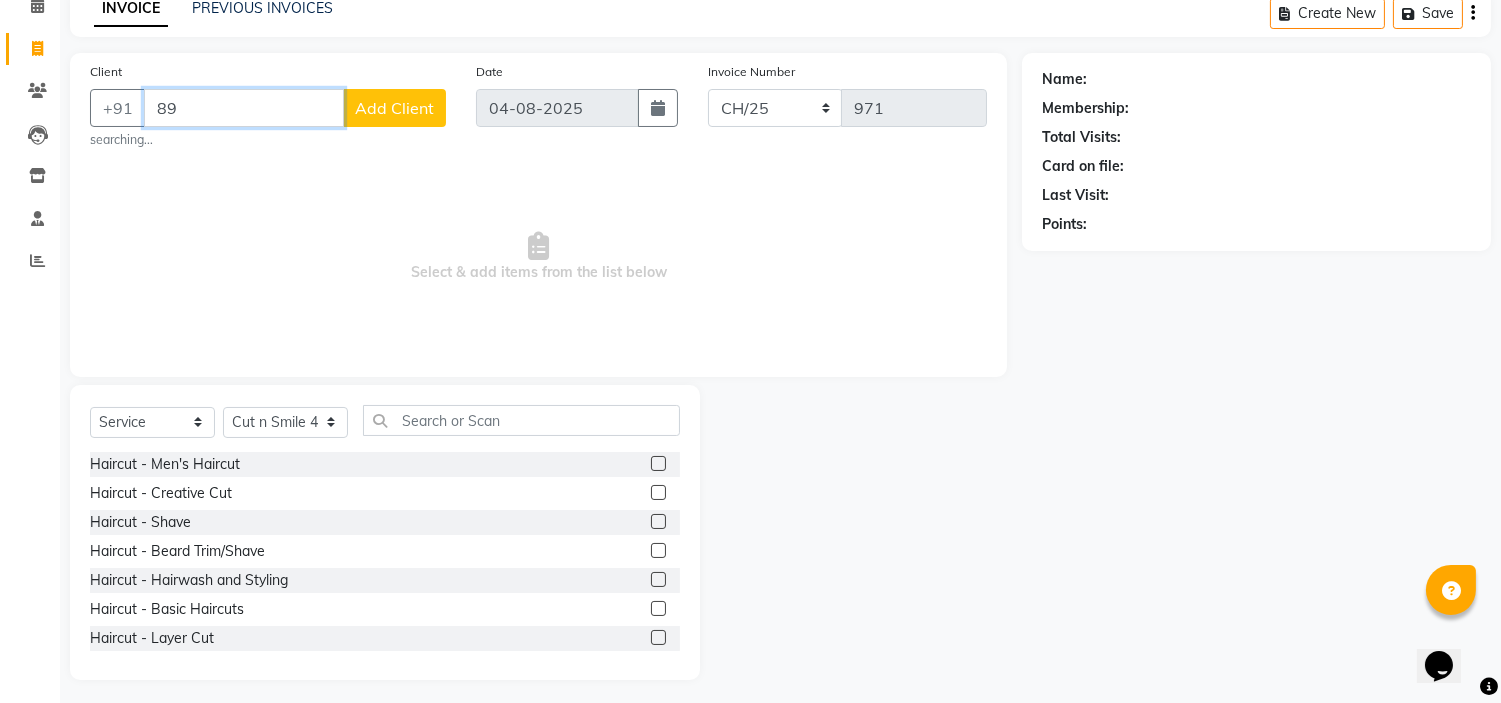 type on "8" 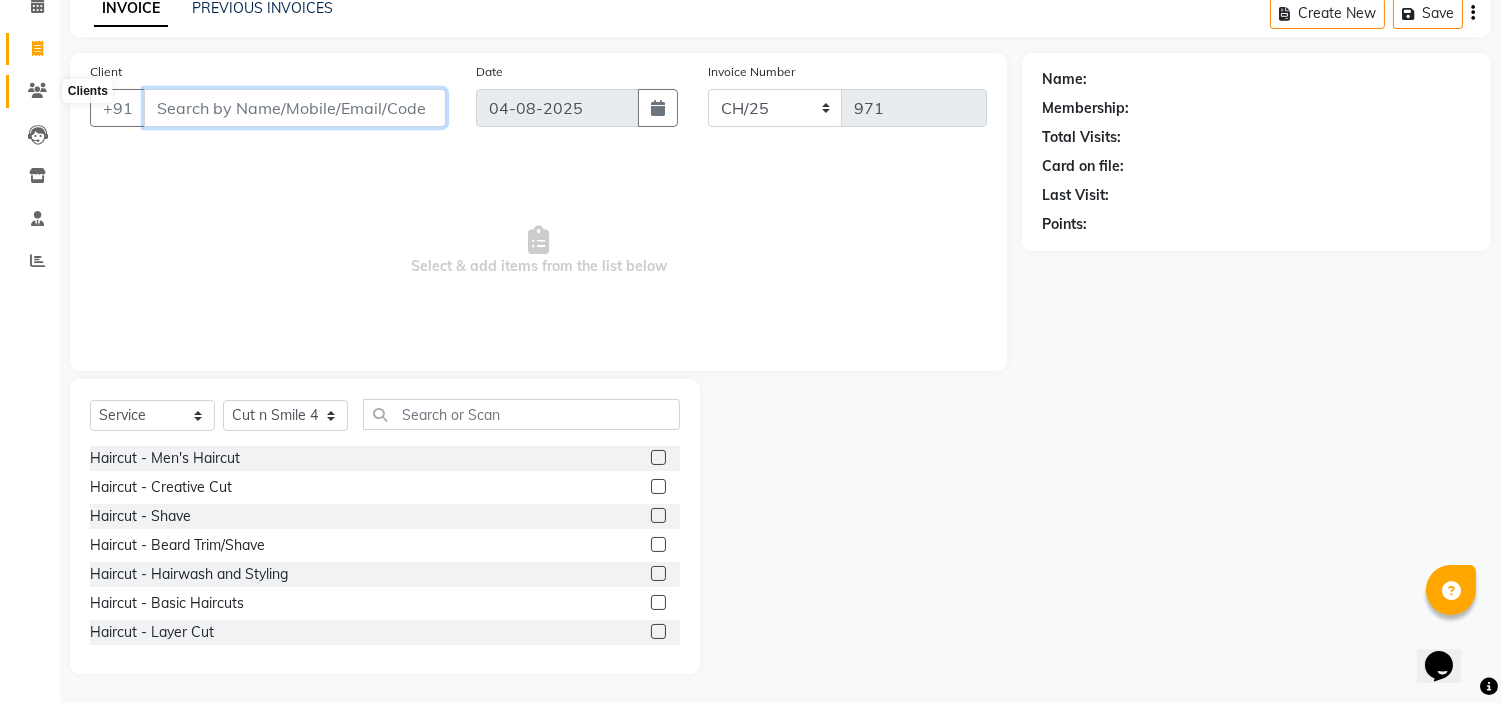 type 